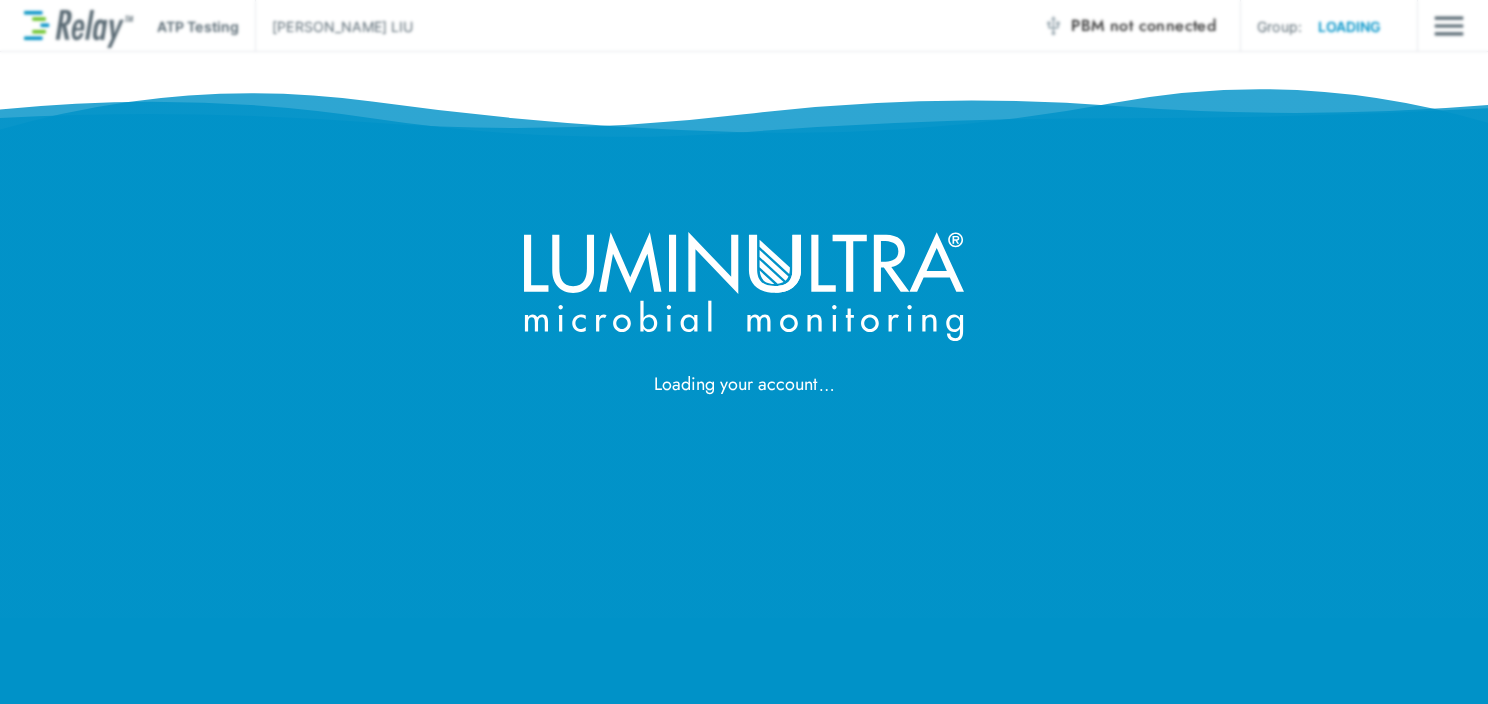 scroll, scrollTop: 0, scrollLeft: 0, axis: both 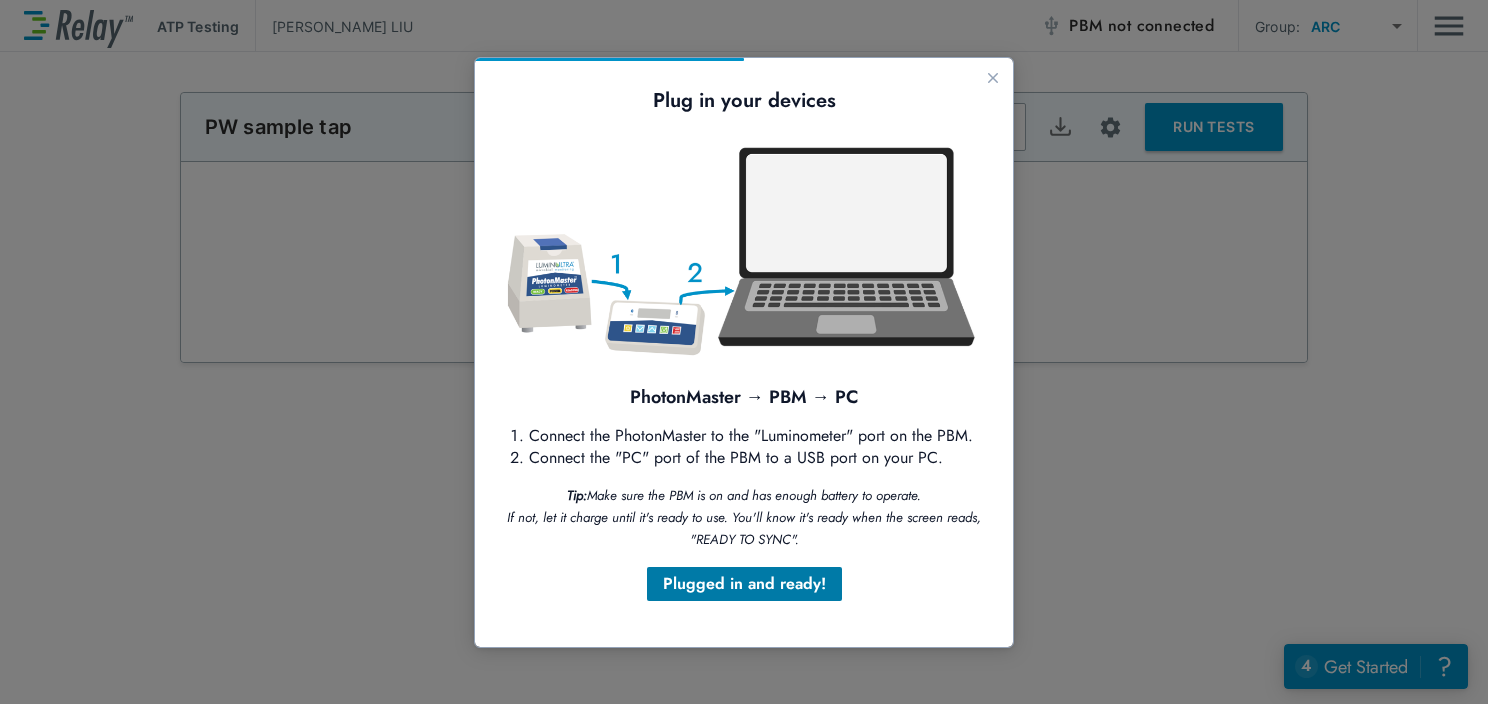 click on "Plugged in and ready!" at bounding box center [744, 584] 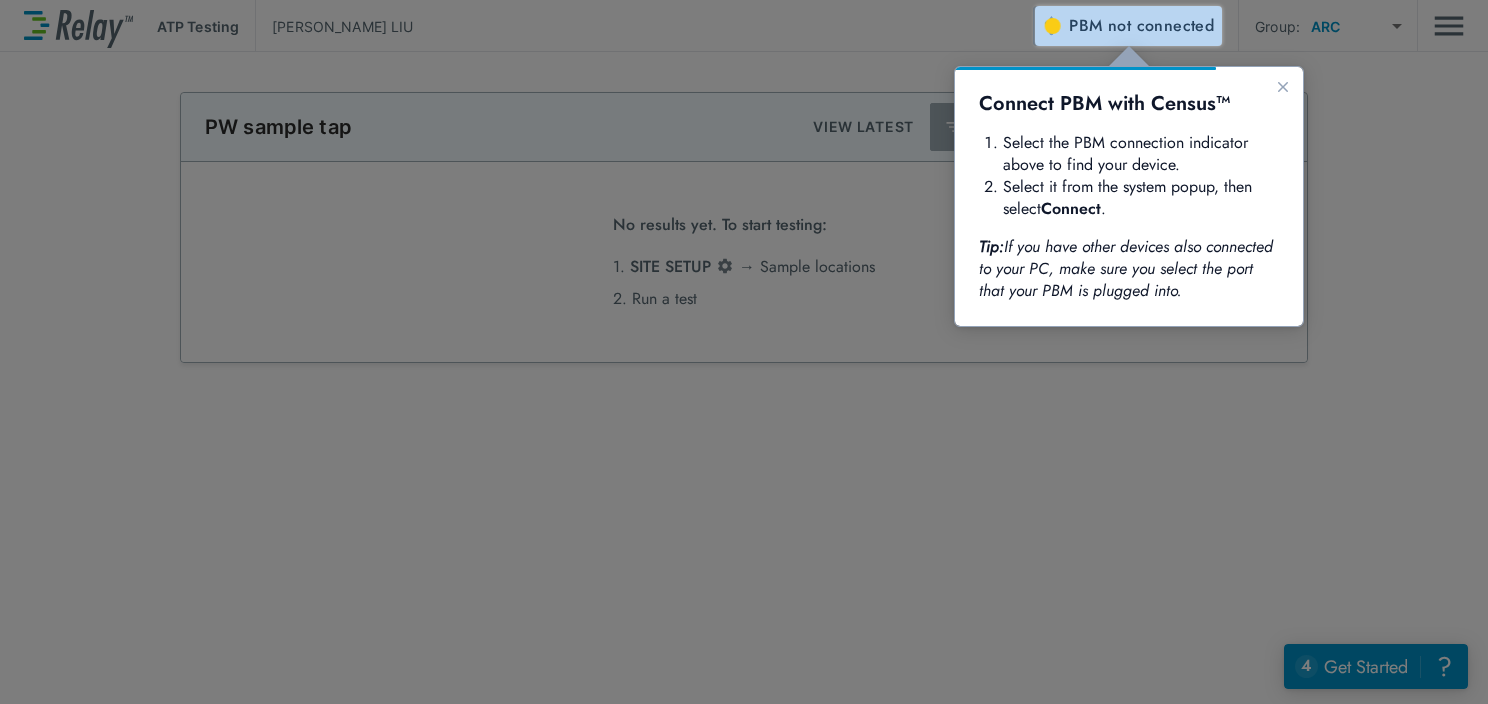 click on "not connected" at bounding box center (1161, 25) 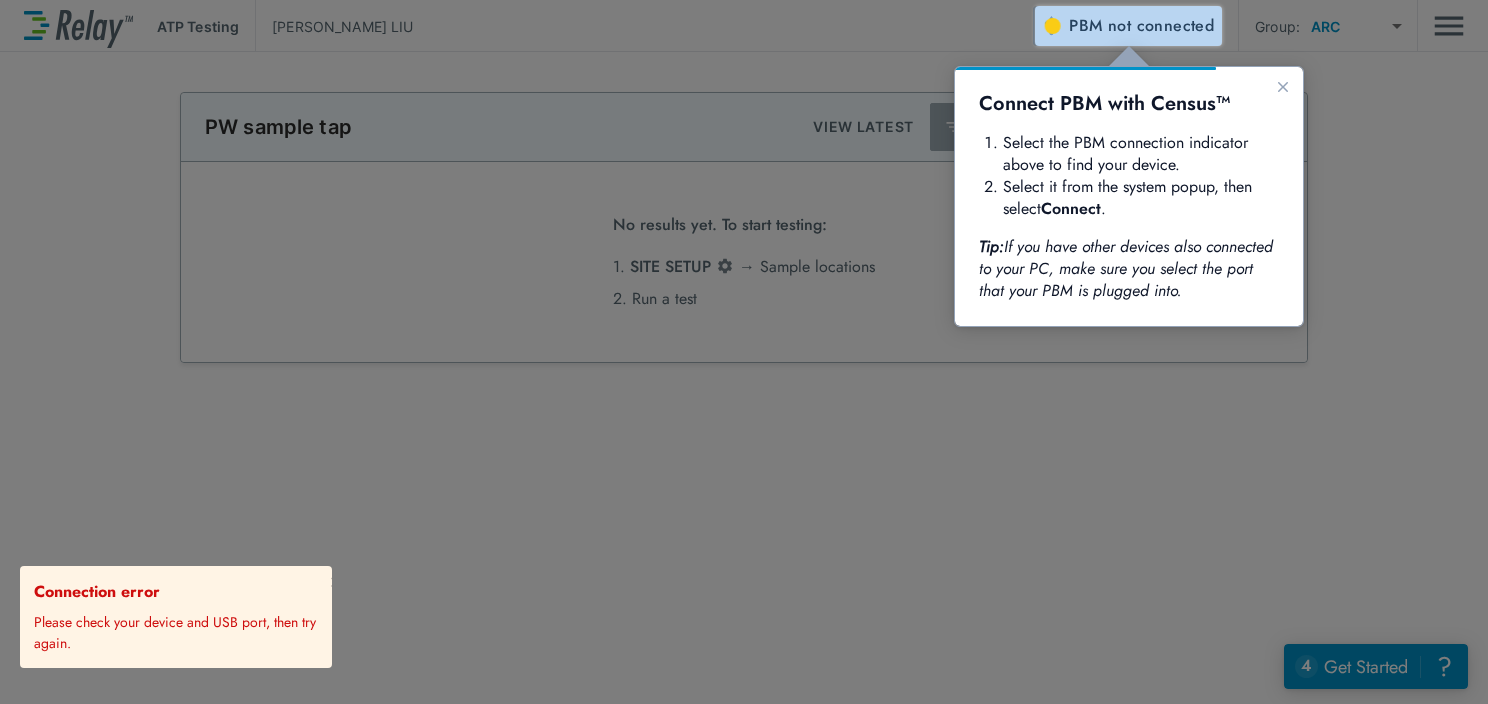 click on "PBM   not connected" at bounding box center [1141, 26] 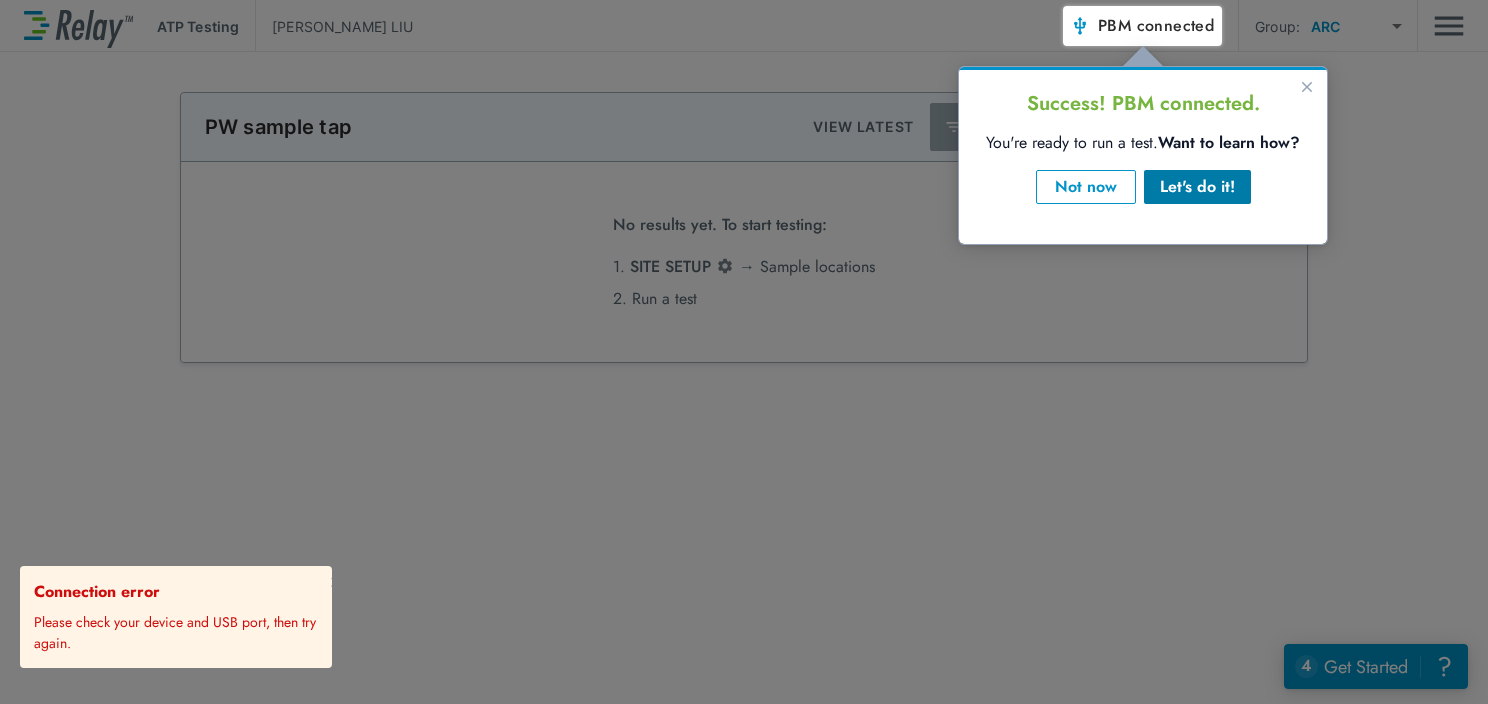 click on "Let's do it!" at bounding box center (1197, 187) 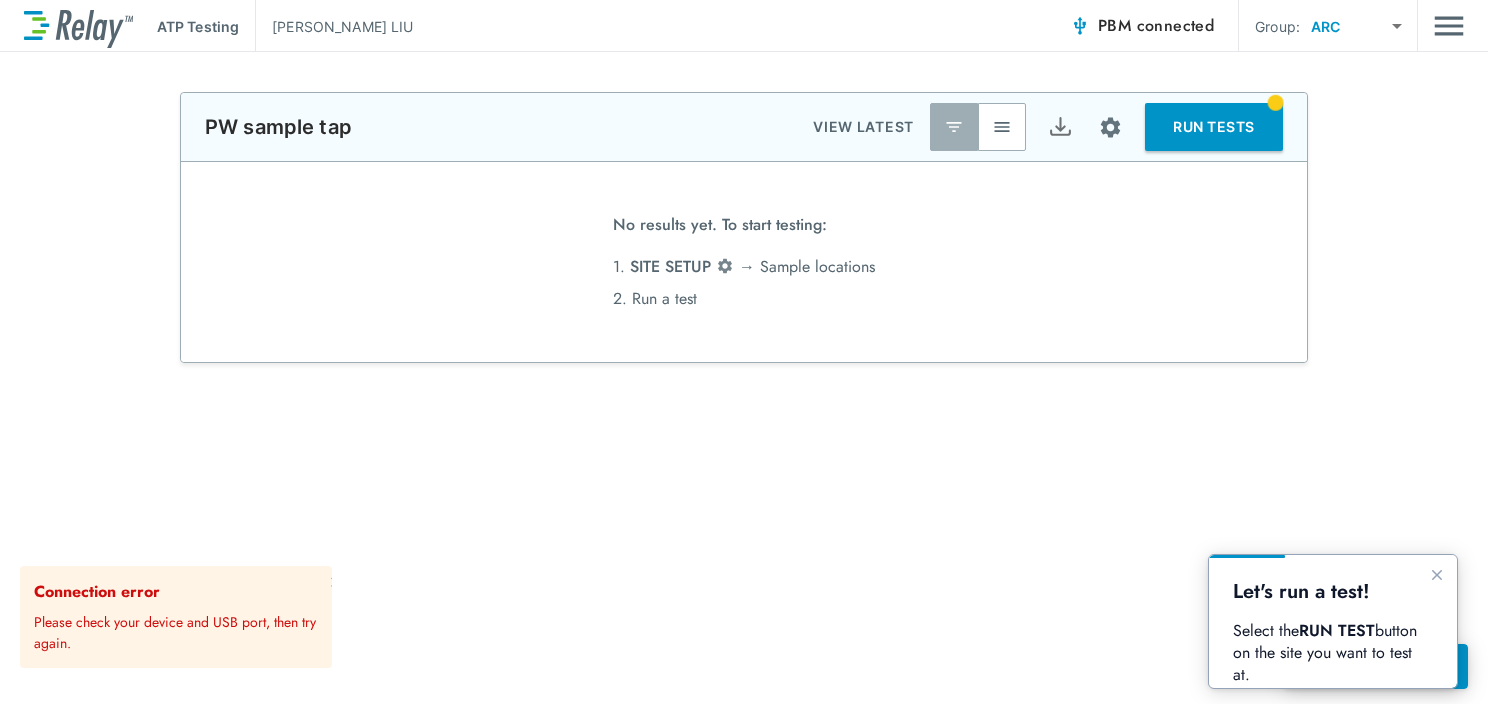 scroll, scrollTop: 0, scrollLeft: 0, axis: both 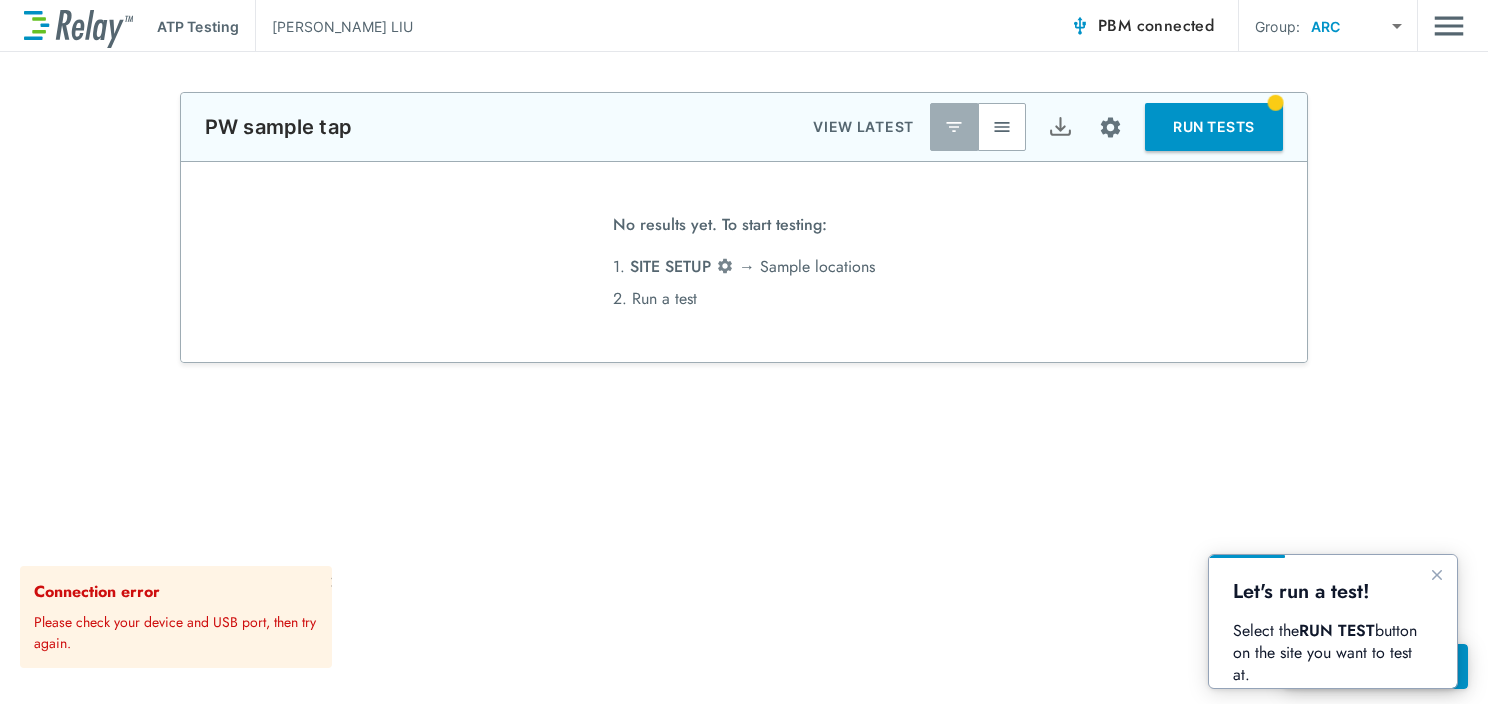 click on "**********" at bounding box center [744, 352] 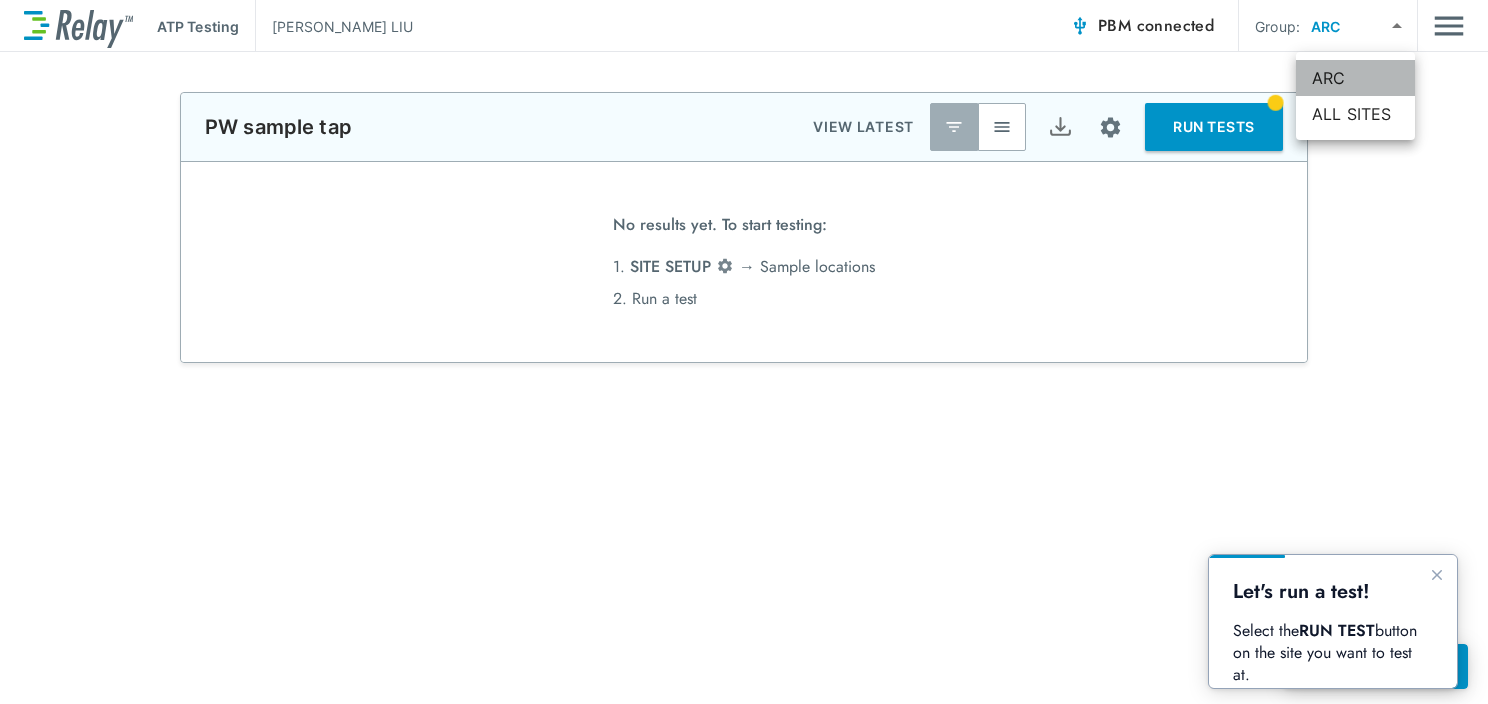 click on "ARC" at bounding box center (1355, 78) 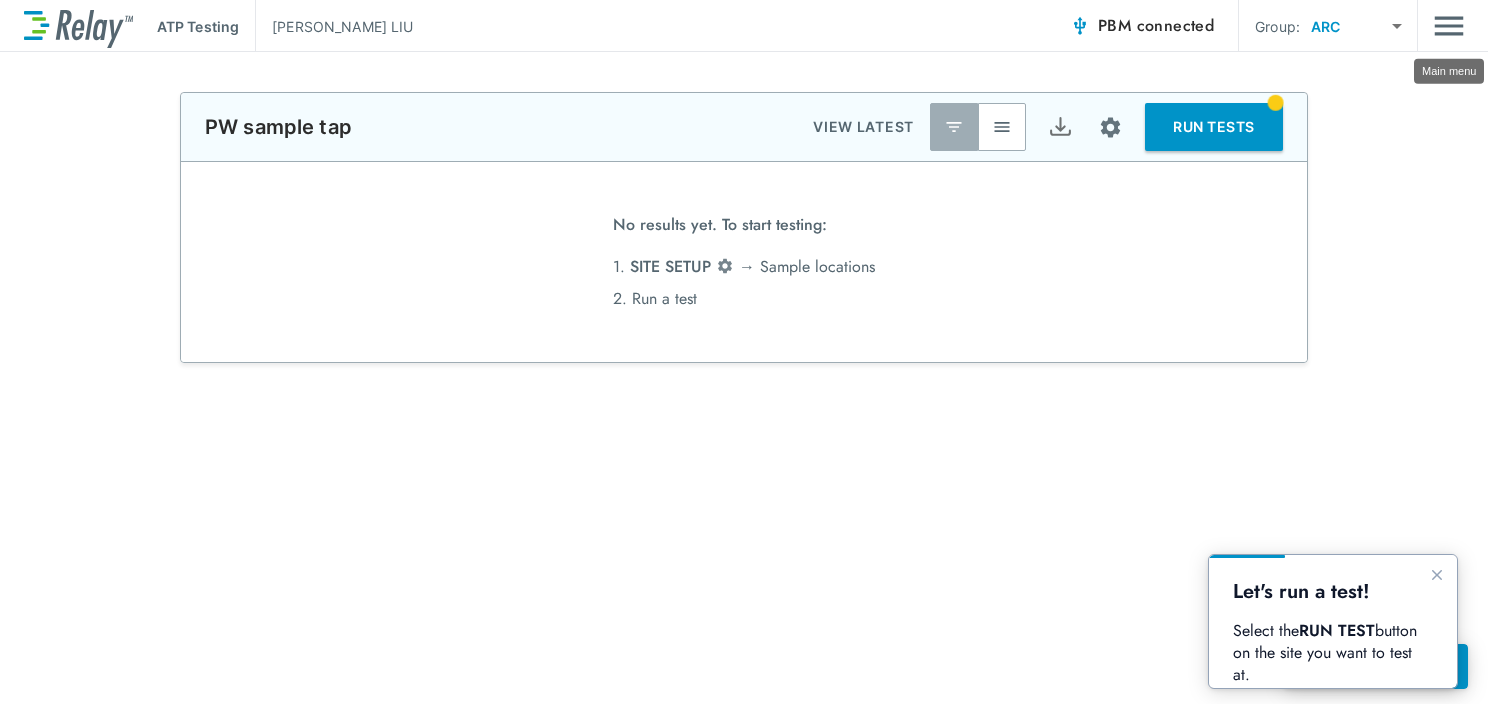 click at bounding box center (1449, 26) 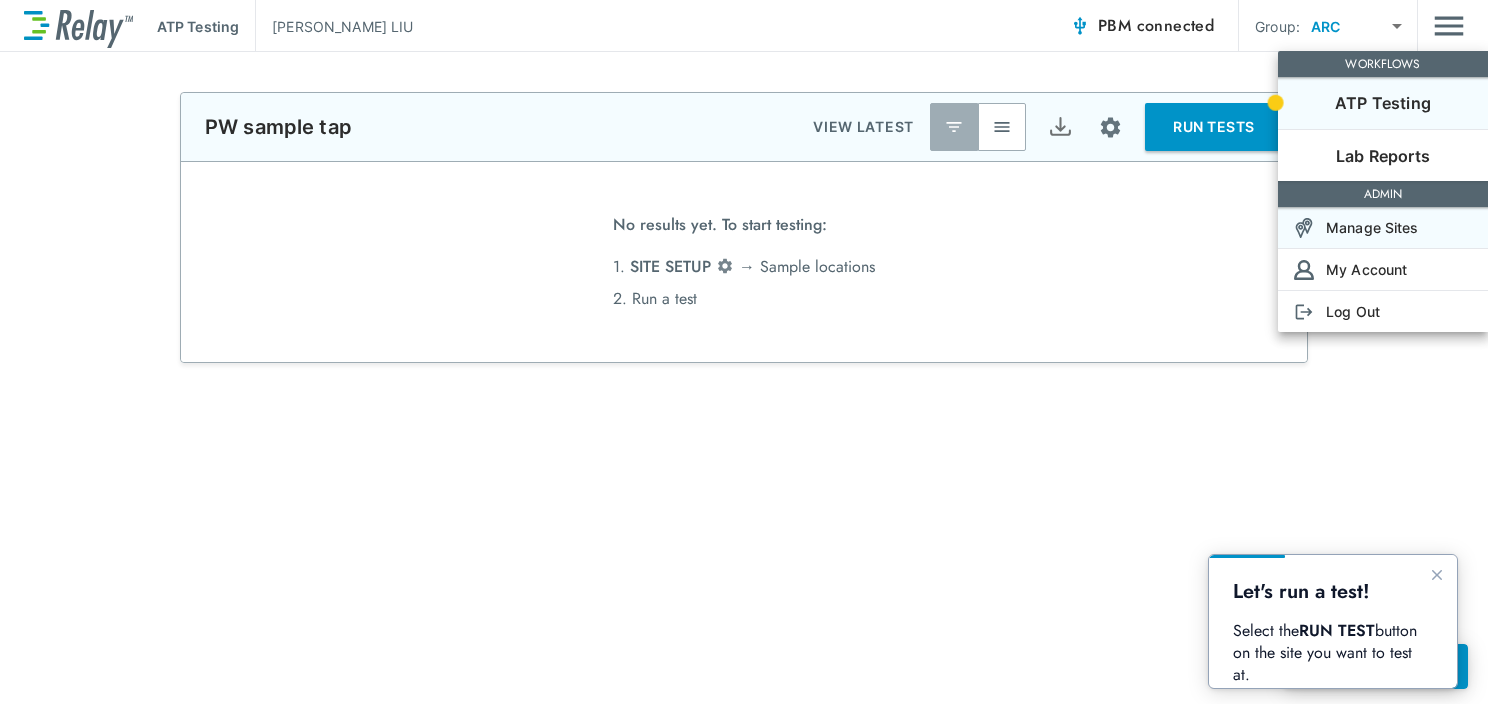 click on "Manage Sites" at bounding box center (1383, 227) 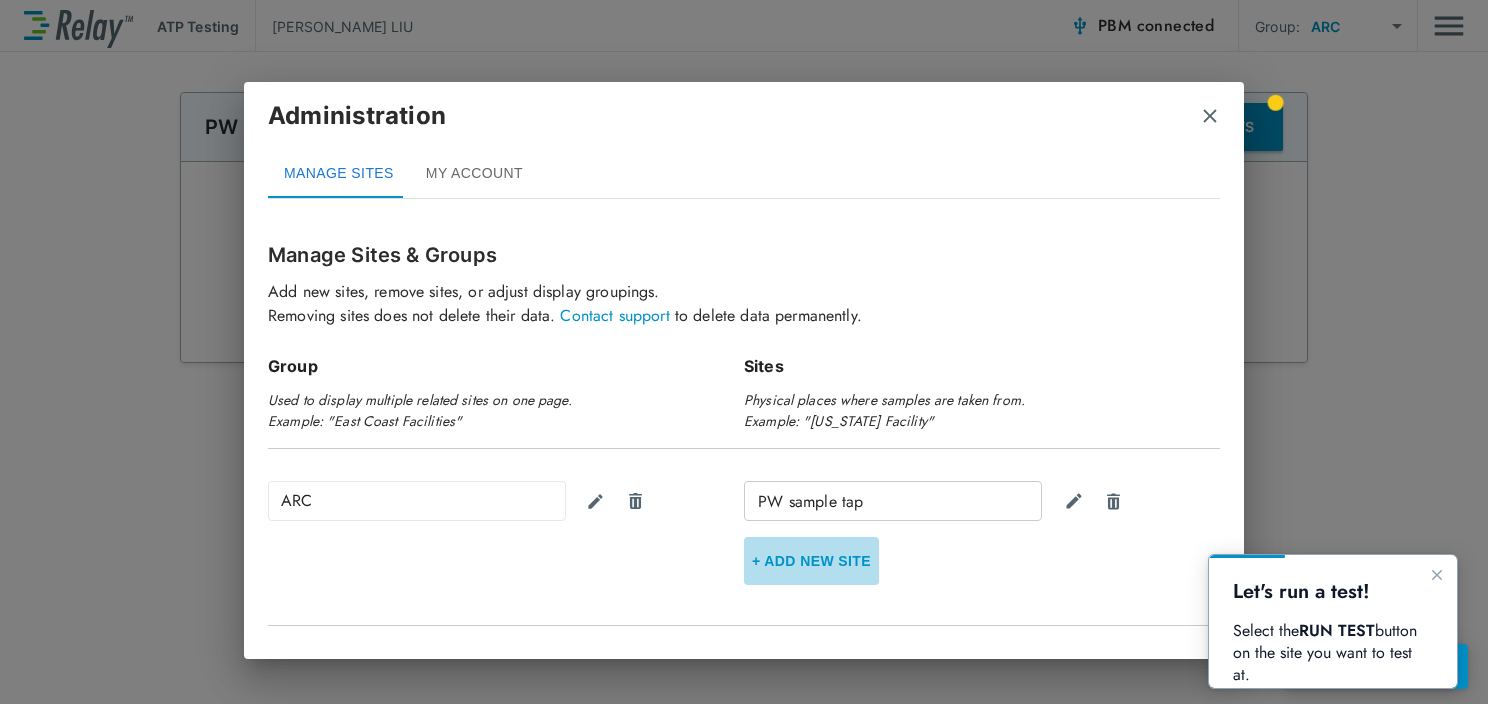 click on "+ Add new Site" at bounding box center (811, 561) 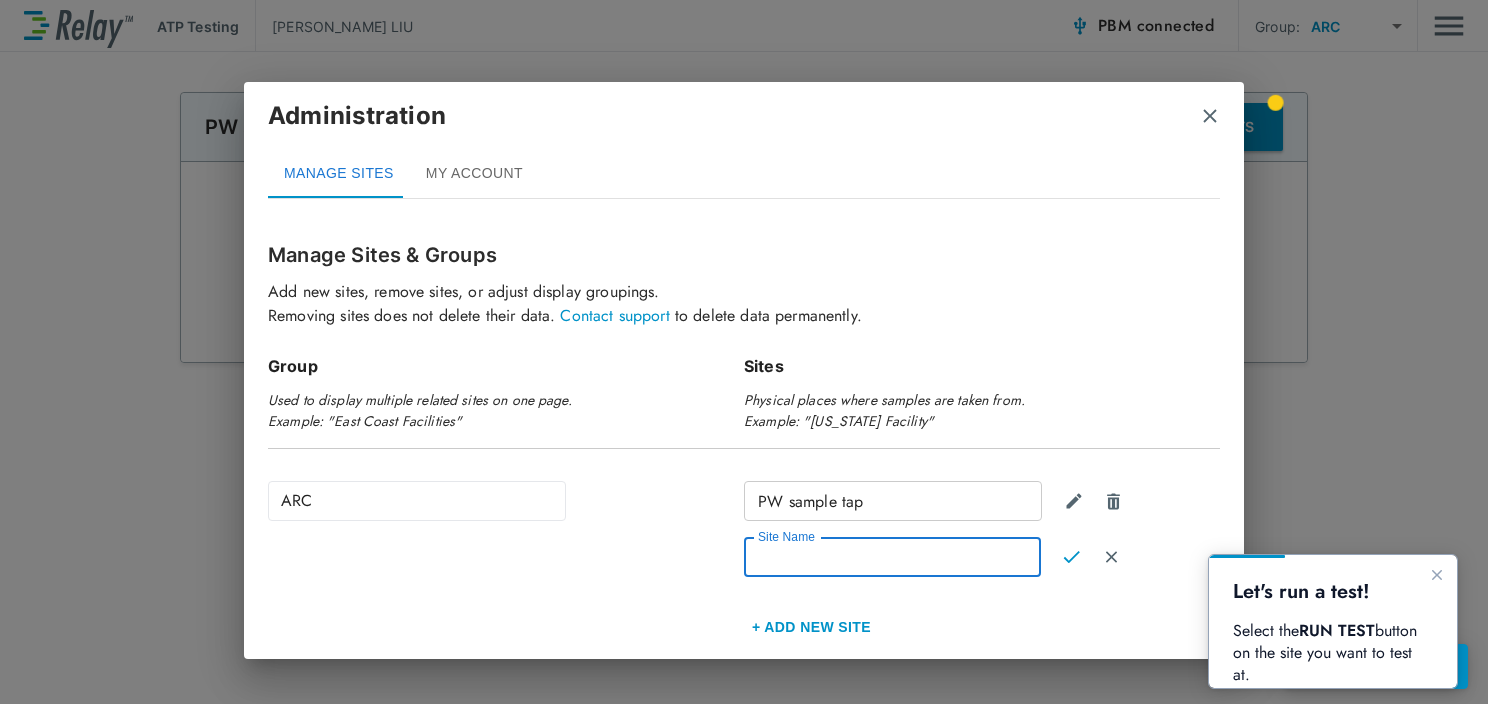 click on "Site Name" at bounding box center [892, 557] 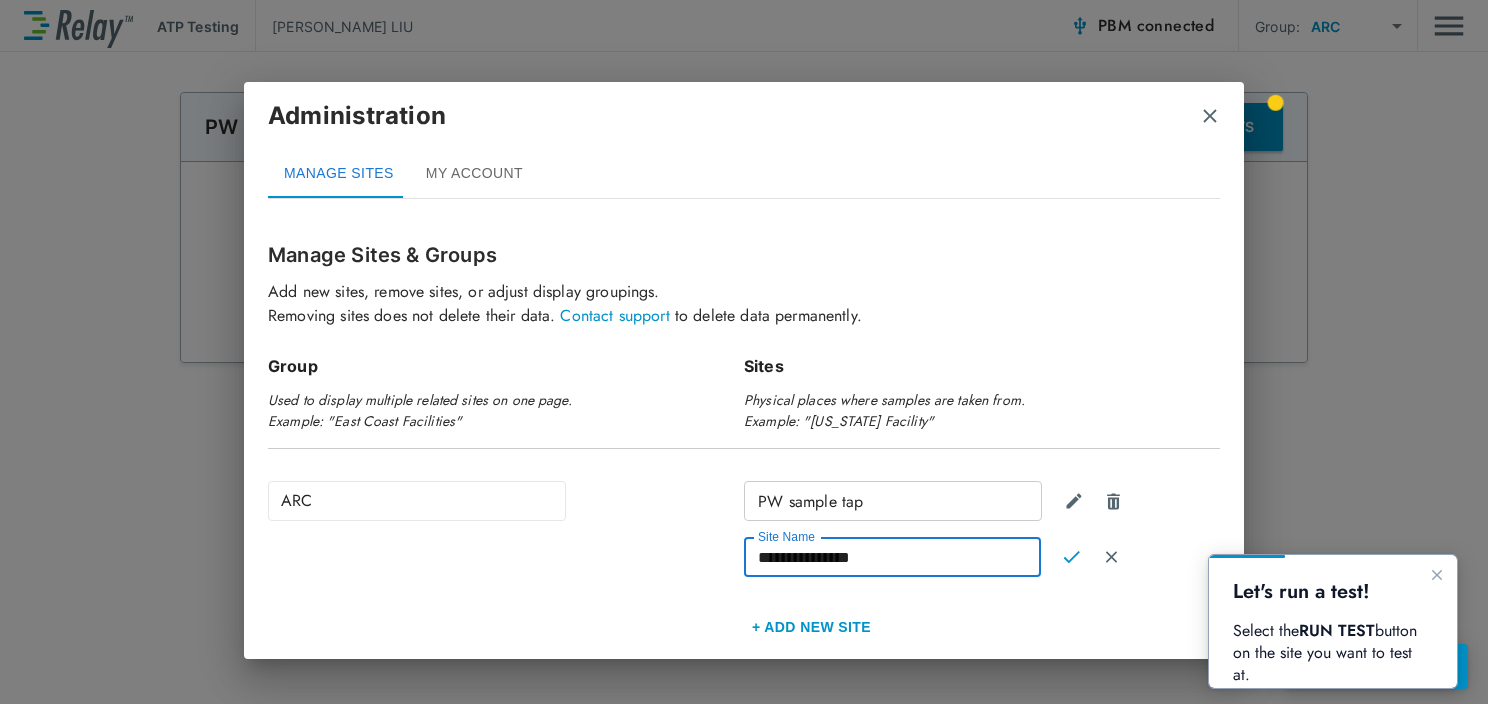 type on "**********" 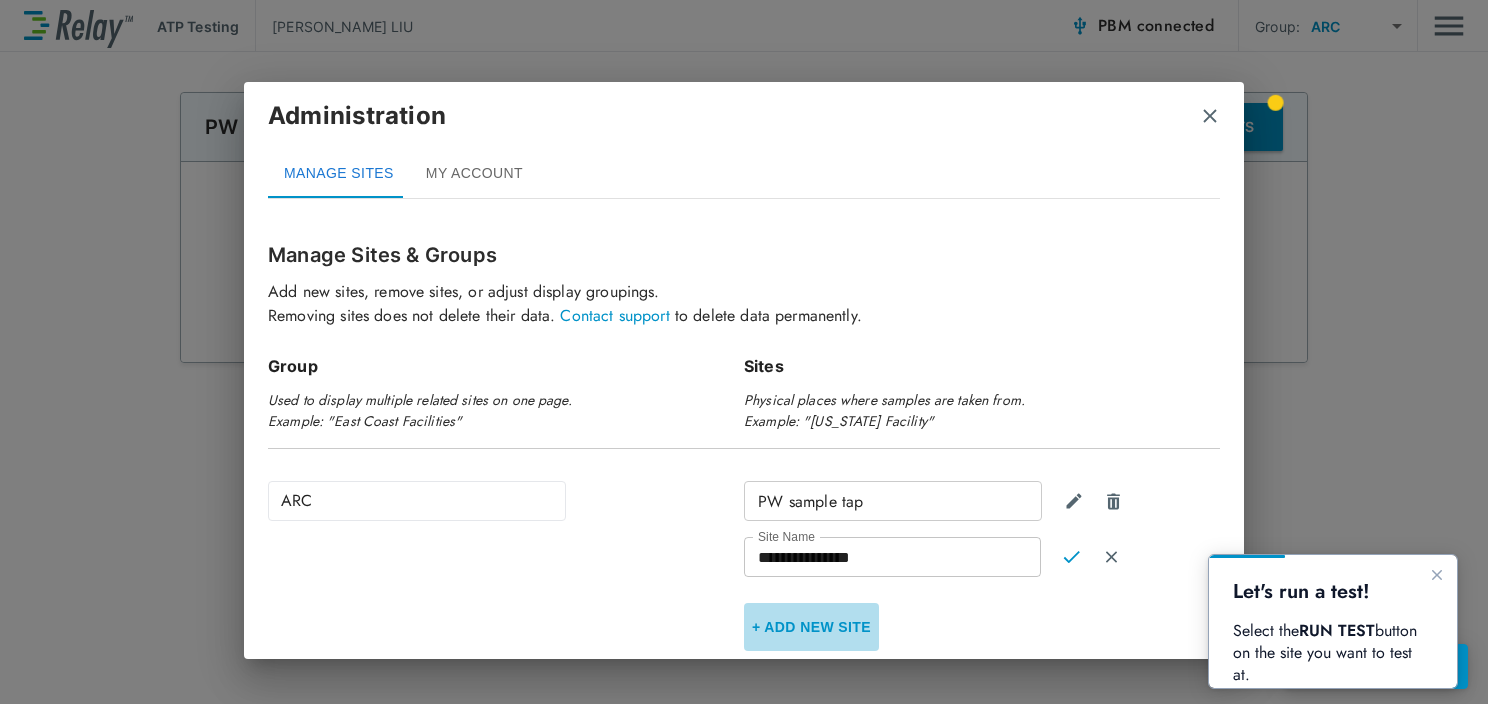 click on "+ Add new Site" at bounding box center [811, 627] 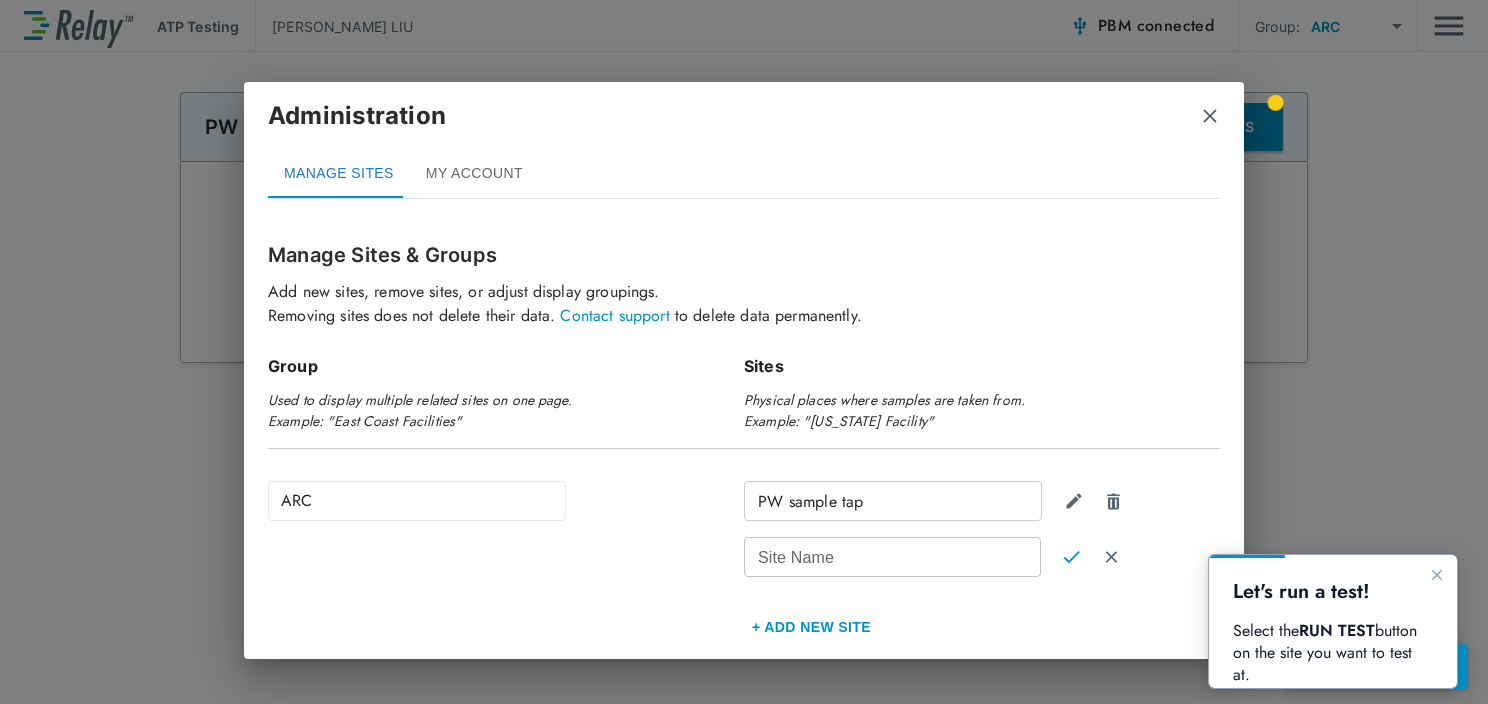click on "Site Name" at bounding box center [892, 557] 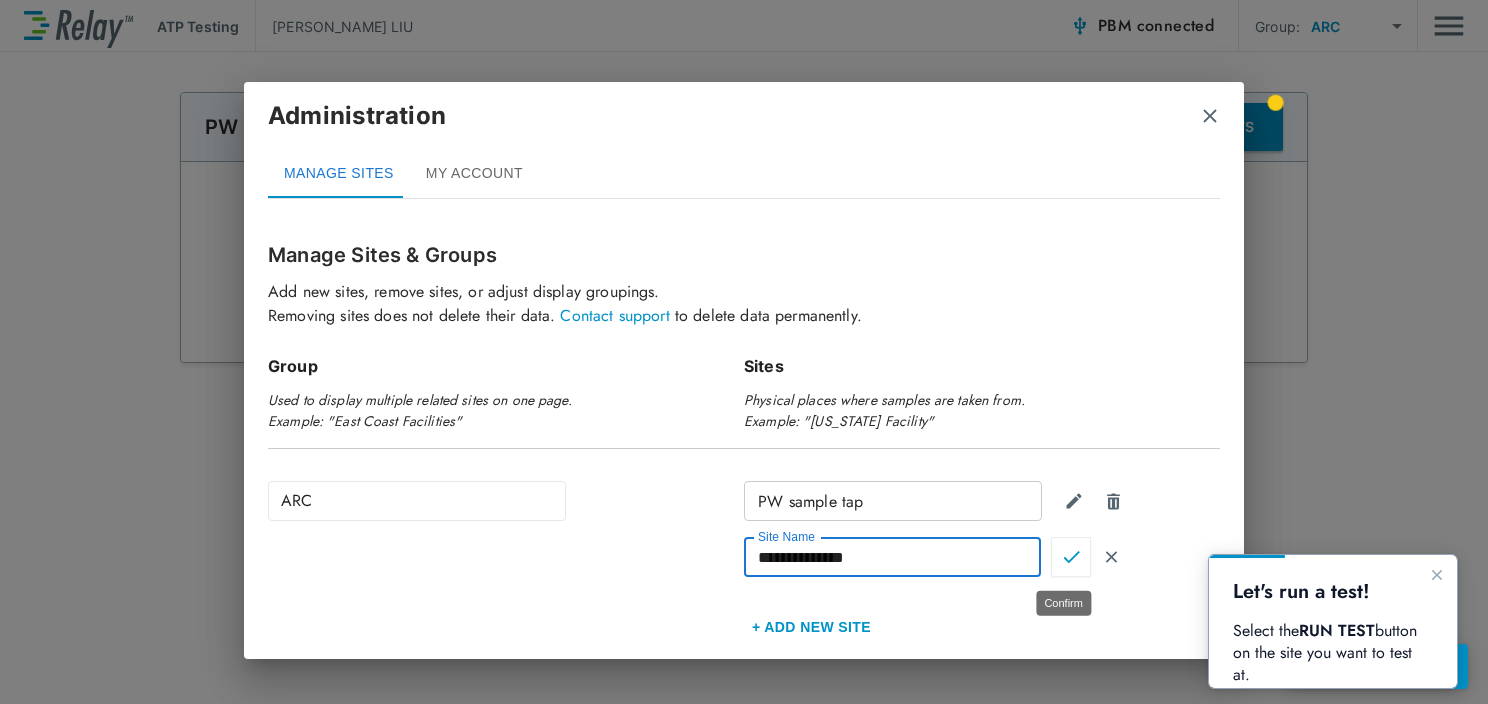 type on "**********" 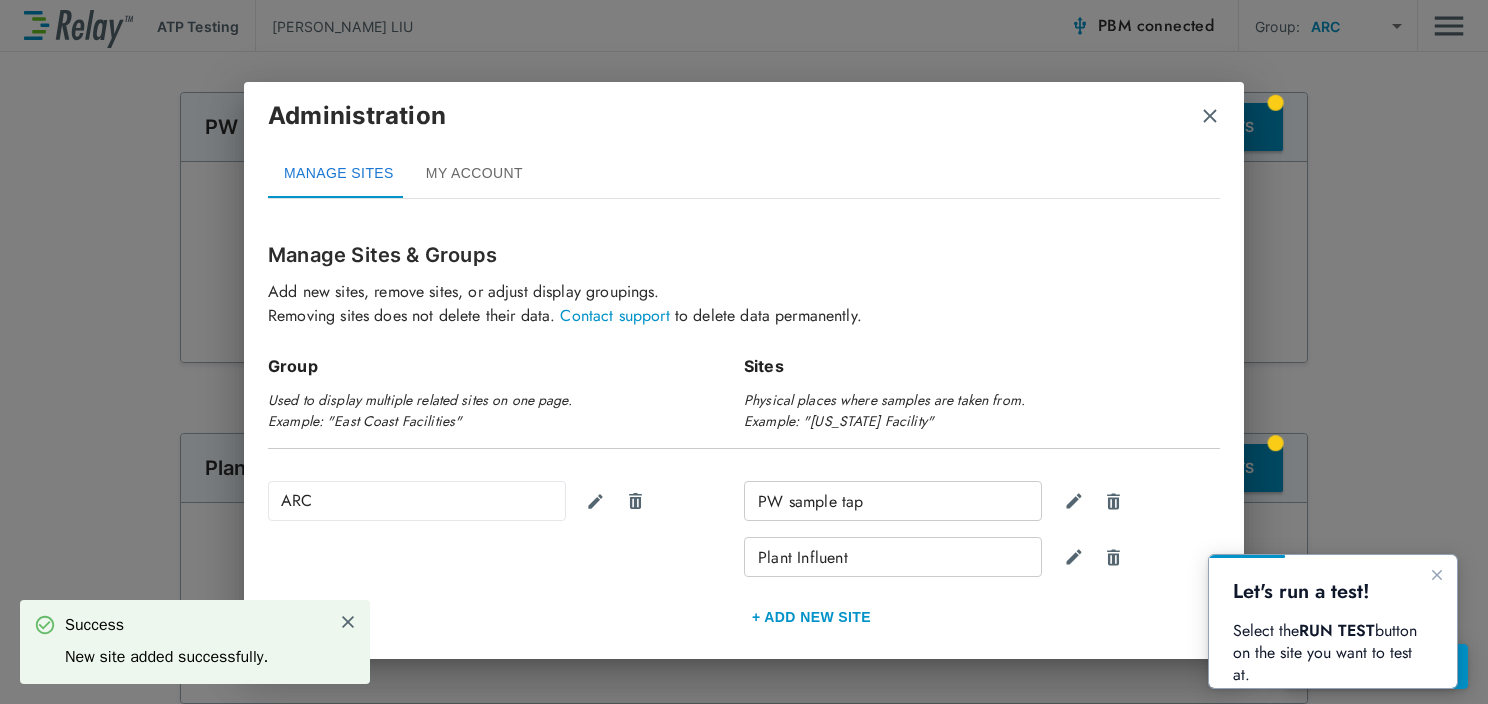 click at bounding box center (1210, 116) 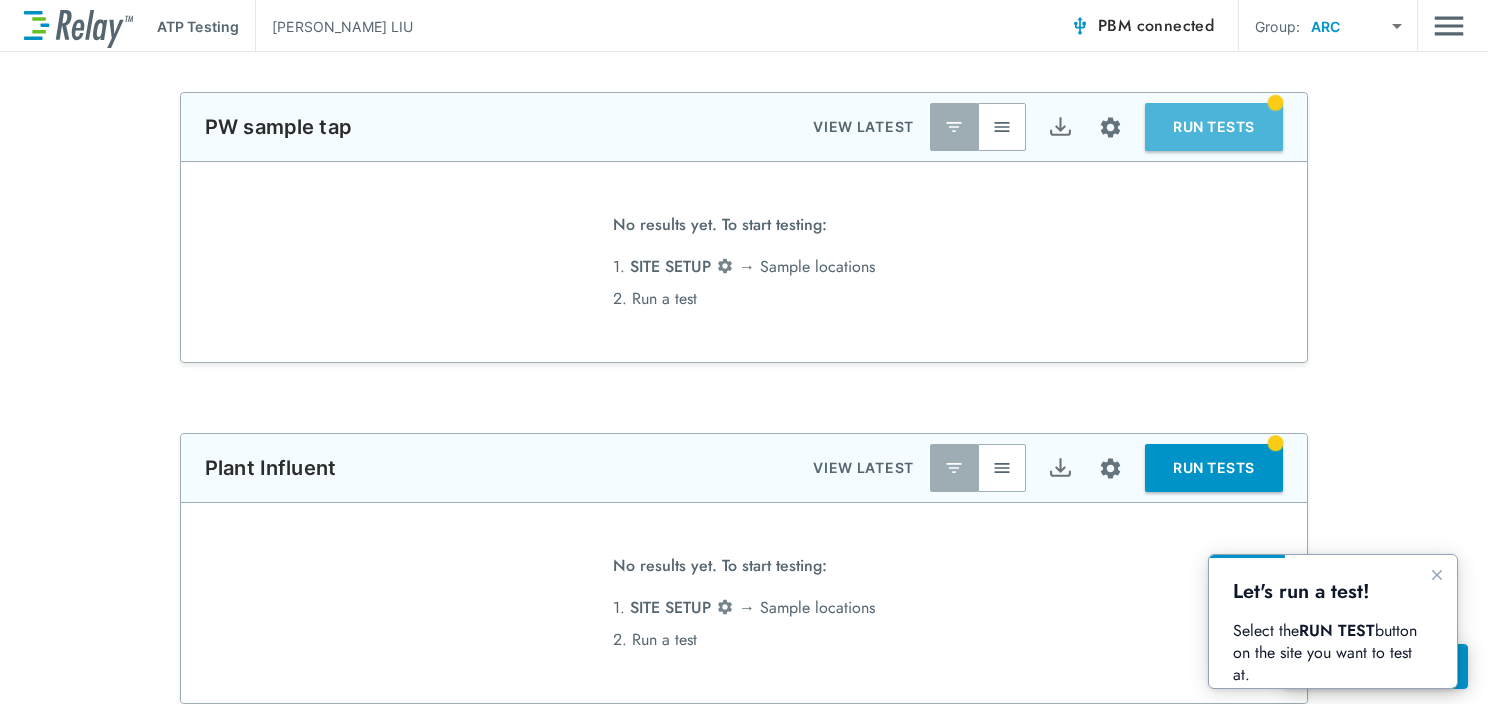 click on "RUN TESTS" at bounding box center [1214, 127] 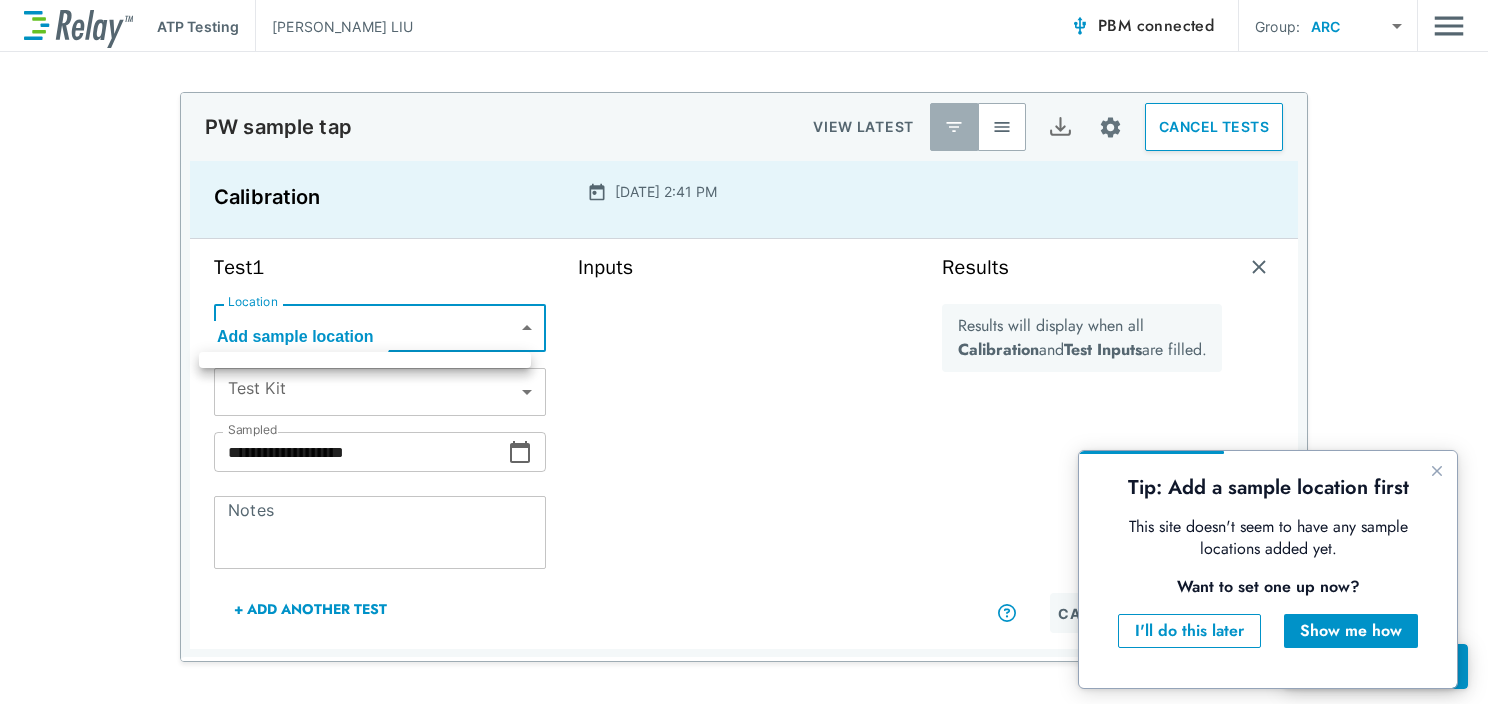 click on "**********" at bounding box center [744, 352] 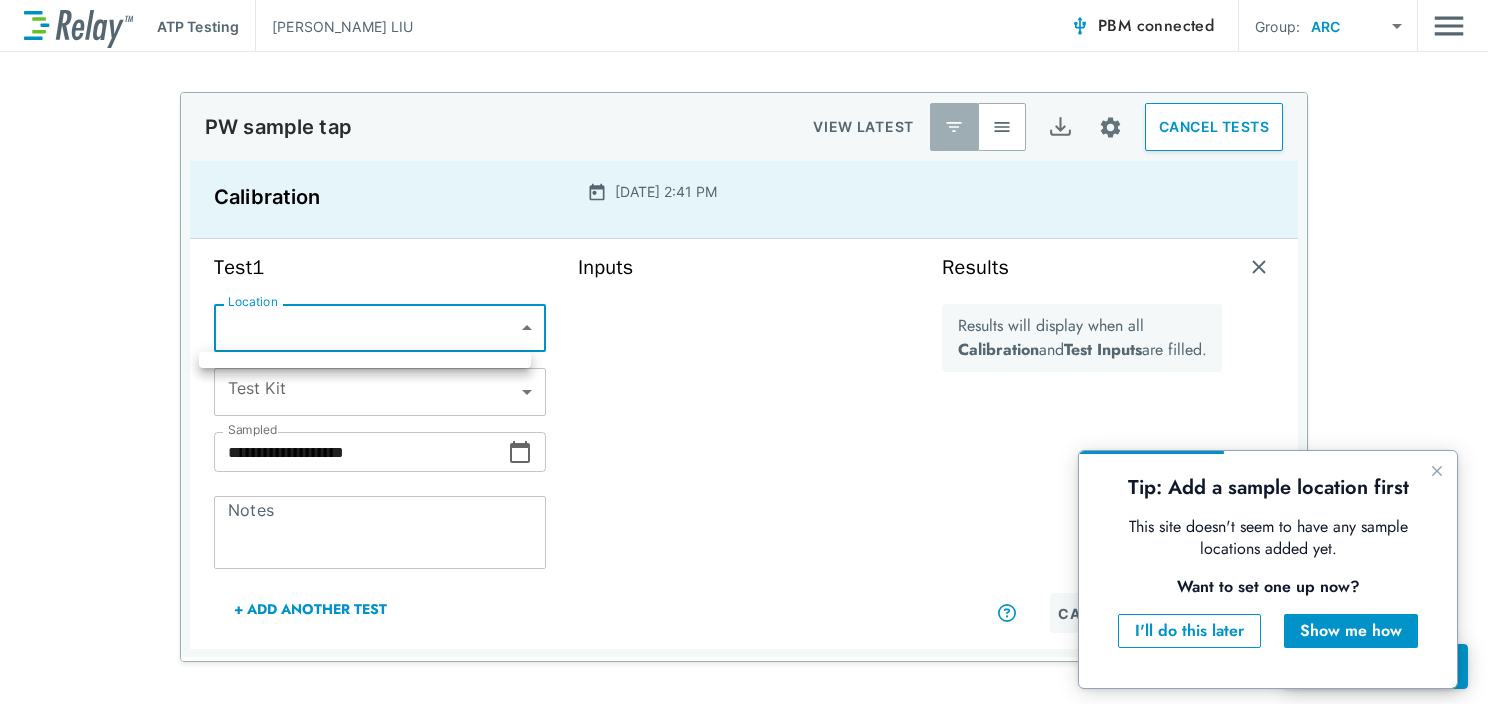 click at bounding box center (744, 352) 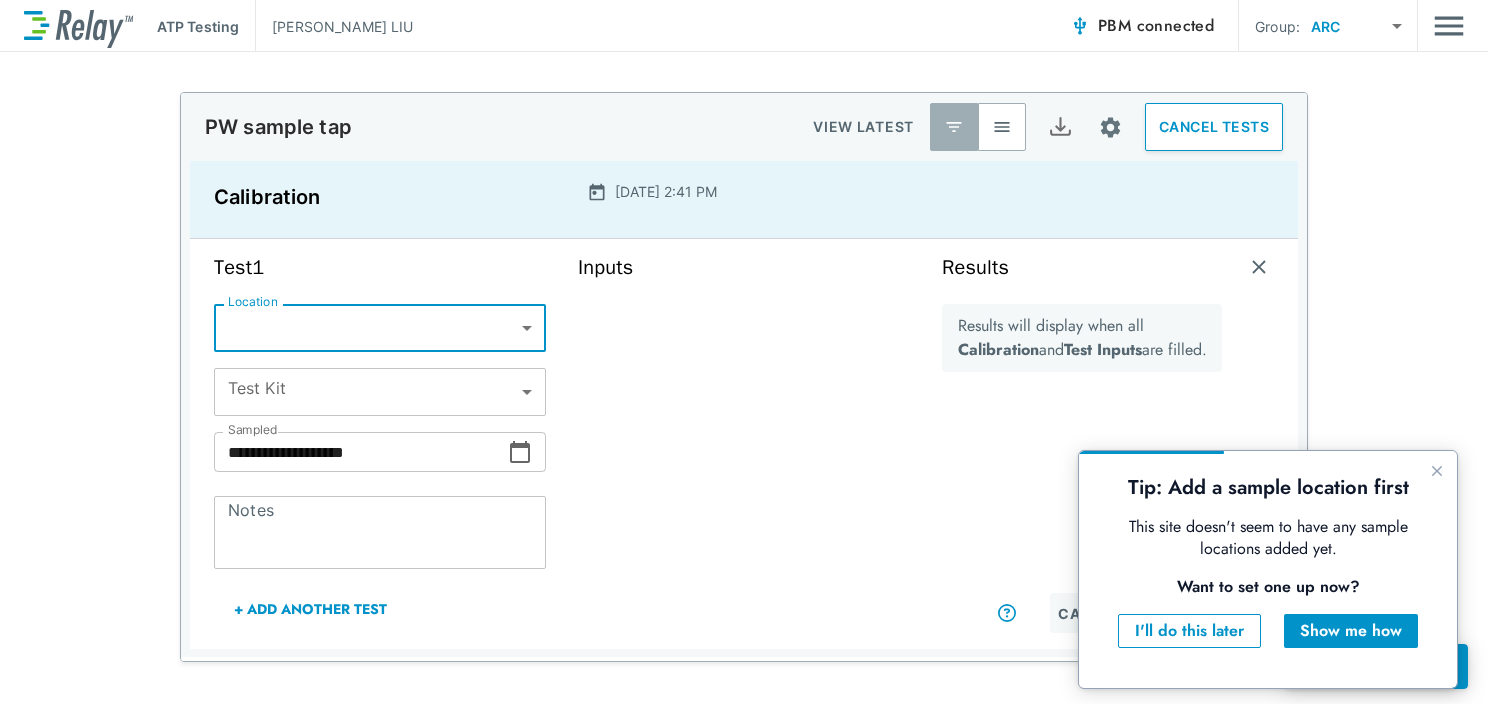 click on "**********" at bounding box center (744, 352) 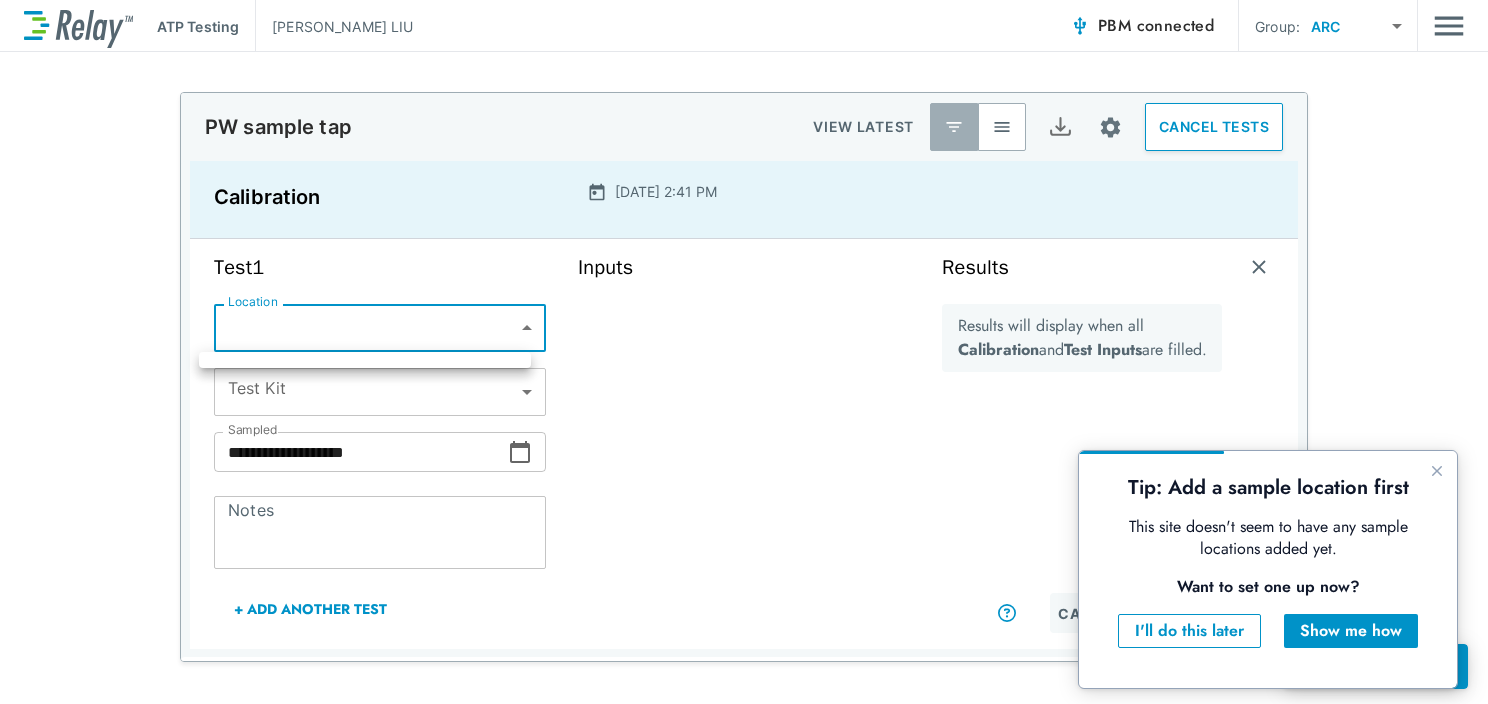 click at bounding box center [744, 352] 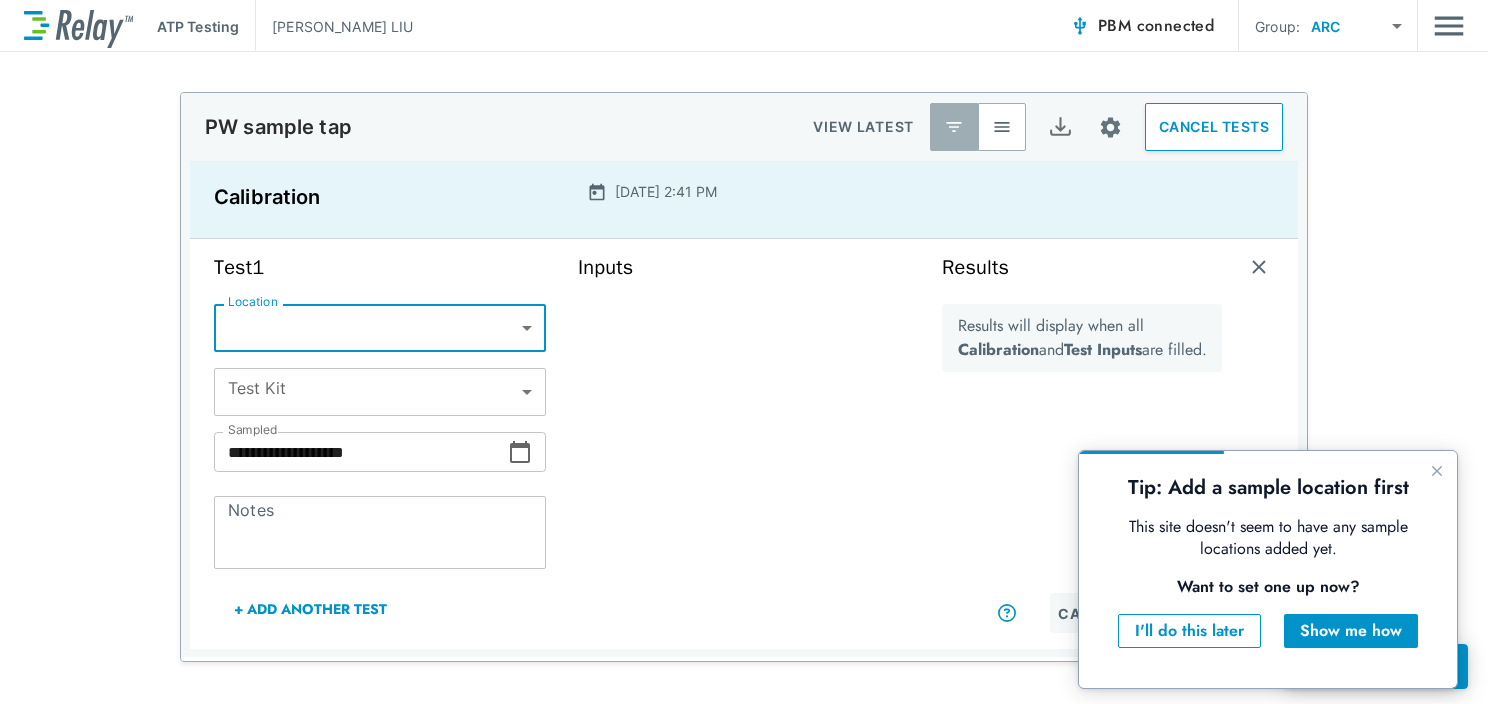 click on "Inputs" at bounding box center [744, 444] 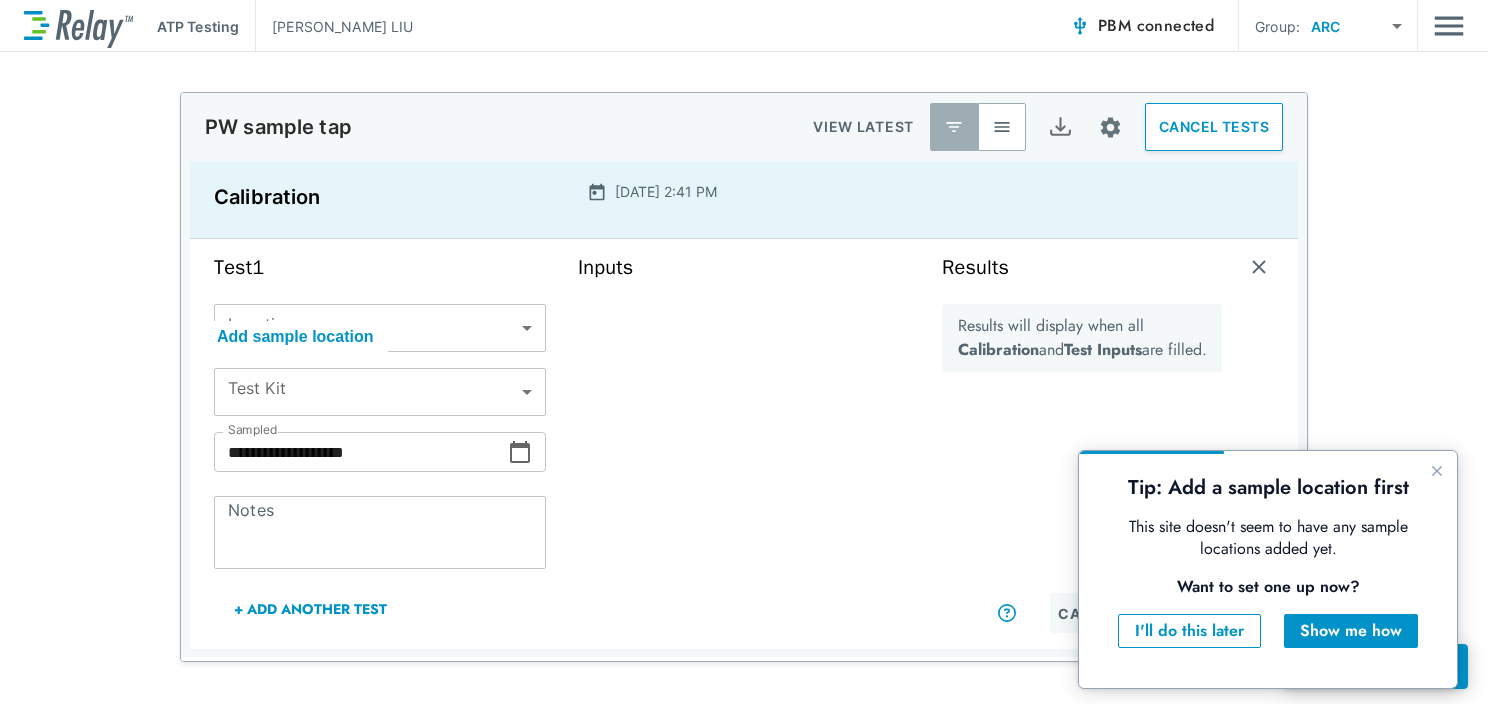 click on "**********" at bounding box center (744, 352) 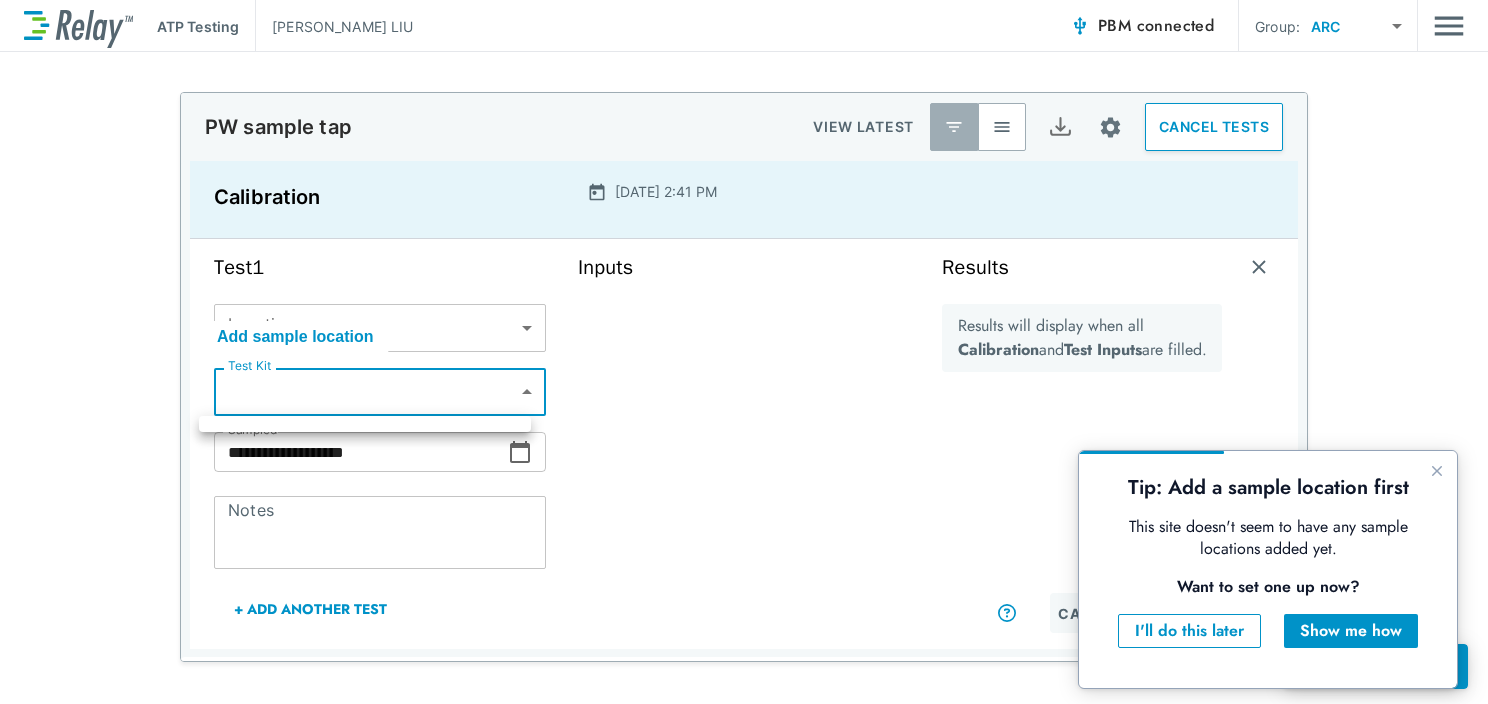 click at bounding box center [744, 352] 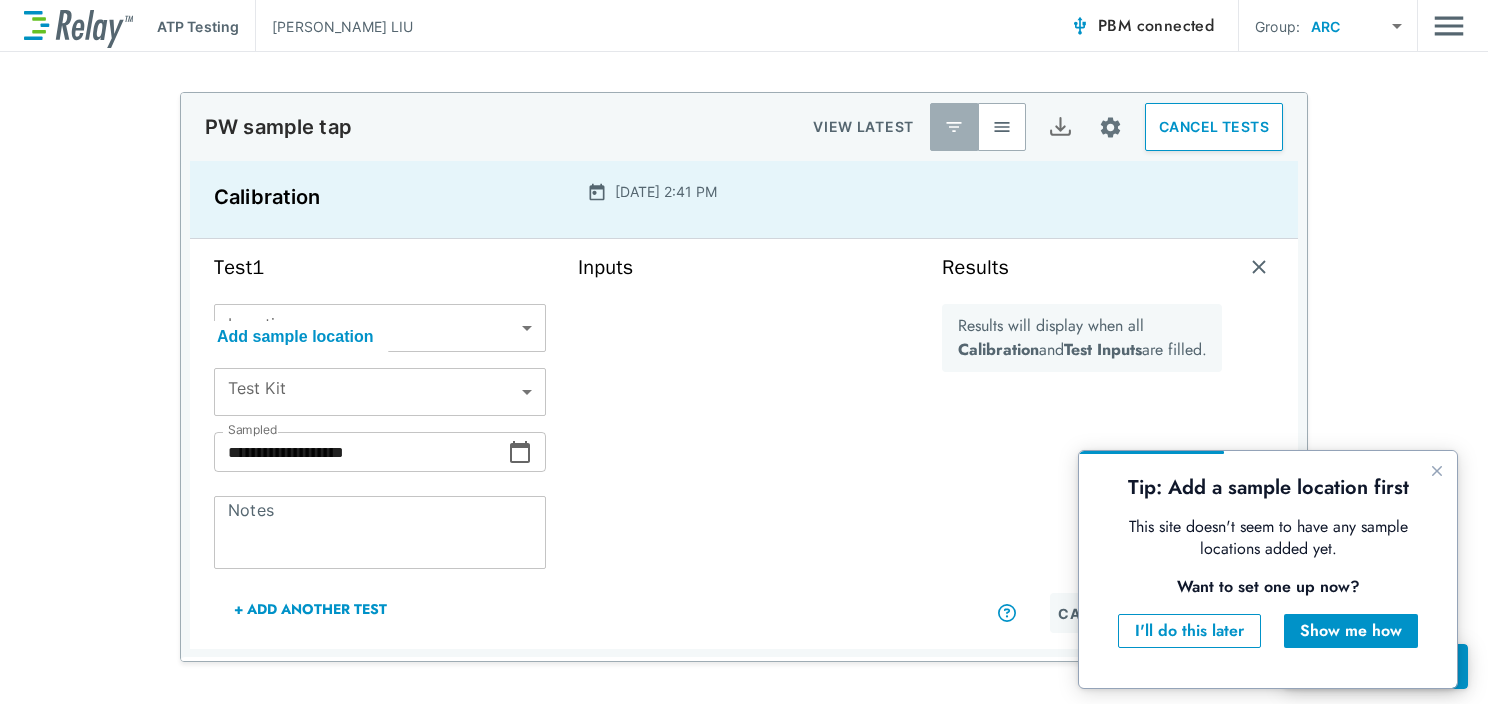 click on "Inputs" at bounding box center [744, 444] 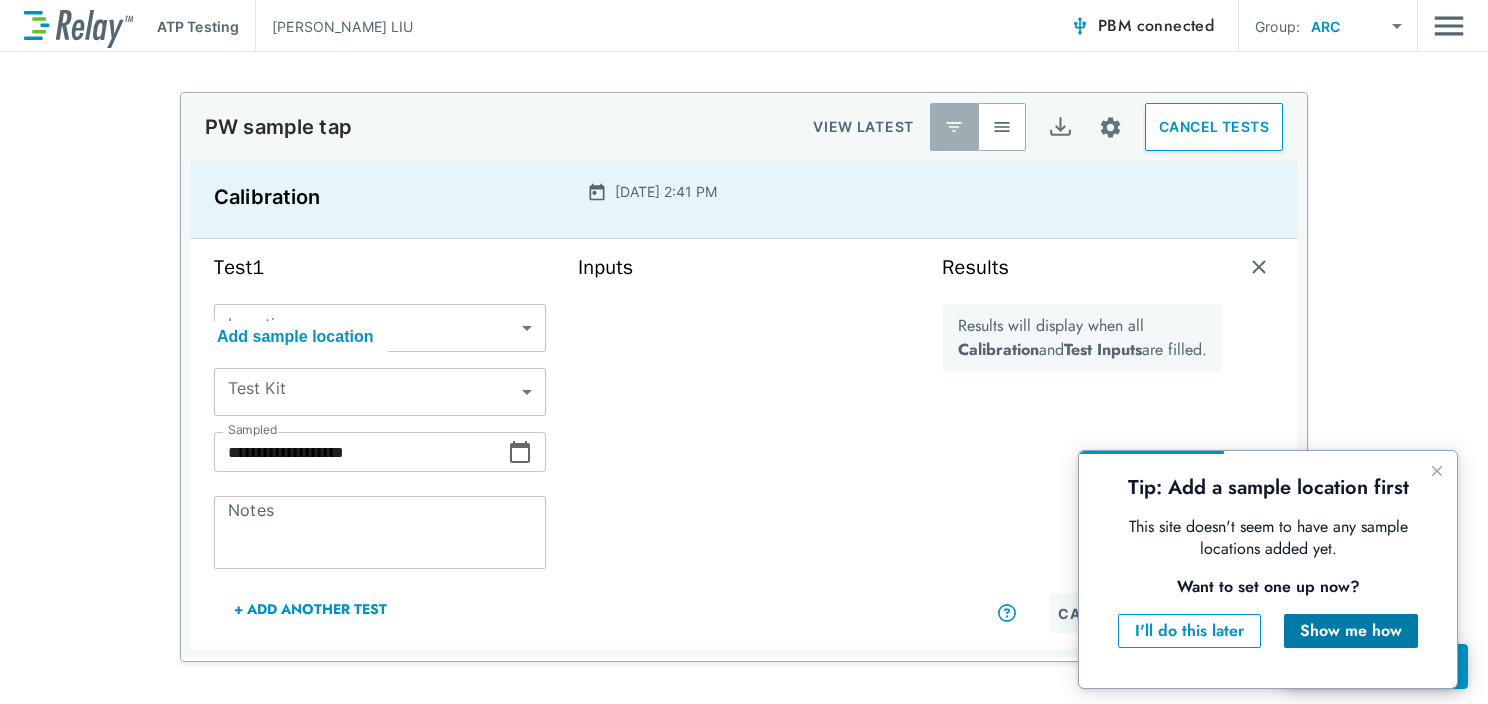 click on "Show me how" at bounding box center [1351, 631] 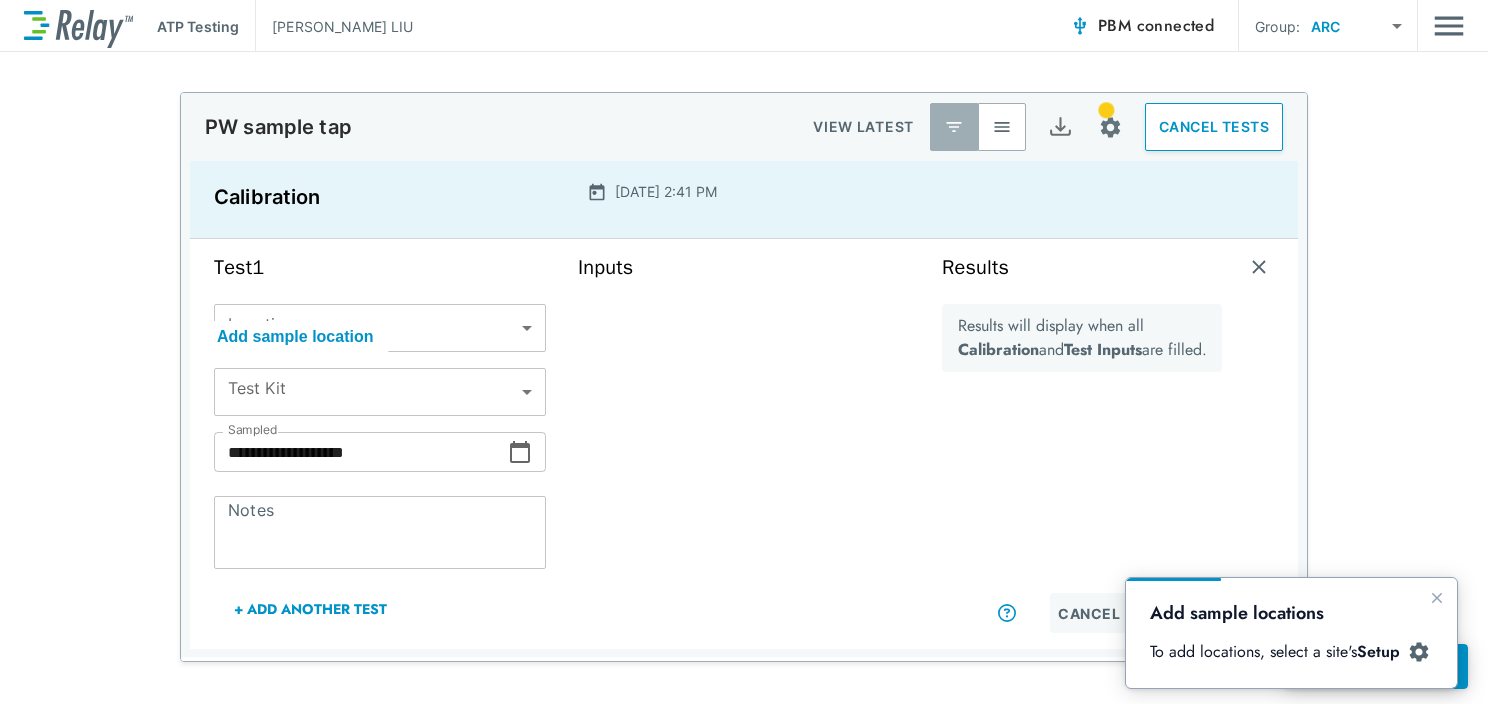 scroll, scrollTop: 0, scrollLeft: 0, axis: both 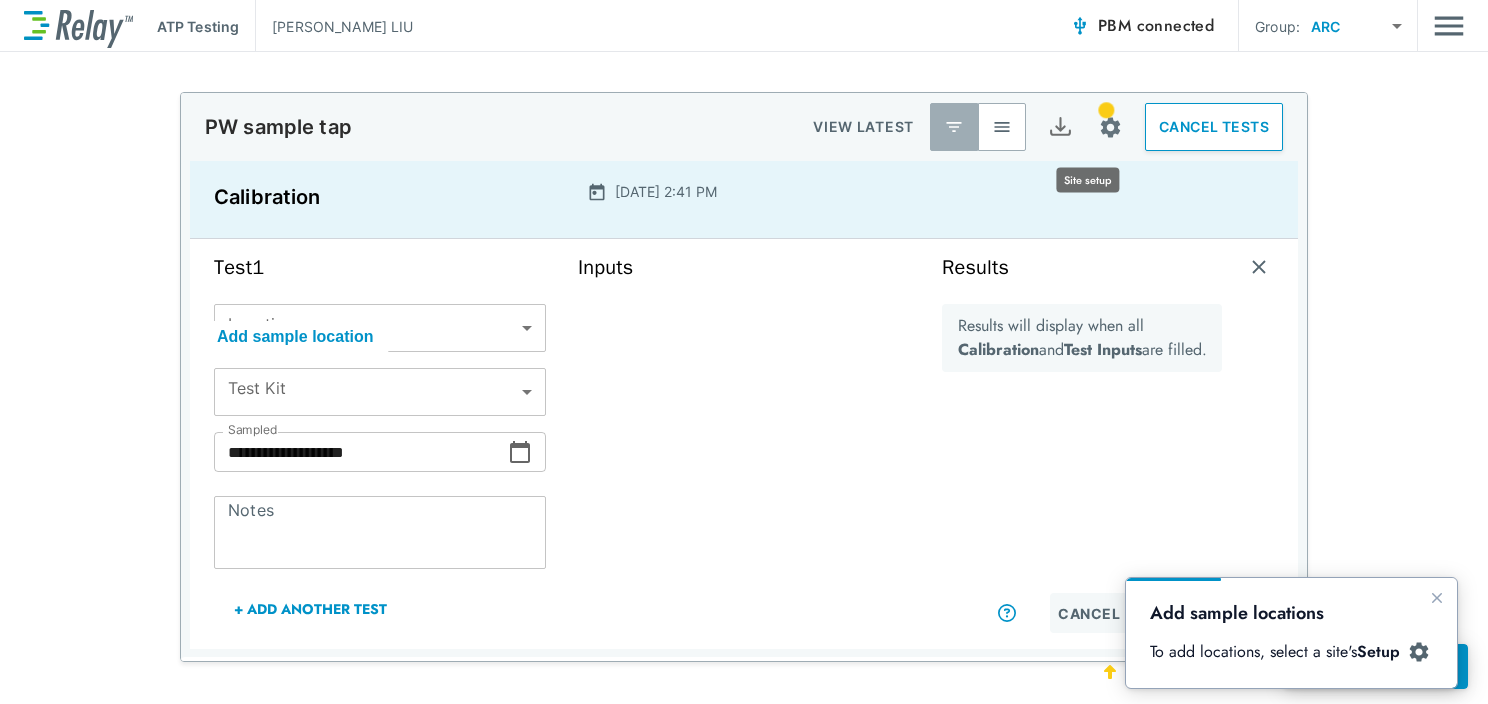 click at bounding box center (1110, 127) 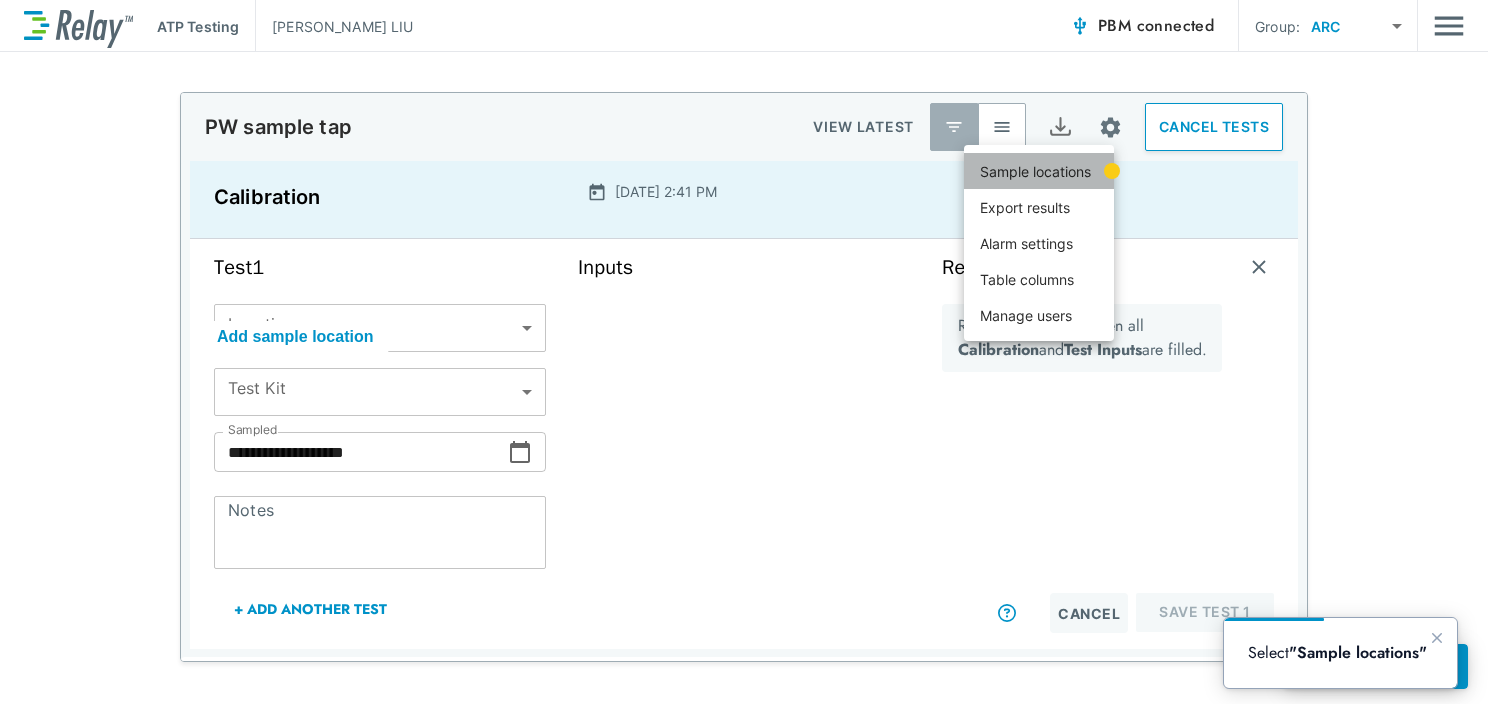 click on "Sample locations" at bounding box center (1035, 171) 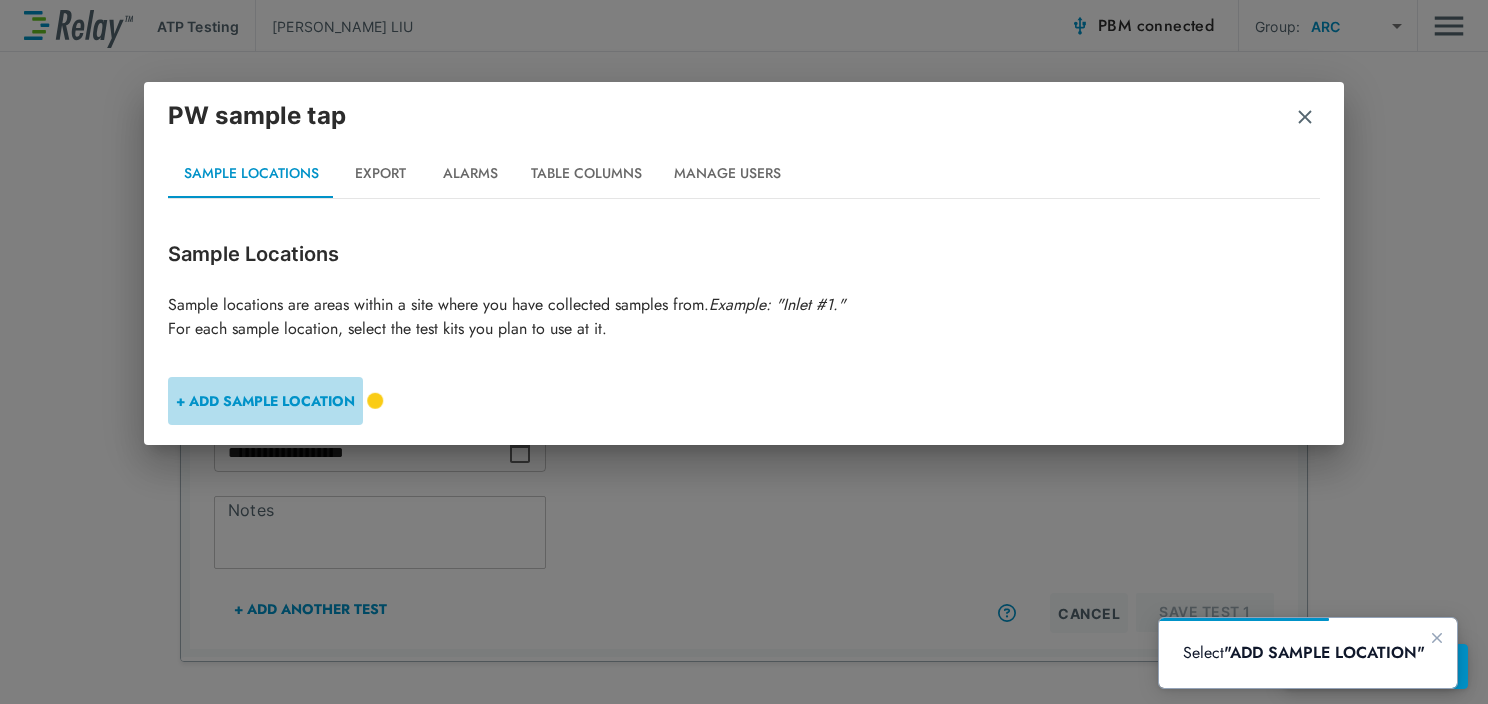 click on "+ ADD SAMPLE LOCATION" at bounding box center [265, 401] 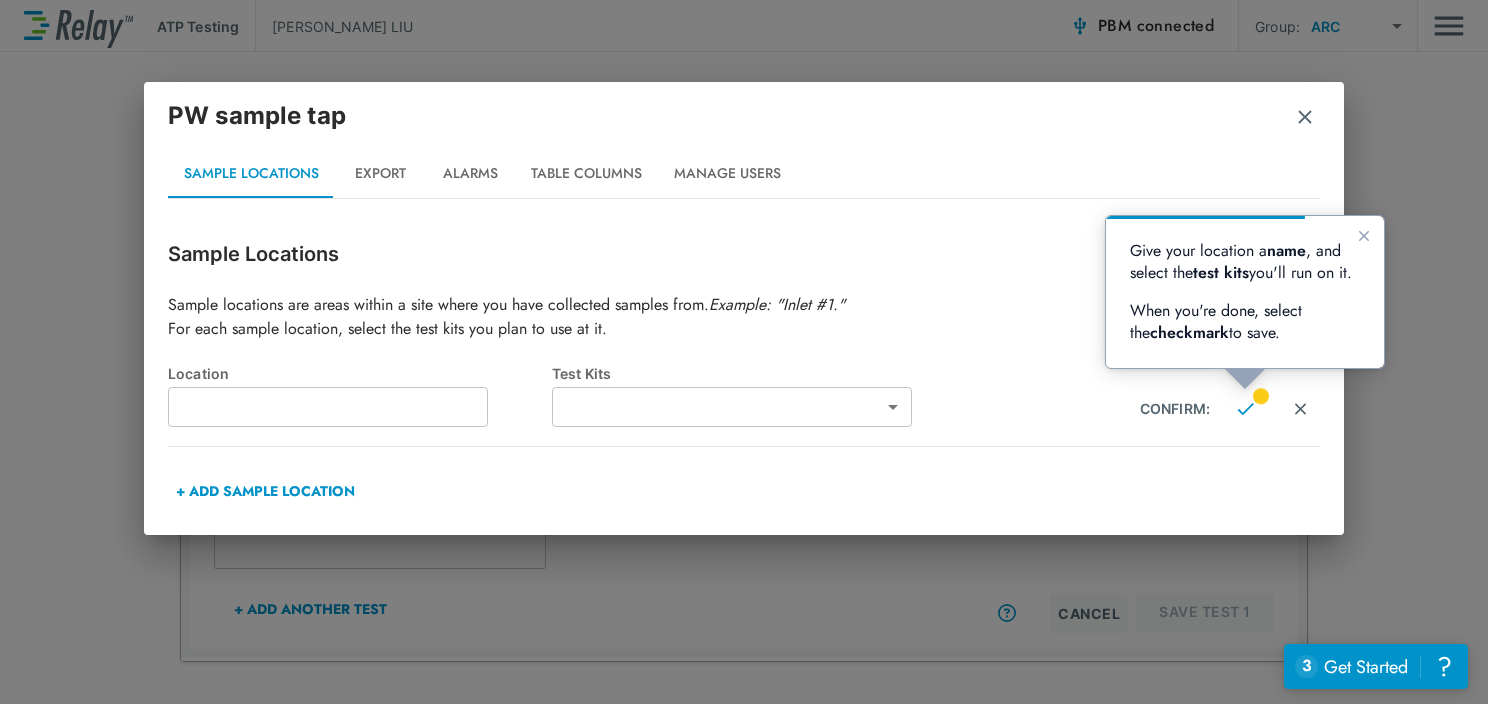 click at bounding box center [328, 407] 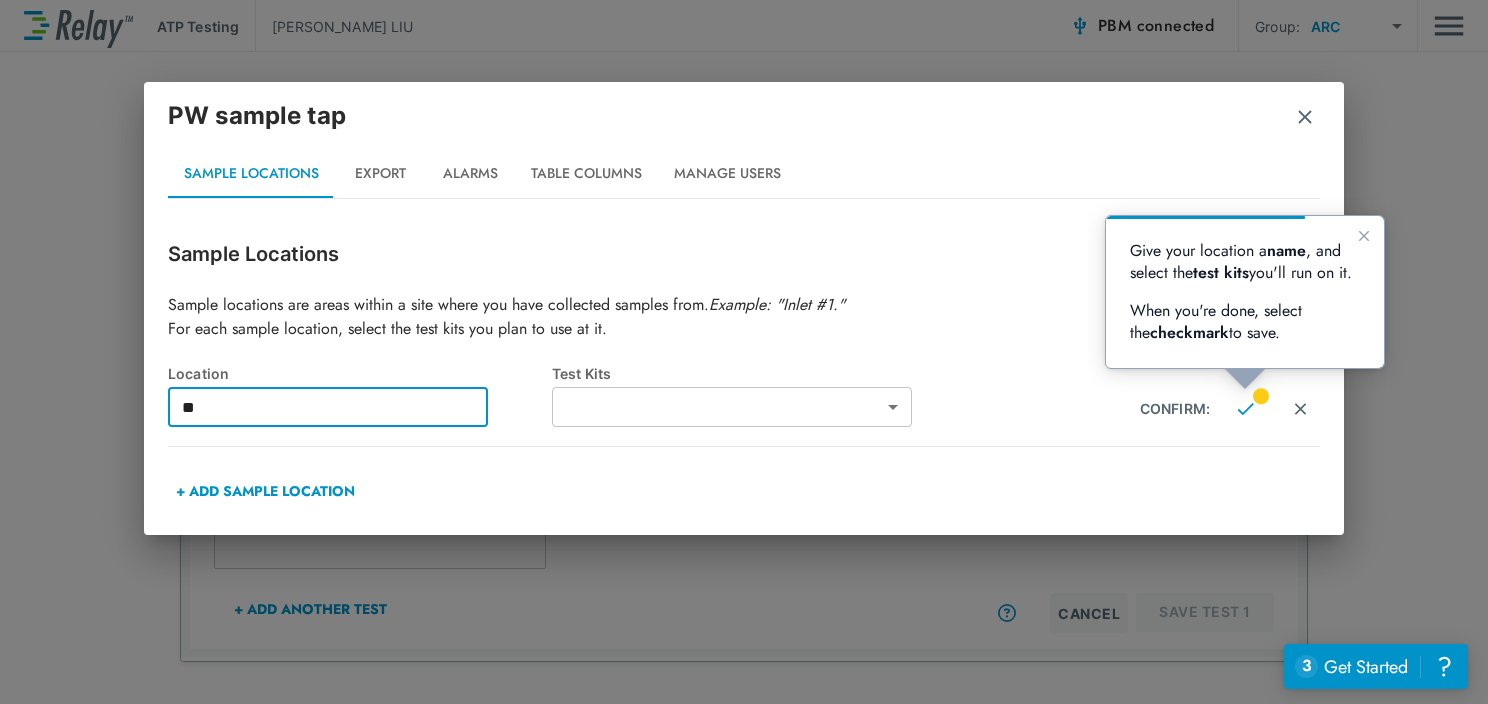 type on "*" 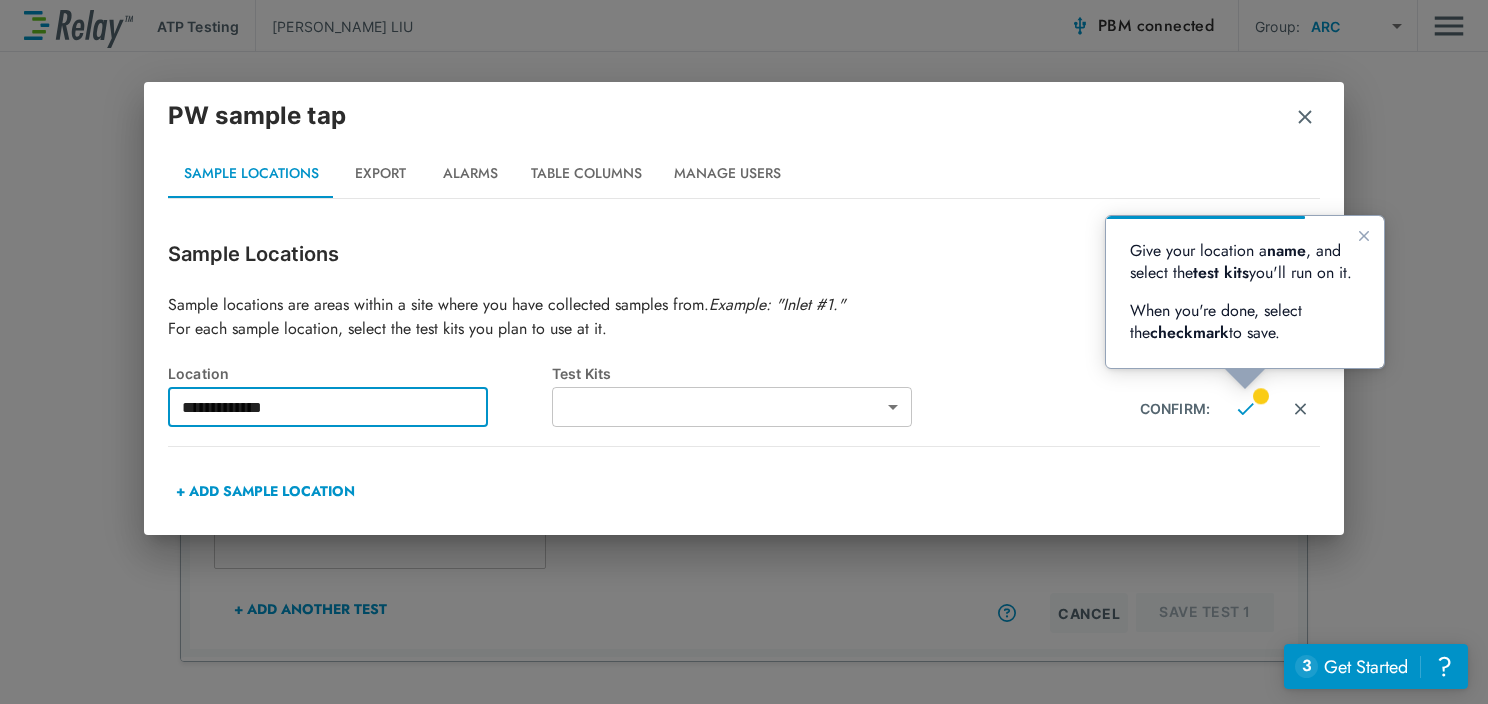 type on "**********" 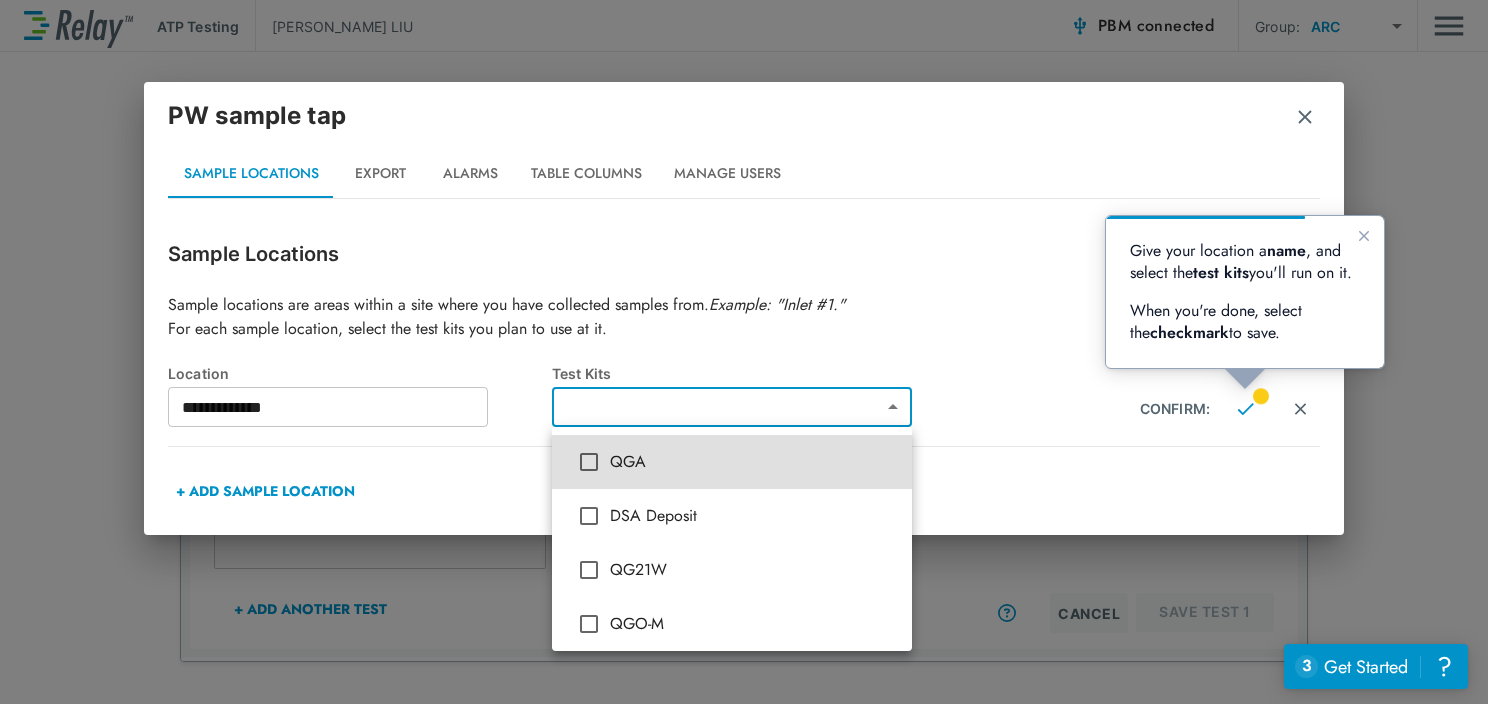 type on "***" 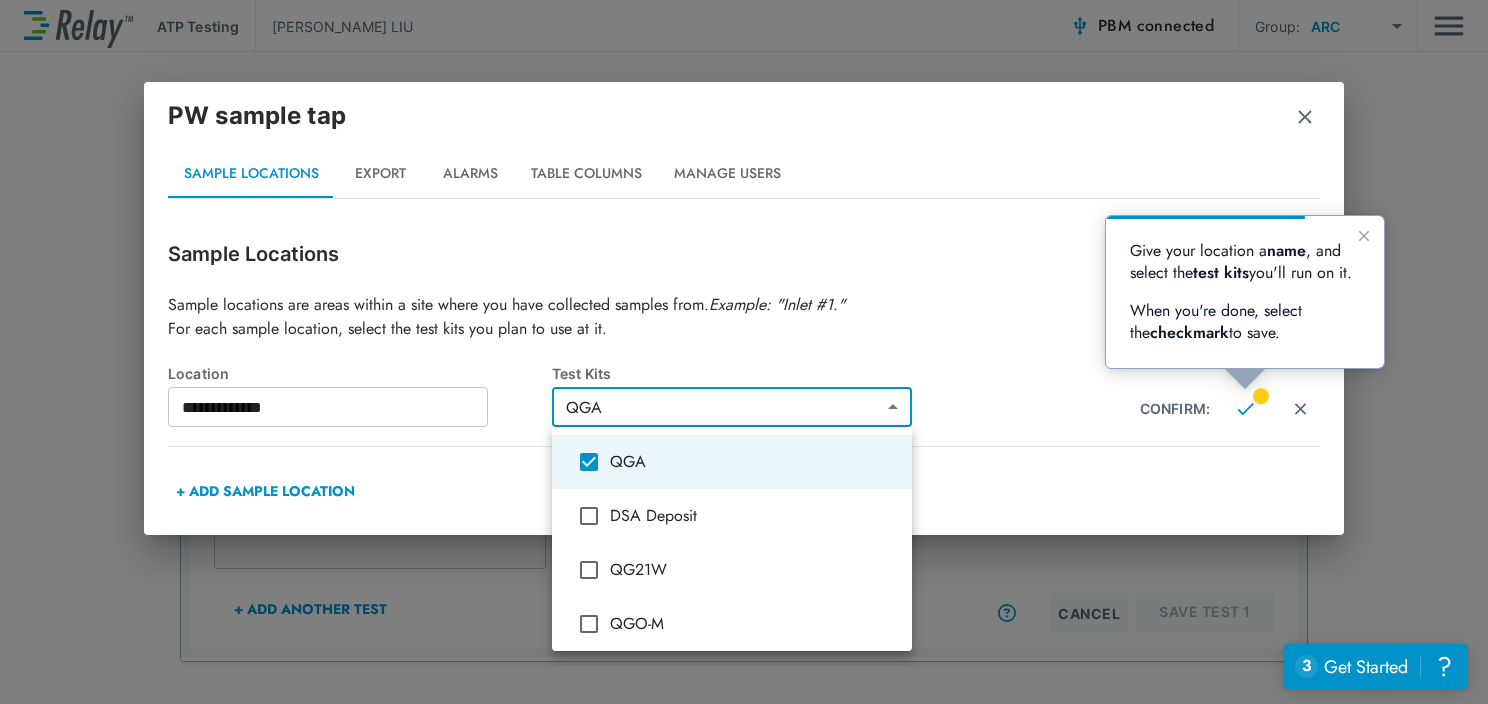 click at bounding box center (744, 352) 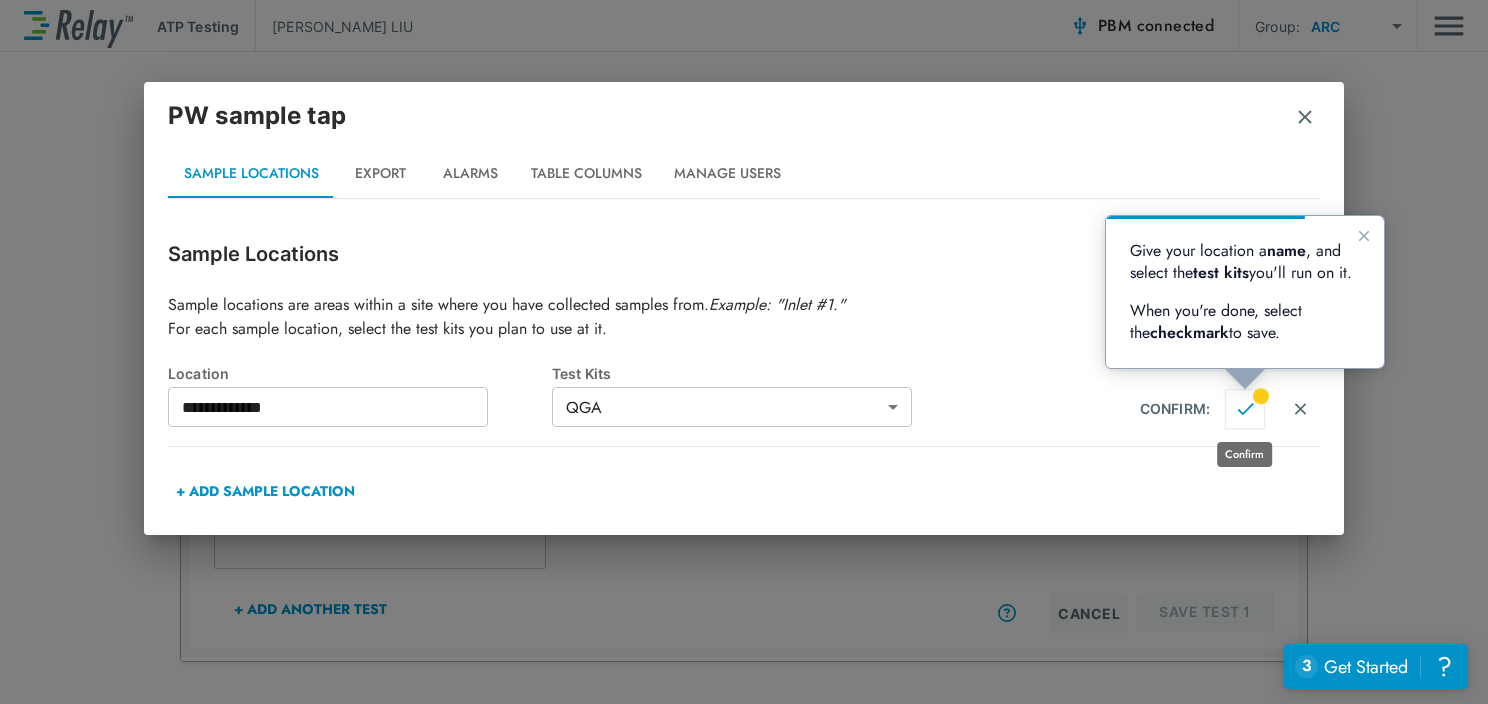 click at bounding box center [1245, 409] 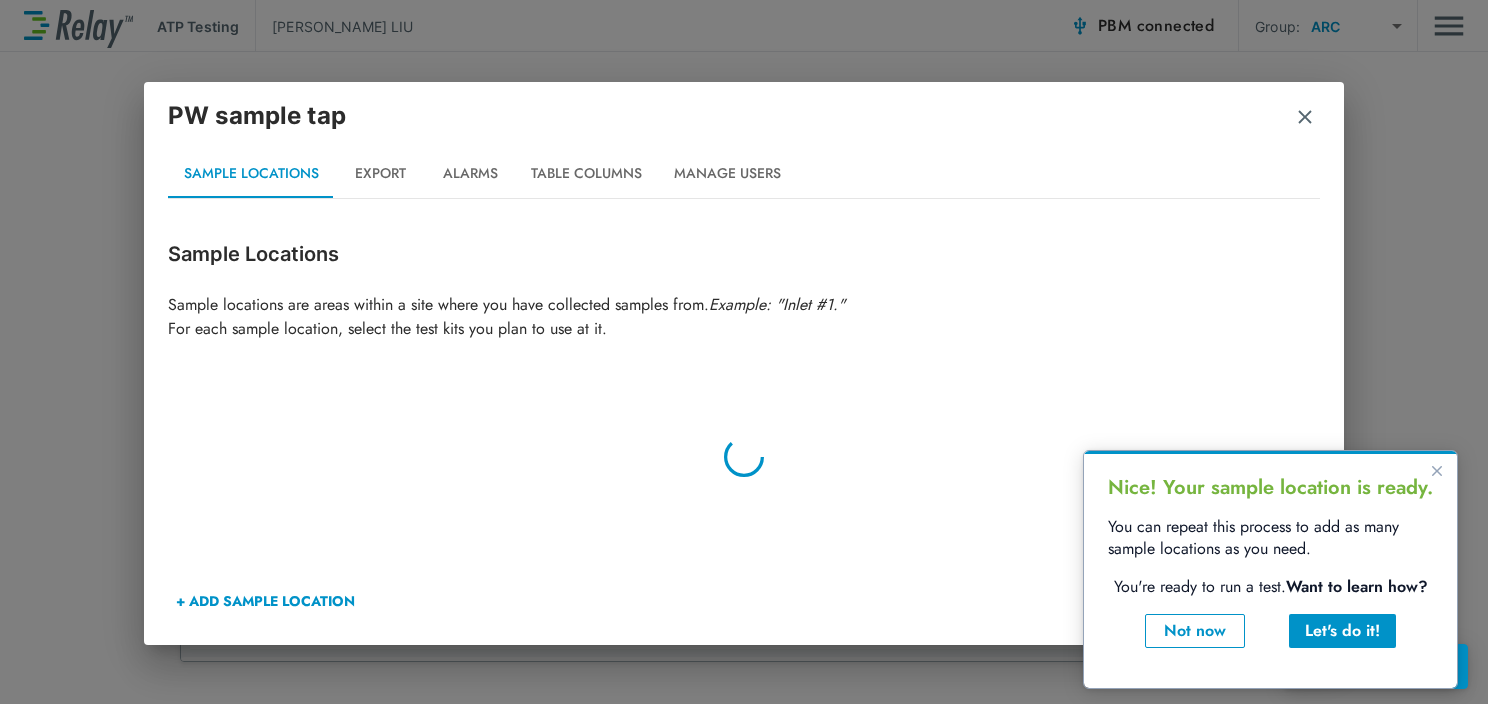 type on "**********" 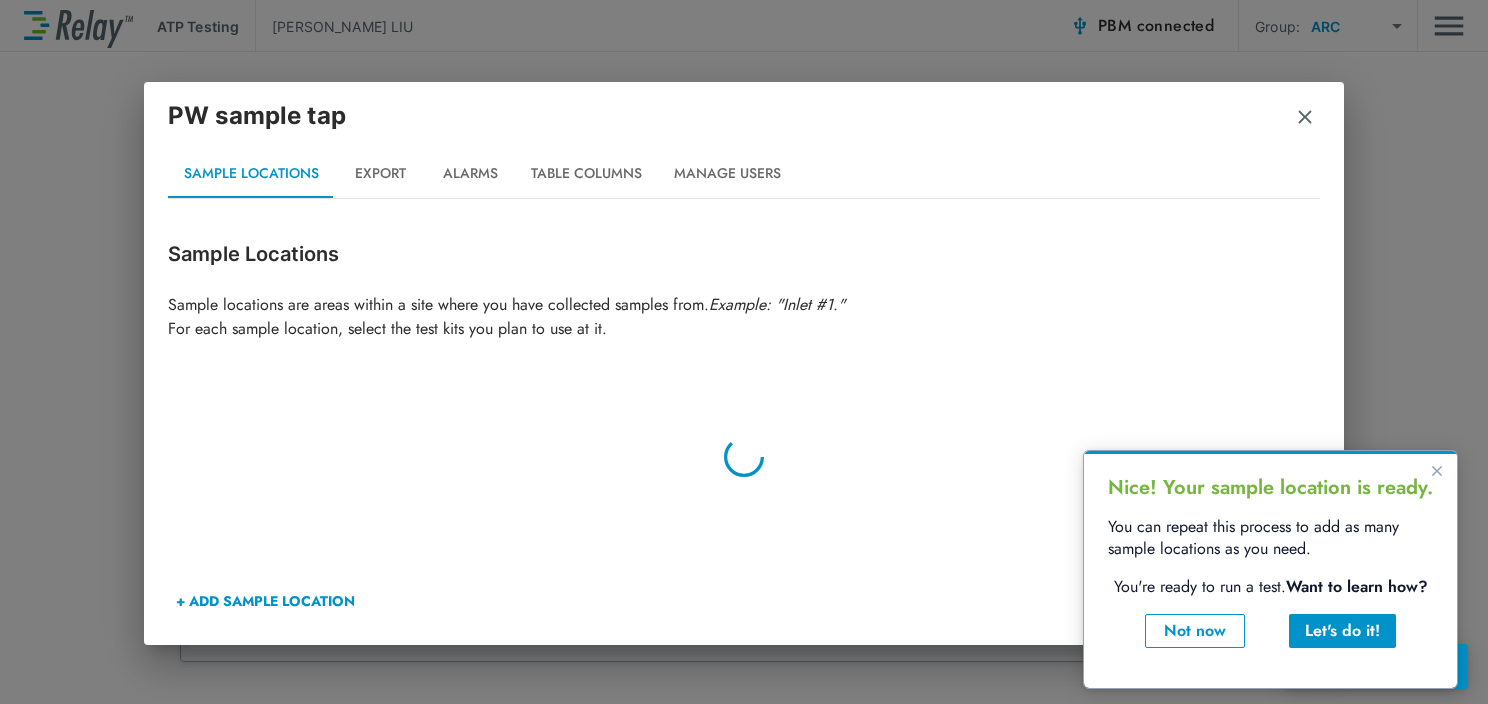 type on "***" 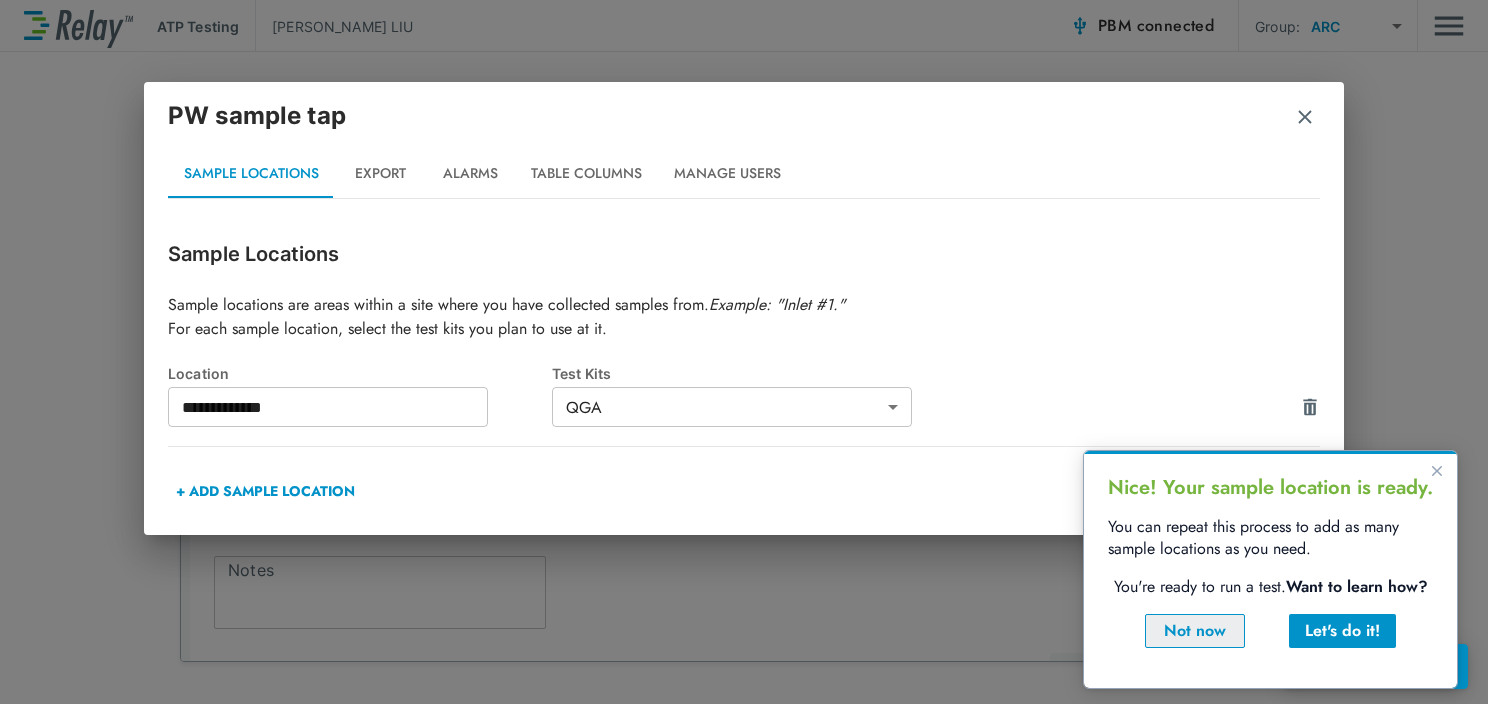 click on "Not now" at bounding box center (1195, 631) 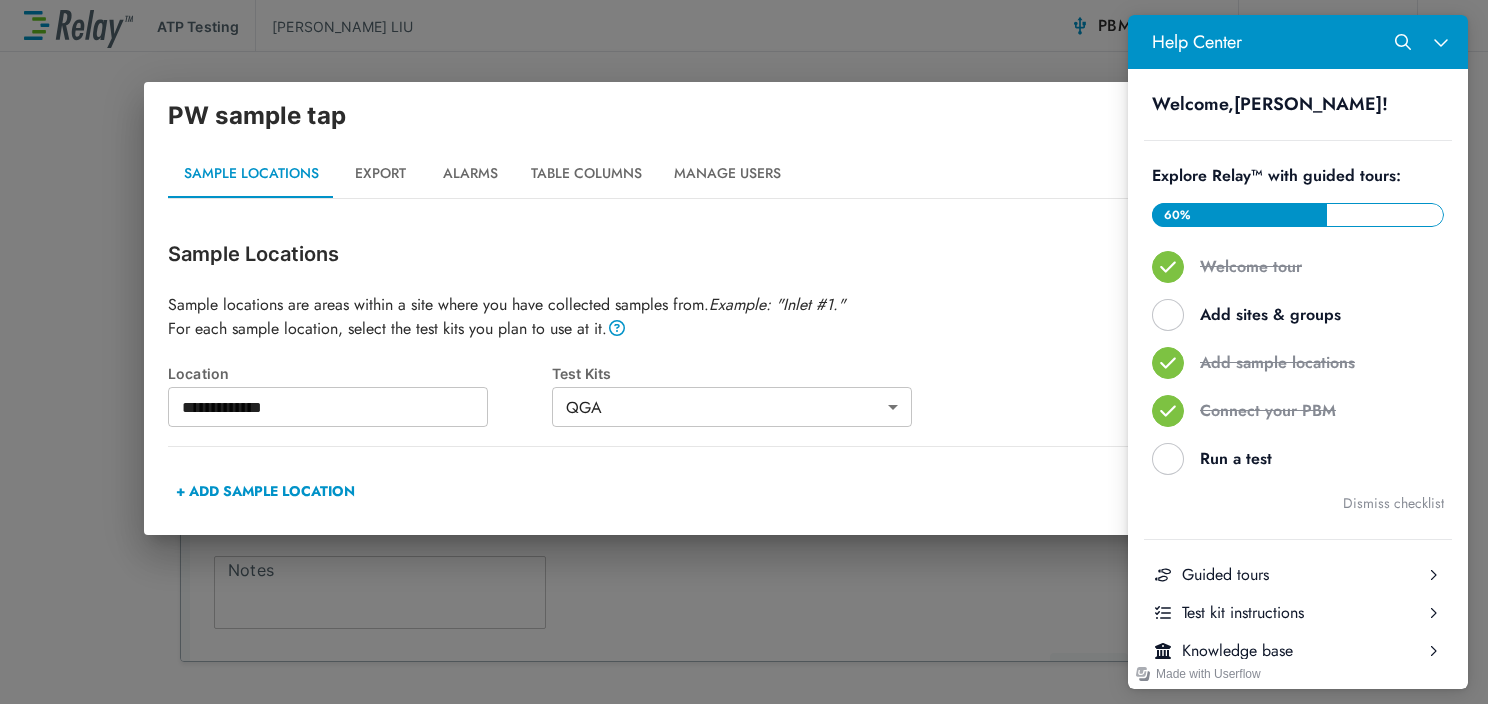 click on "**********" at bounding box center (744, 352) 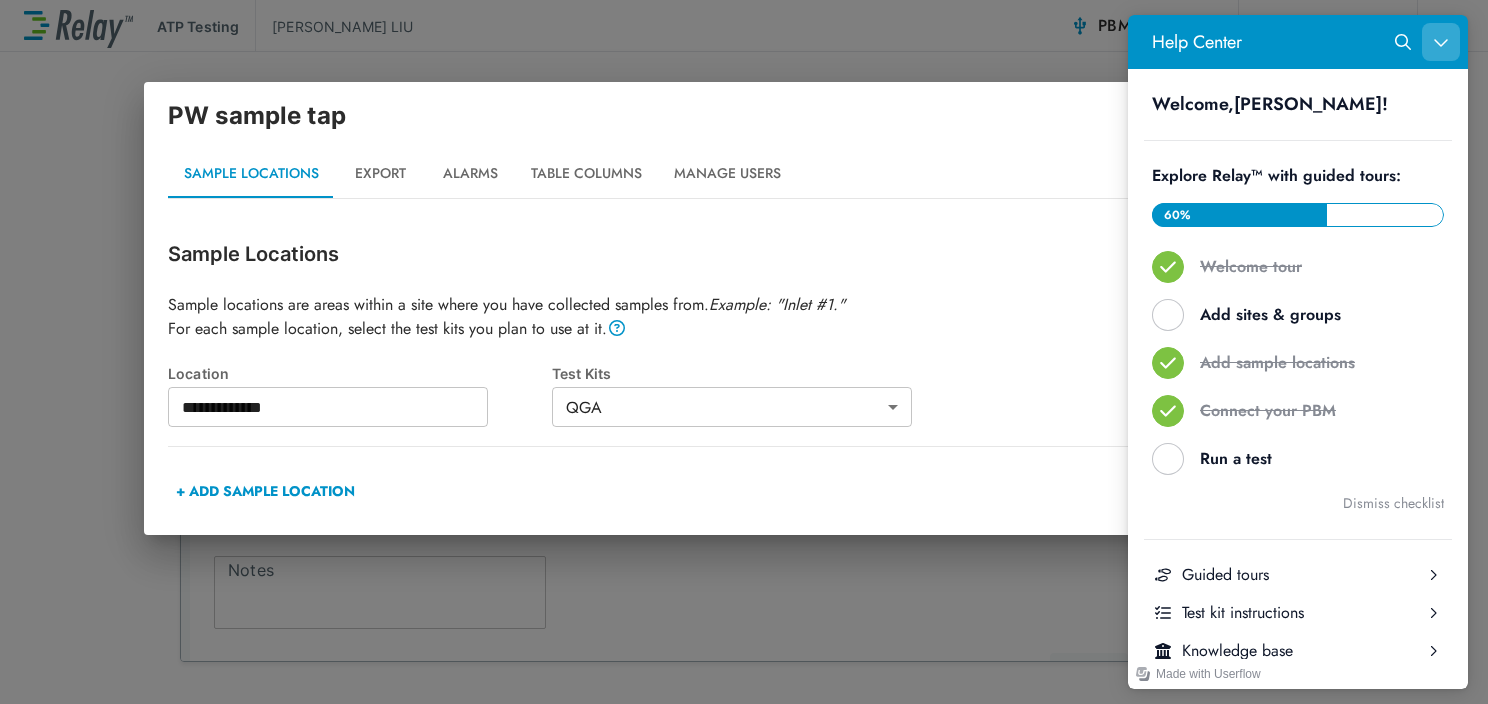 click 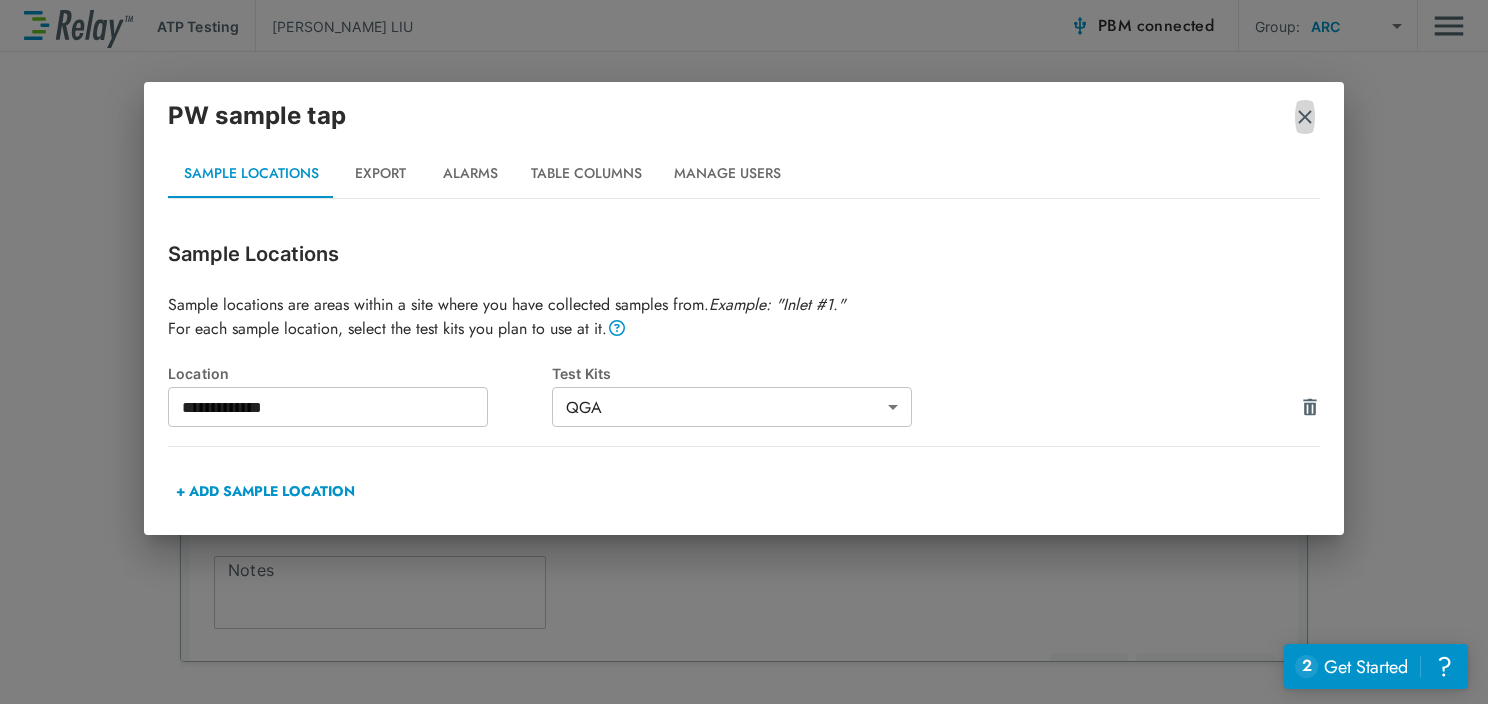 click at bounding box center [1305, 117] 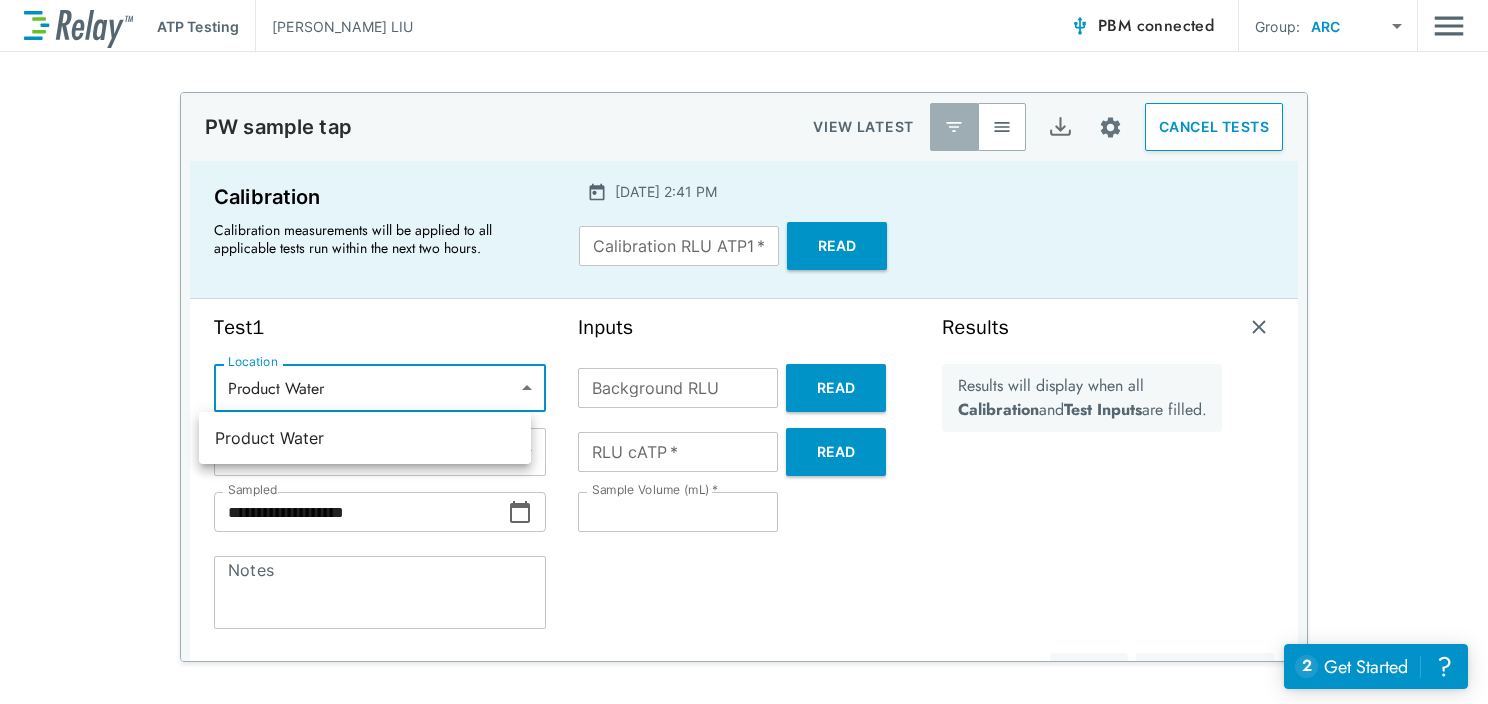 click on "**********" at bounding box center [744, 352] 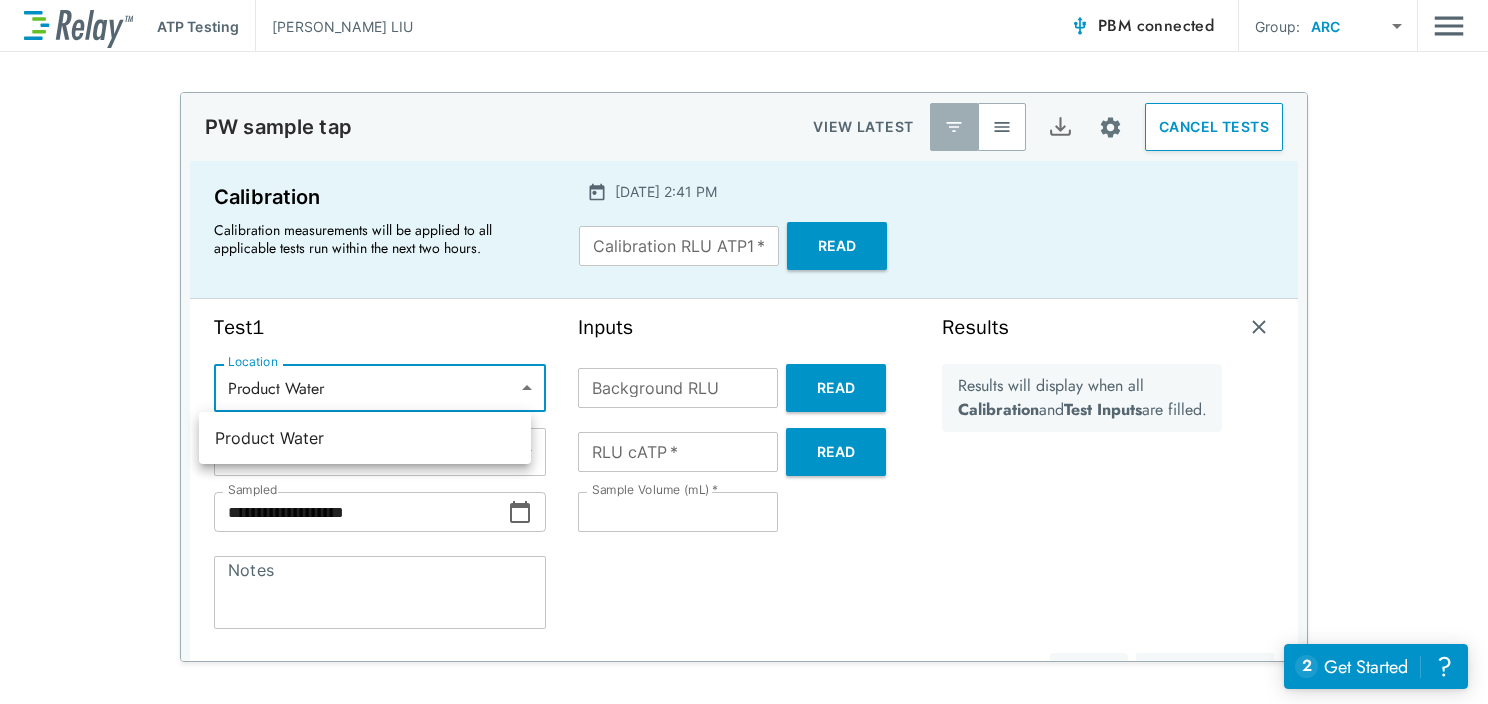click at bounding box center [744, 352] 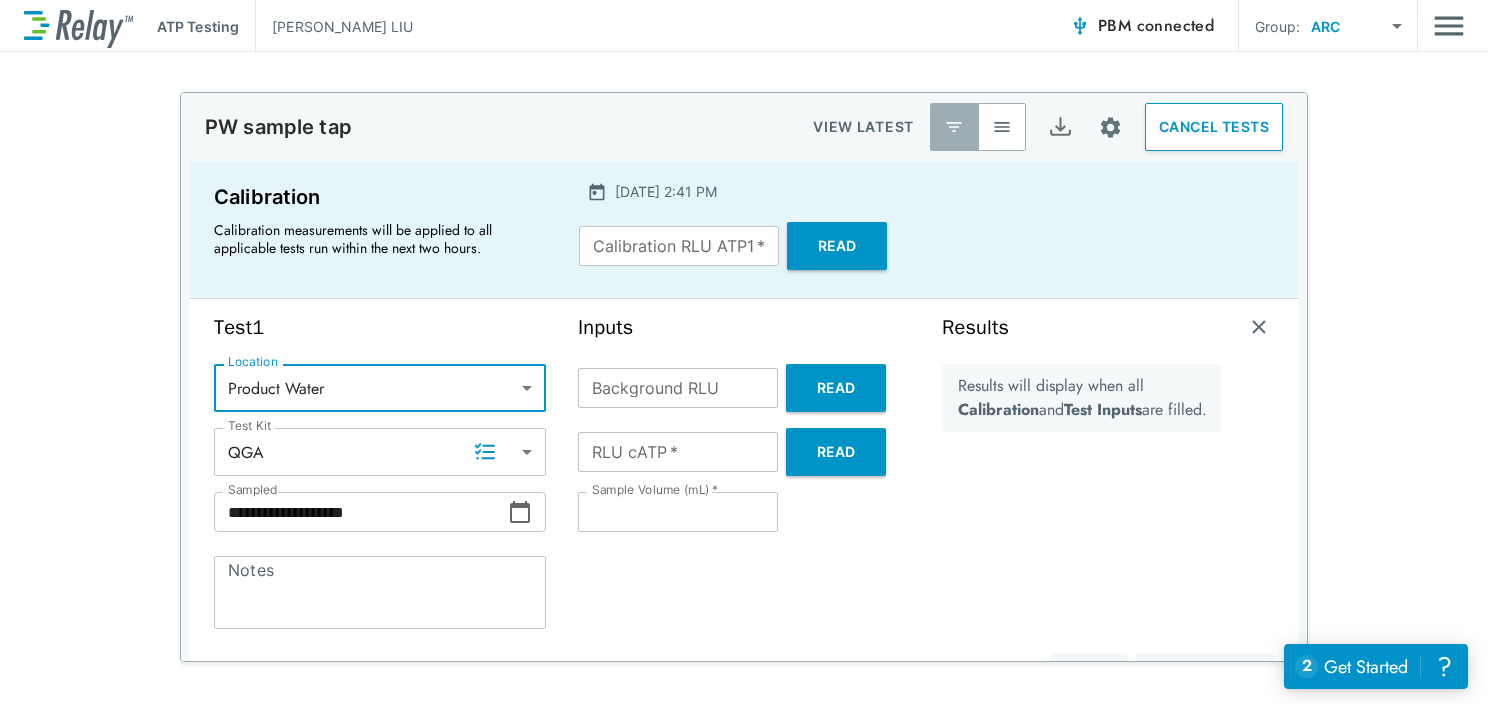 click on "PW sample tap VIEW LATEST CANCEL TESTS" at bounding box center (744, 127) 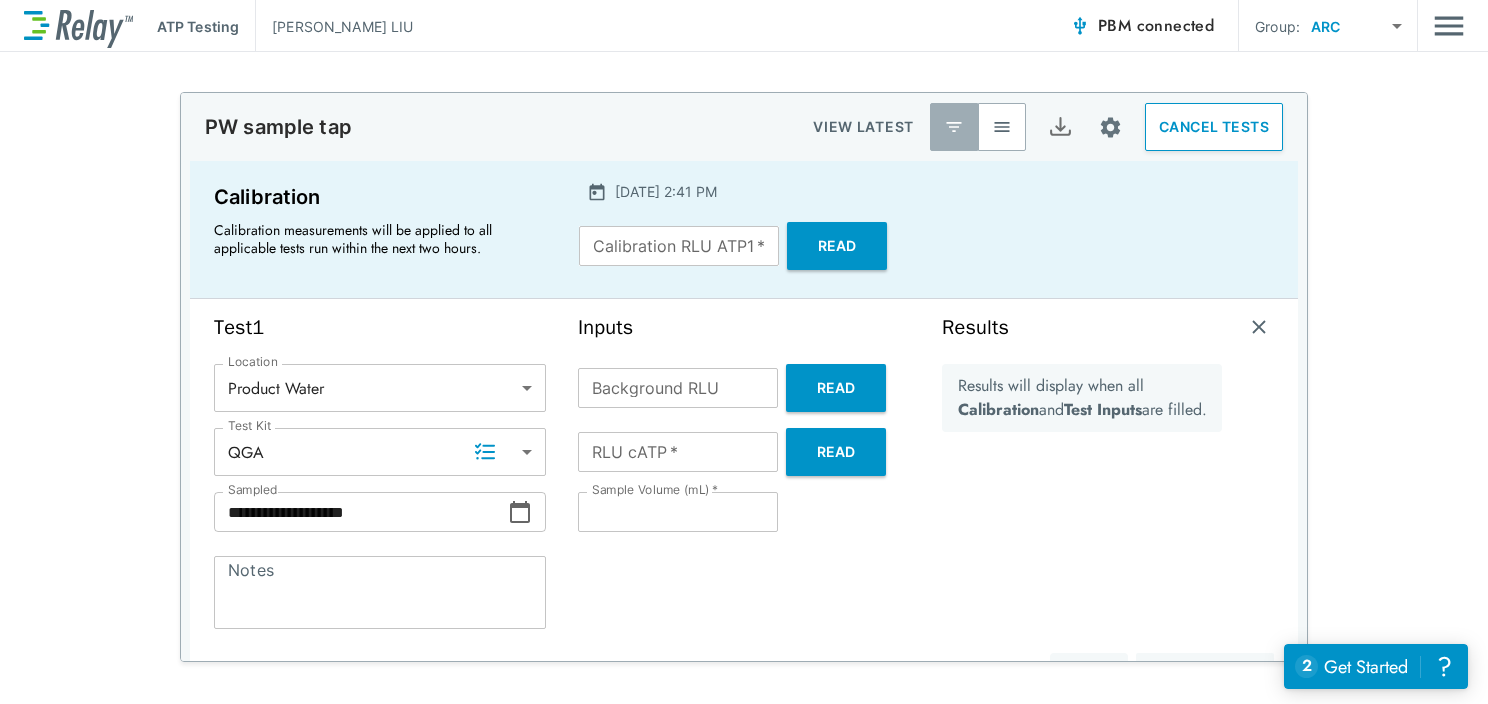 click at bounding box center (954, 127) 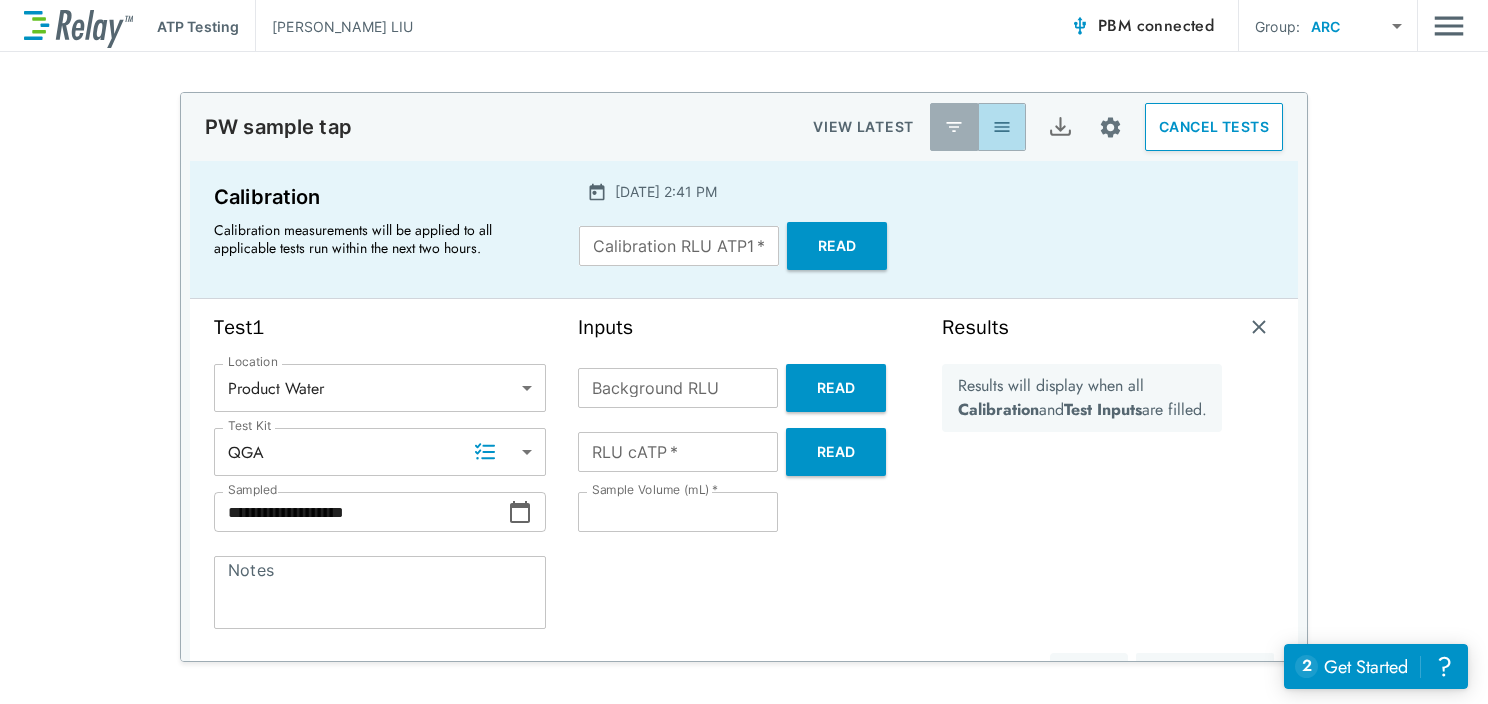 click at bounding box center (1002, 127) 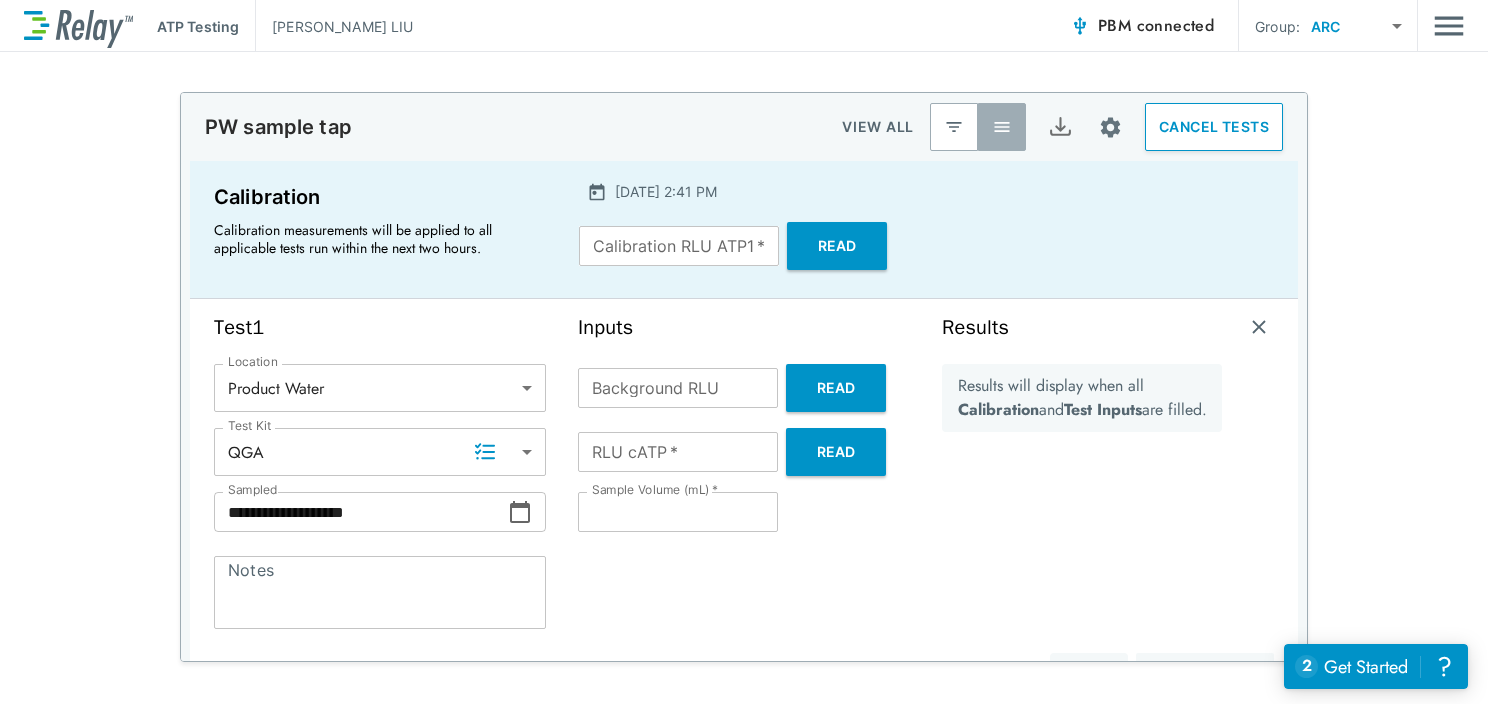 click at bounding box center [954, 127] 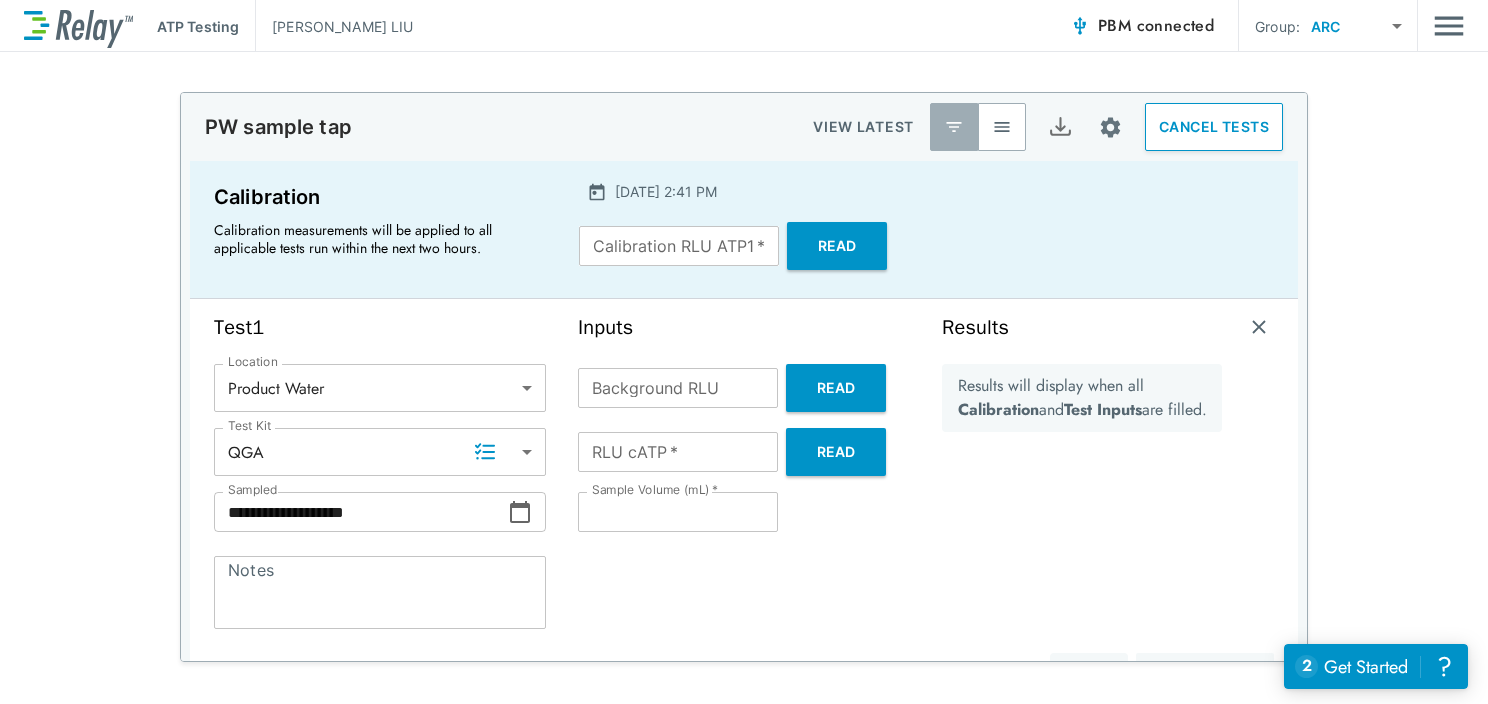 click on "**********" at bounding box center (744, 352) 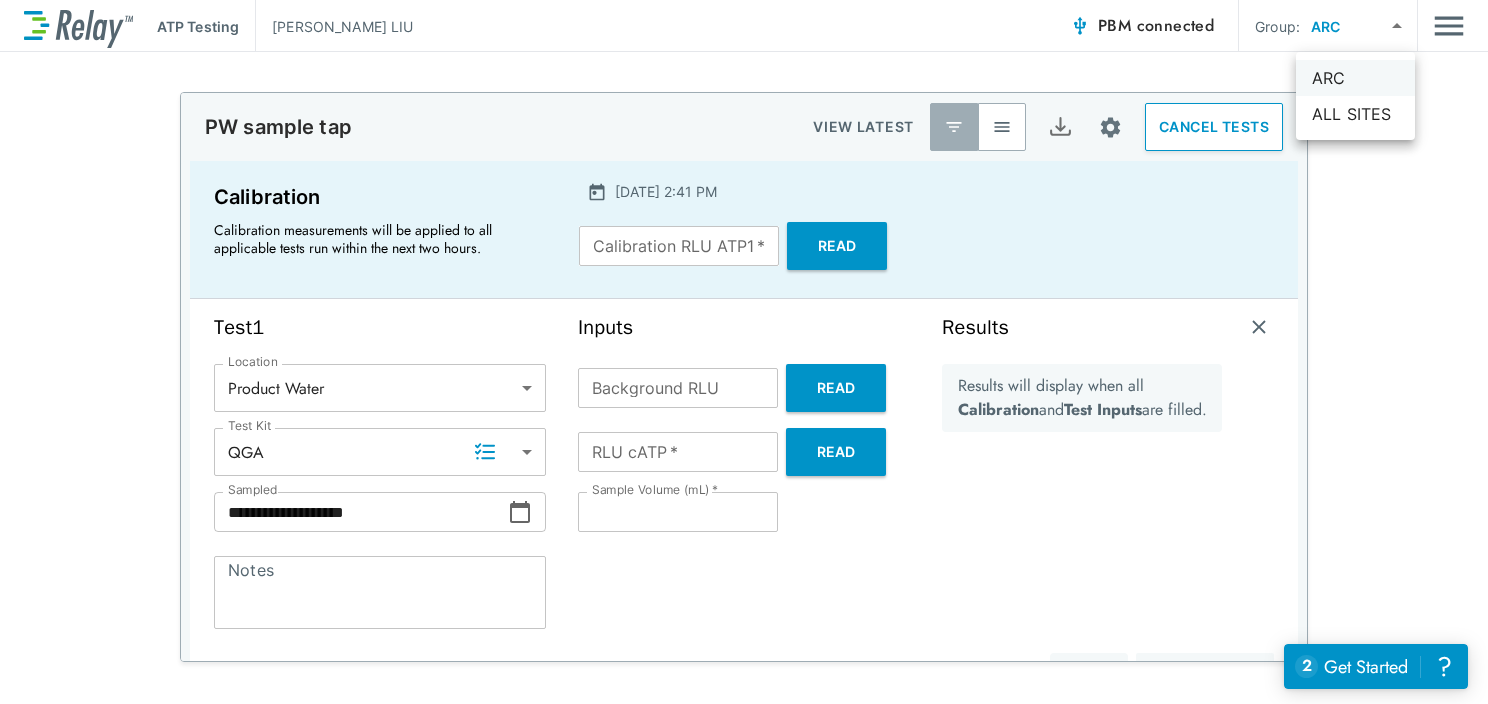 click on "ARC" at bounding box center [1355, 78] 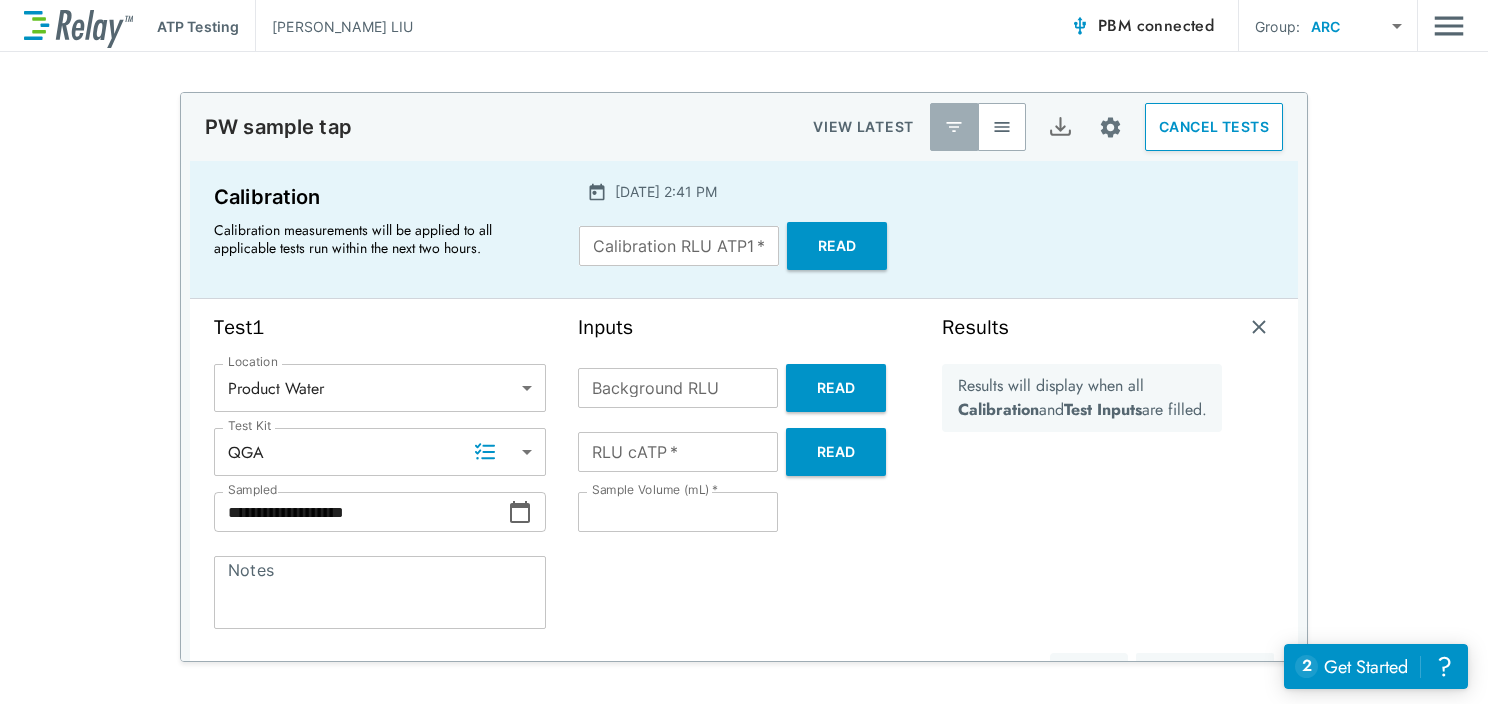 click on "**********" at bounding box center [744, 352] 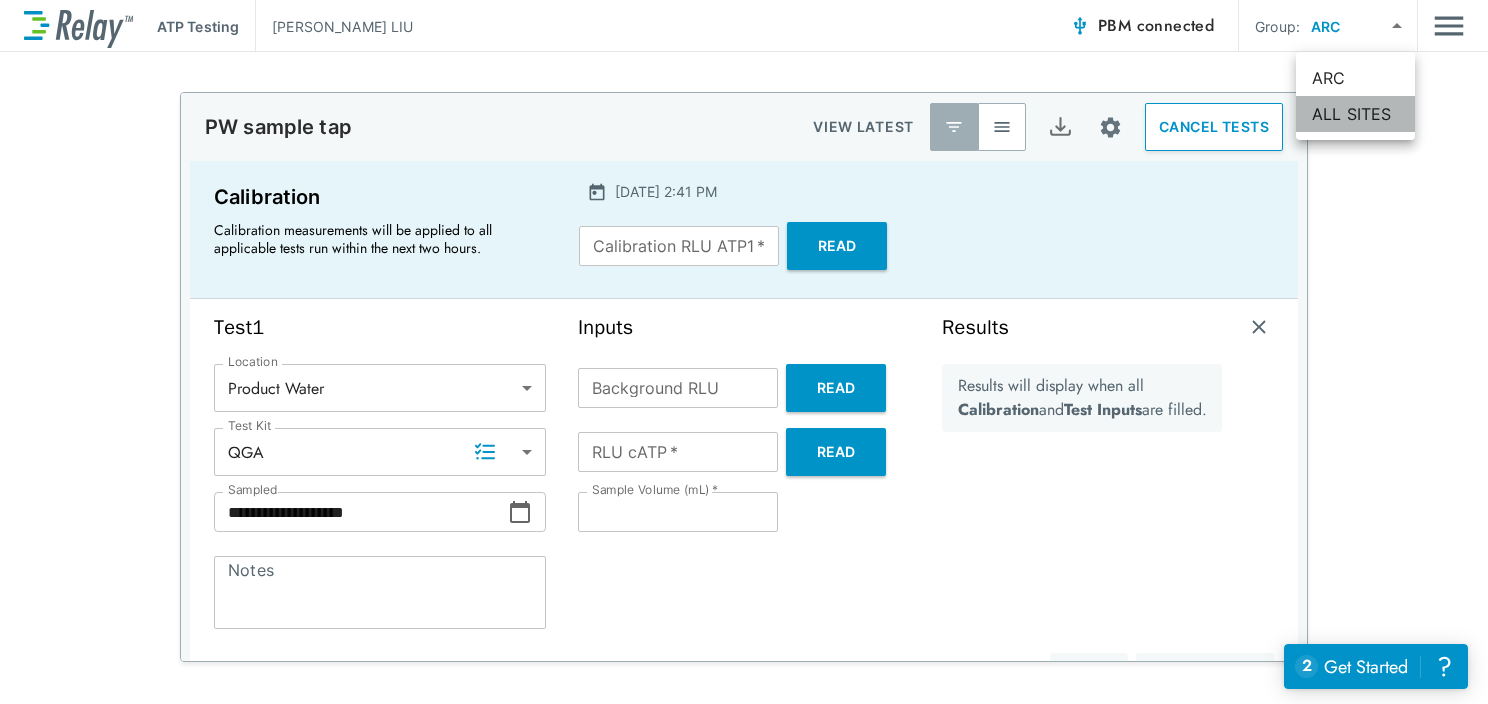 click on "ALL SITES" at bounding box center [1355, 114] 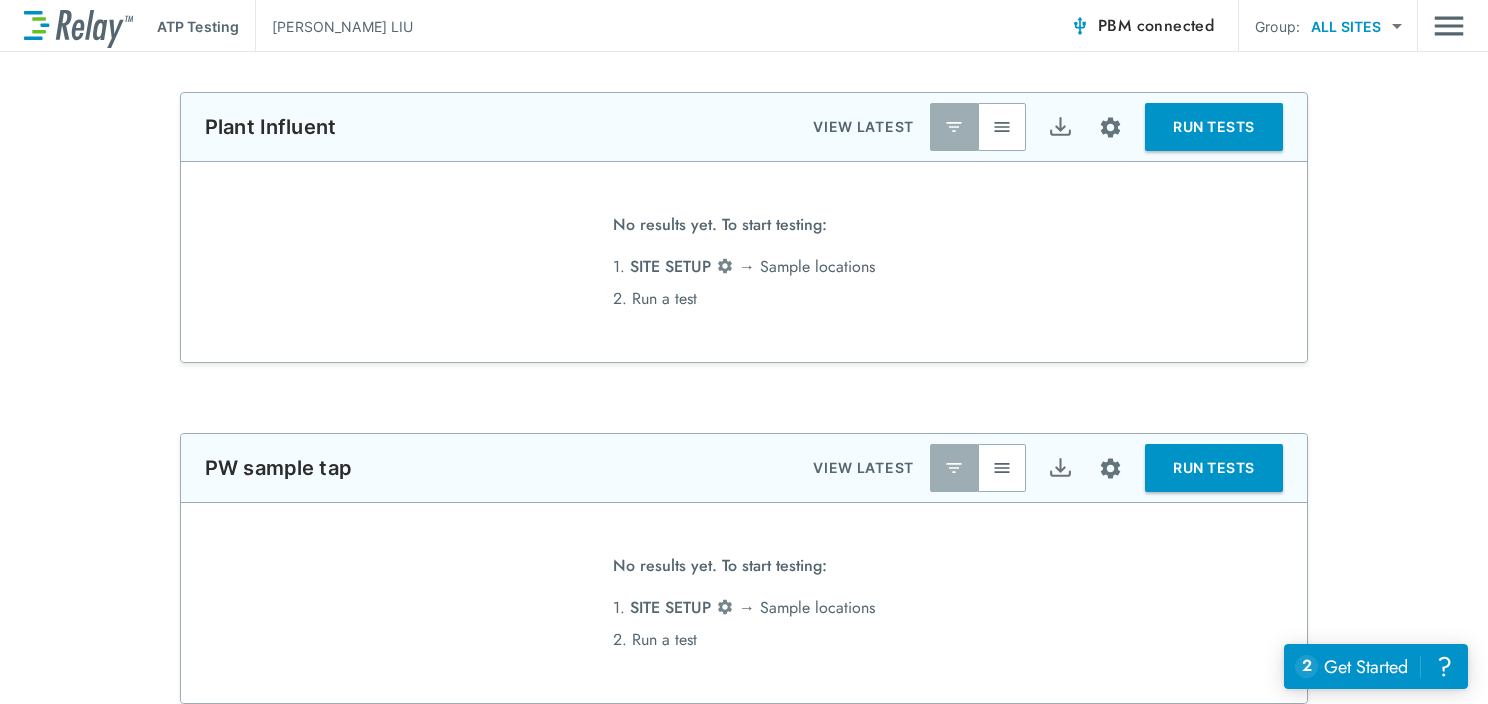type on "**********" 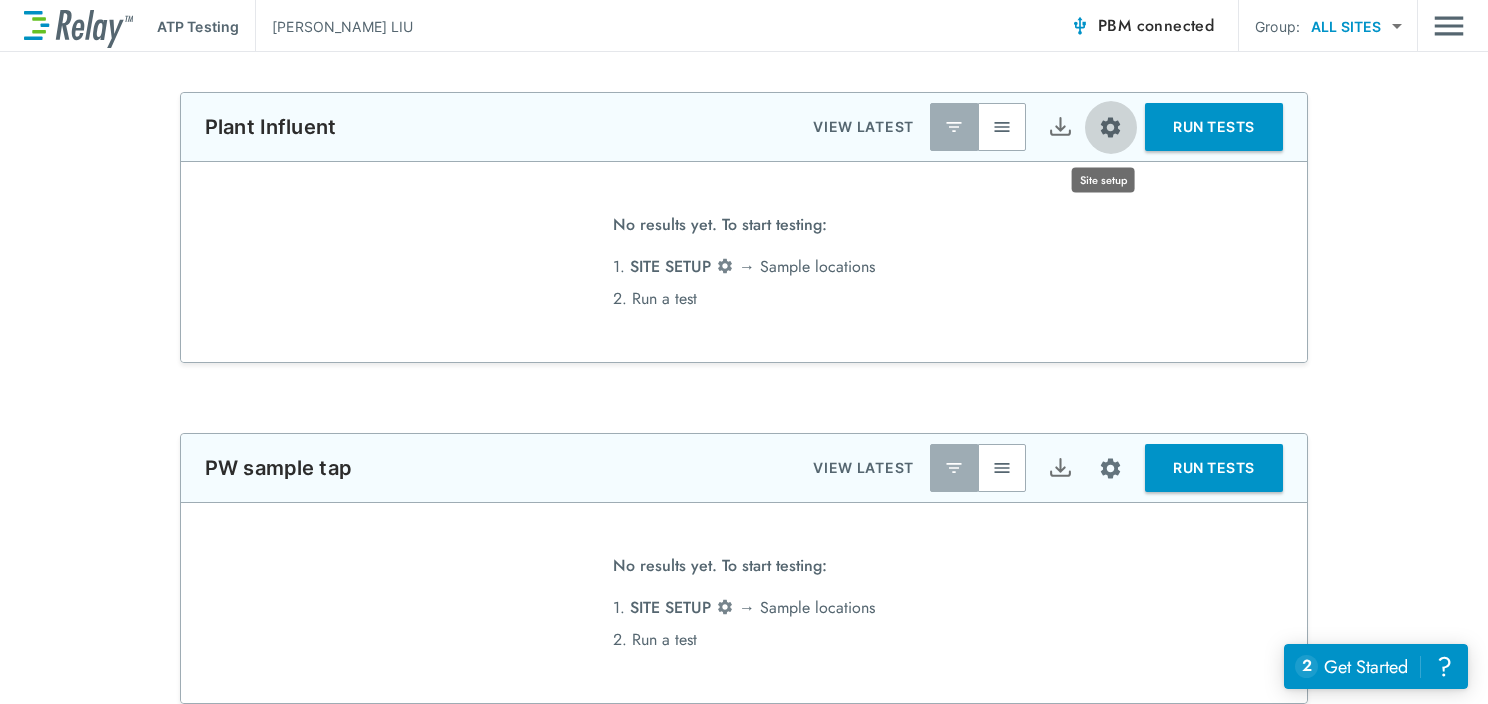 click at bounding box center (1110, 127) 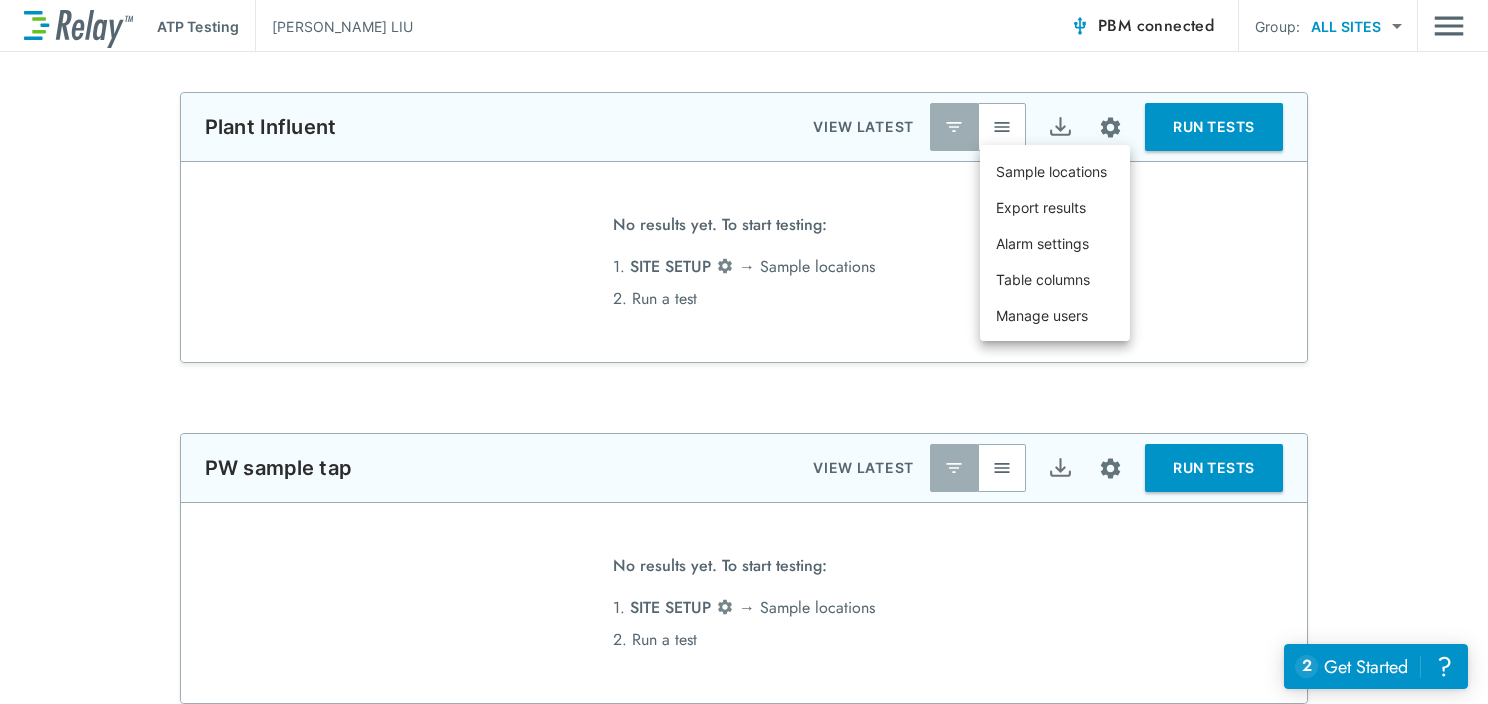 click at bounding box center (744, 352) 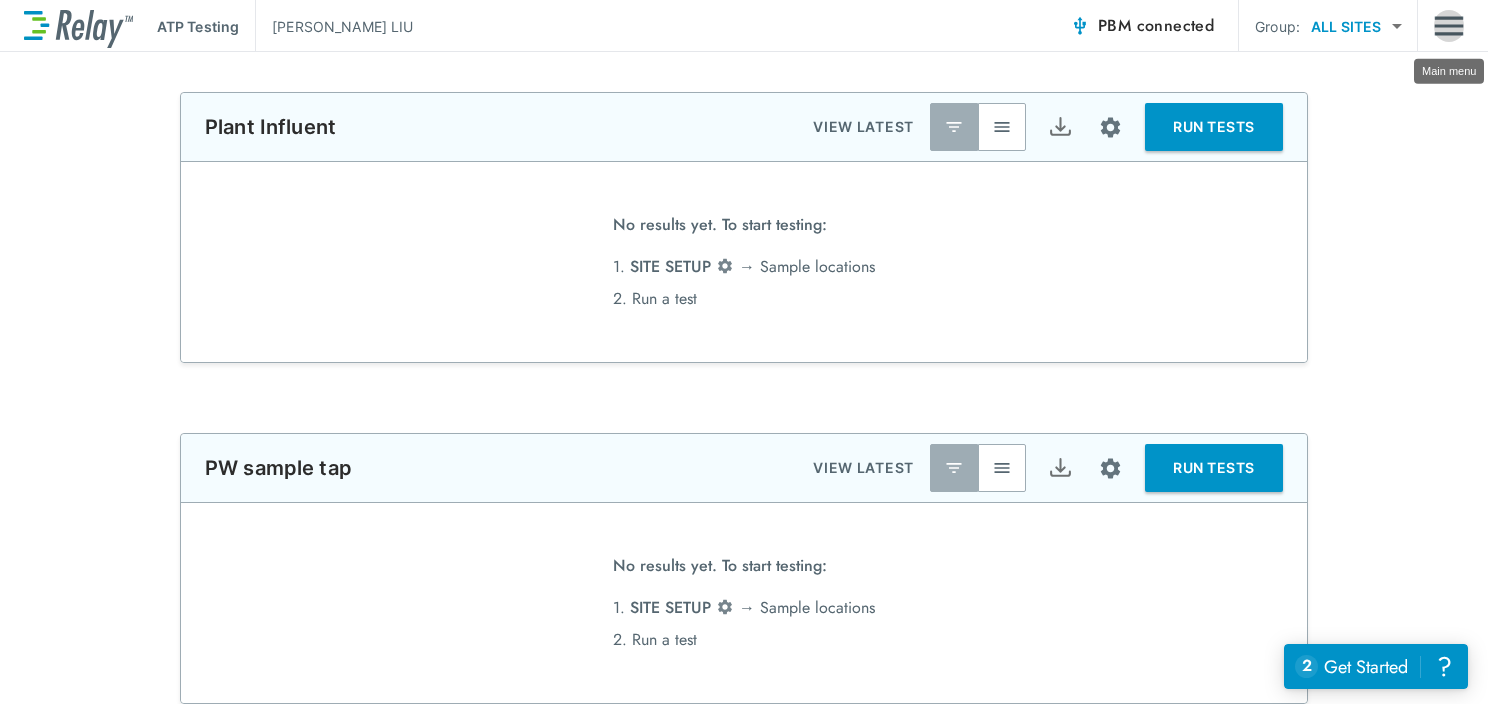 click at bounding box center [1449, 26] 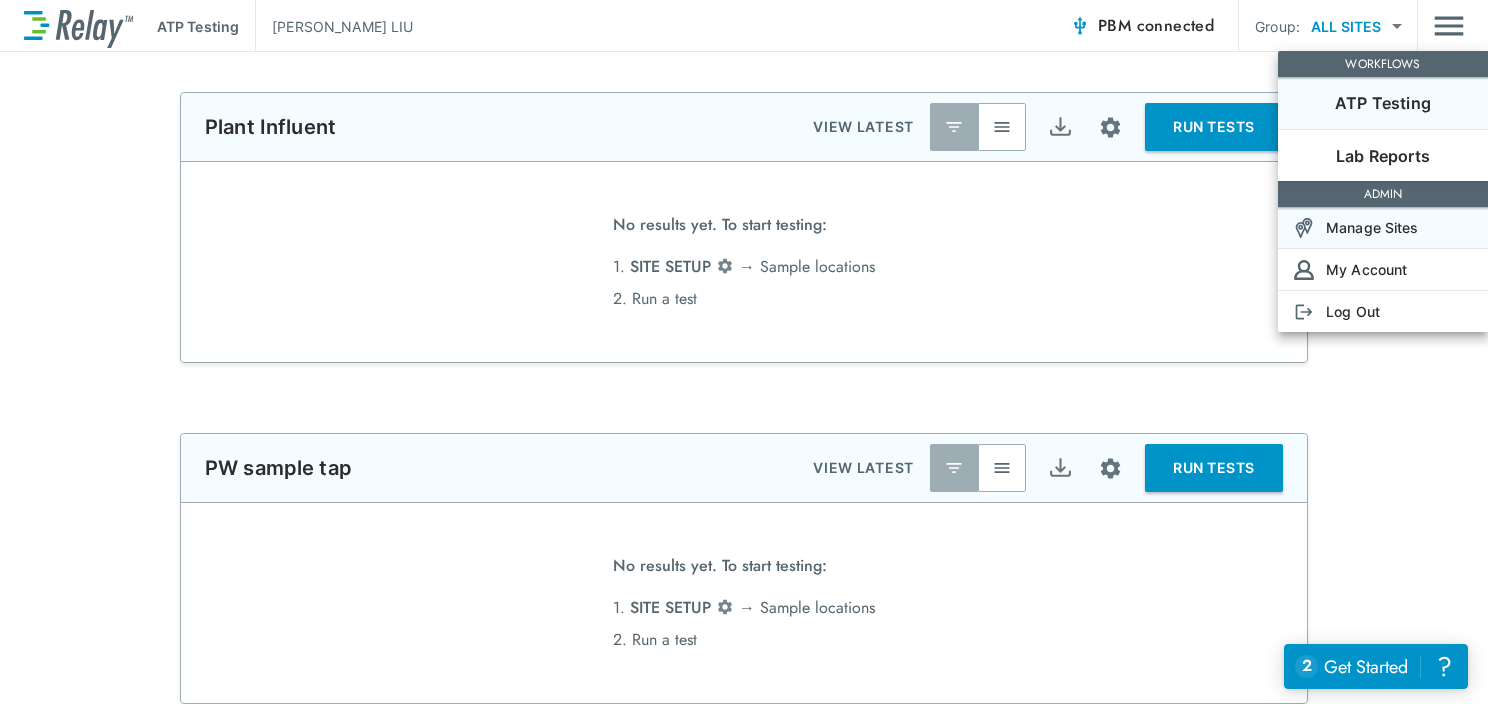 click on "Manage Sites" at bounding box center [1372, 227] 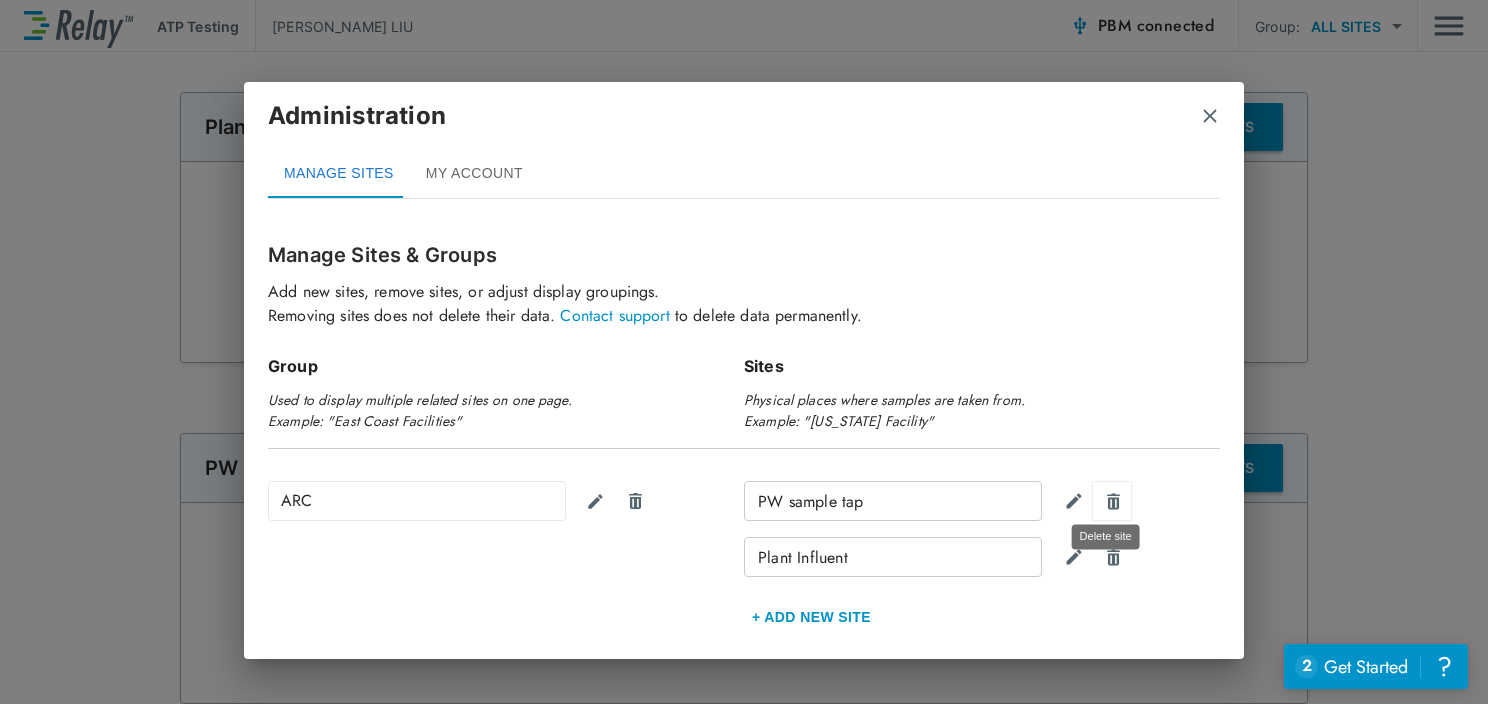 click at bounding box center [1113, 501] 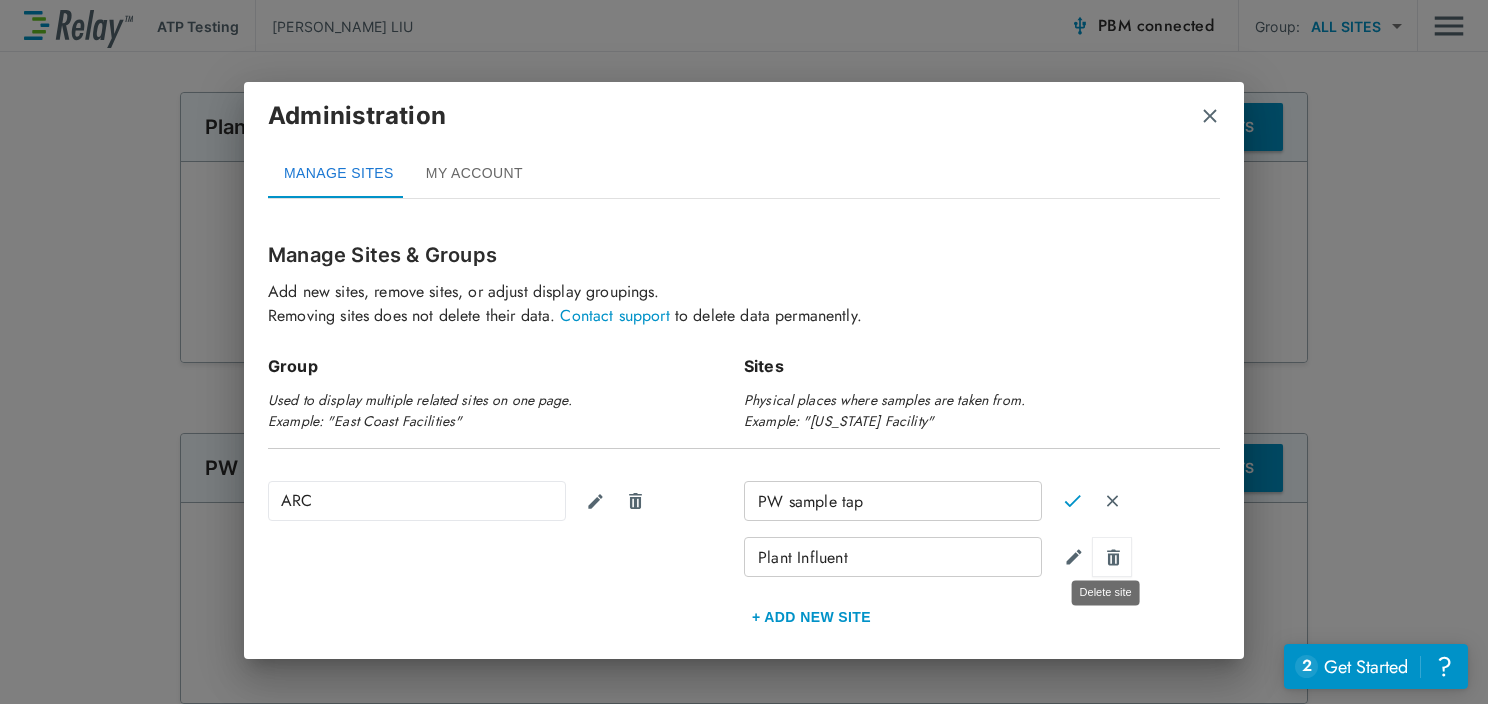 click at bounding box center [1113, 557] 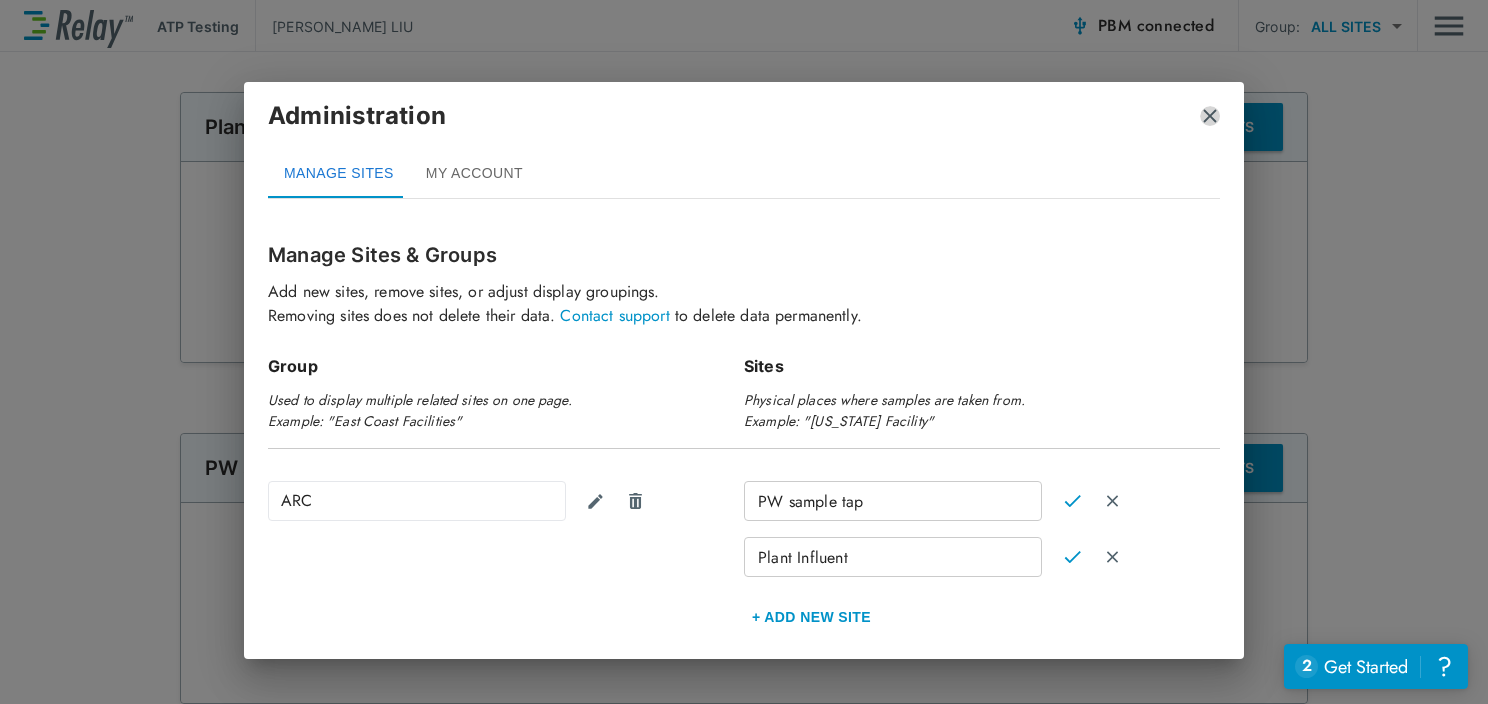 click at bounding box center [1210, 116] 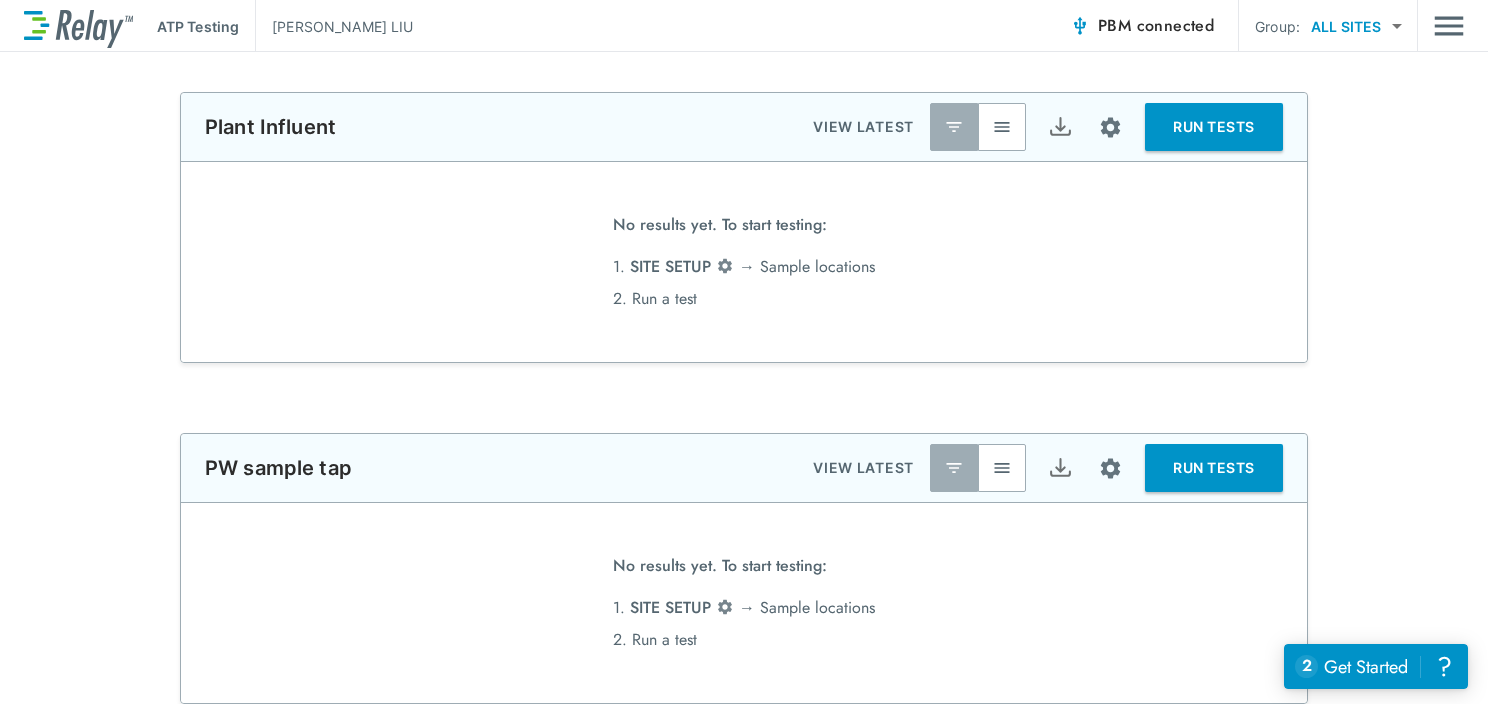click on "**********" at bounding box center [744, 352] 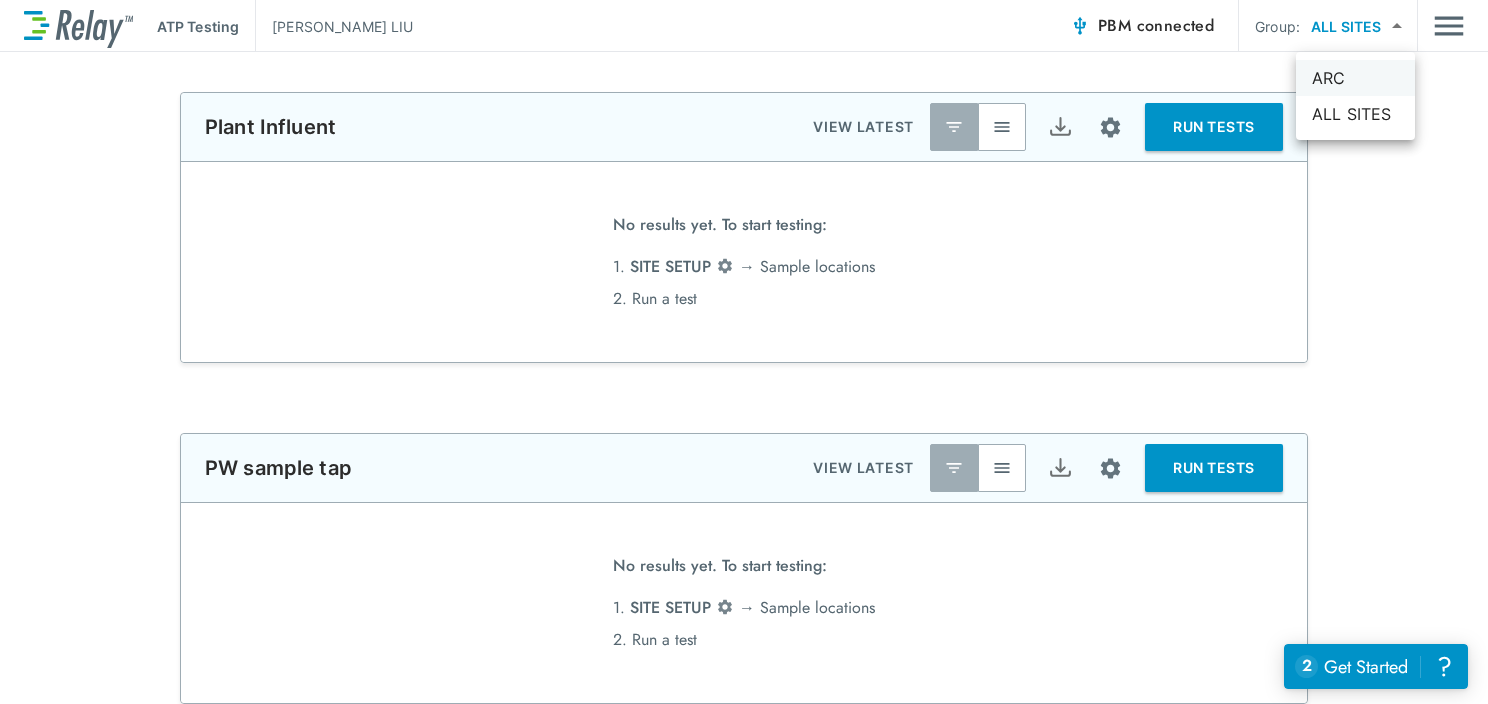 click on "ARC" at bounding box center [1355, 78] 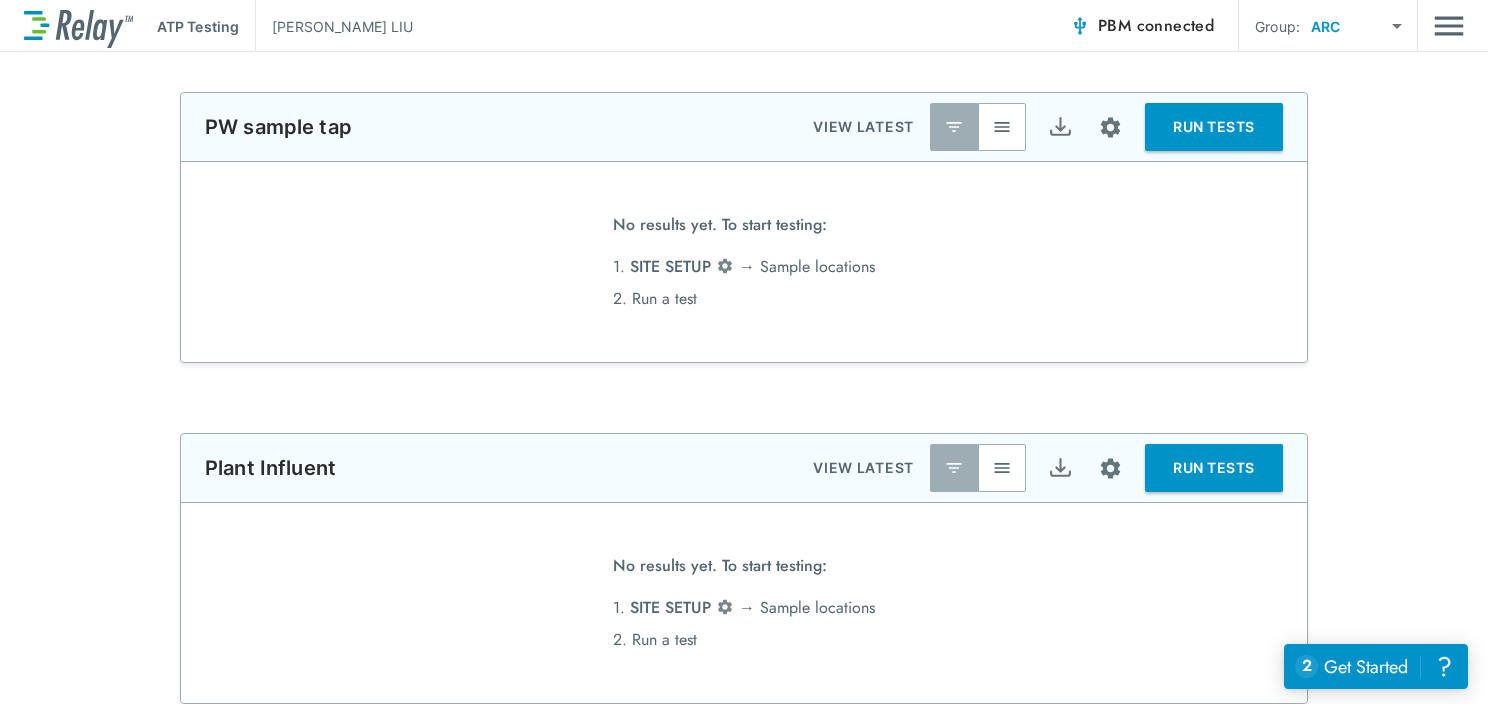 type on "**********" 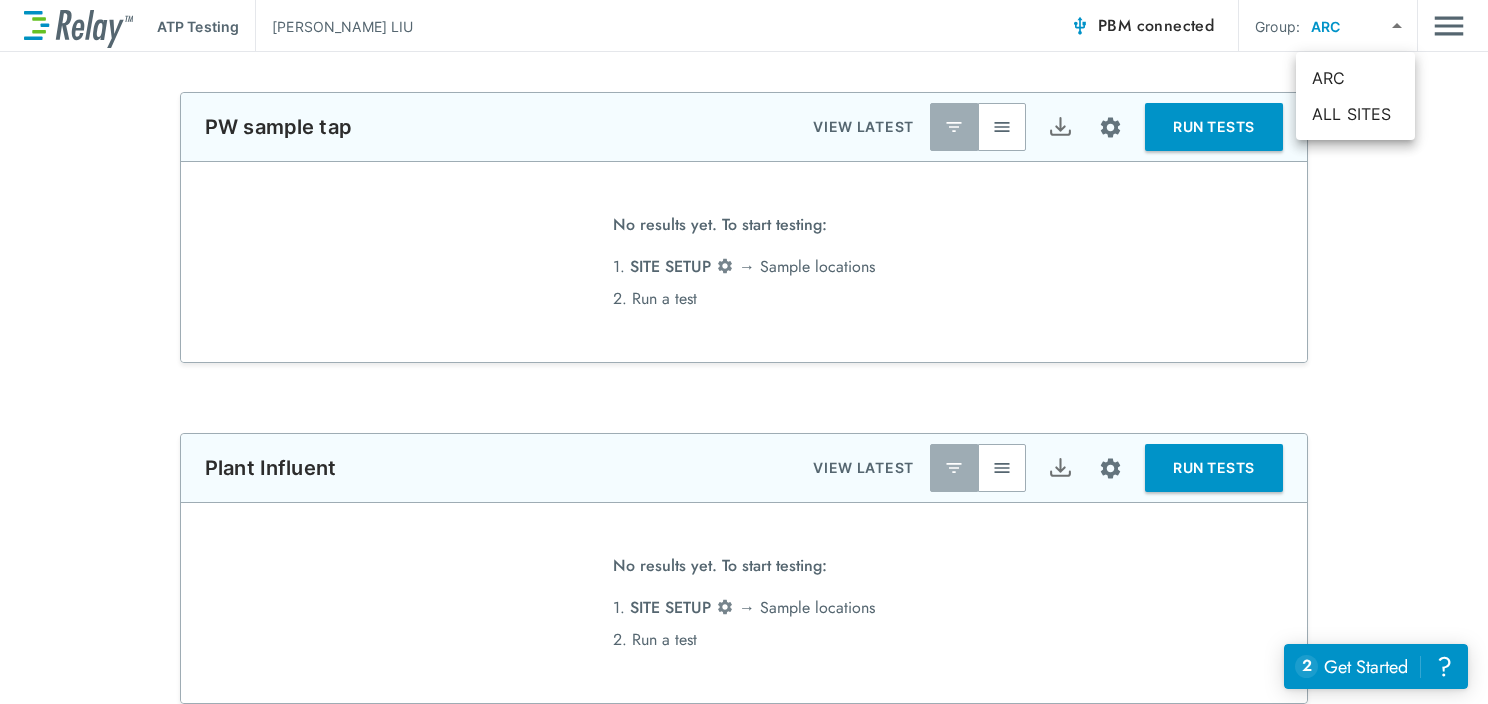 click on "**********" at bounding box center [744, 352] 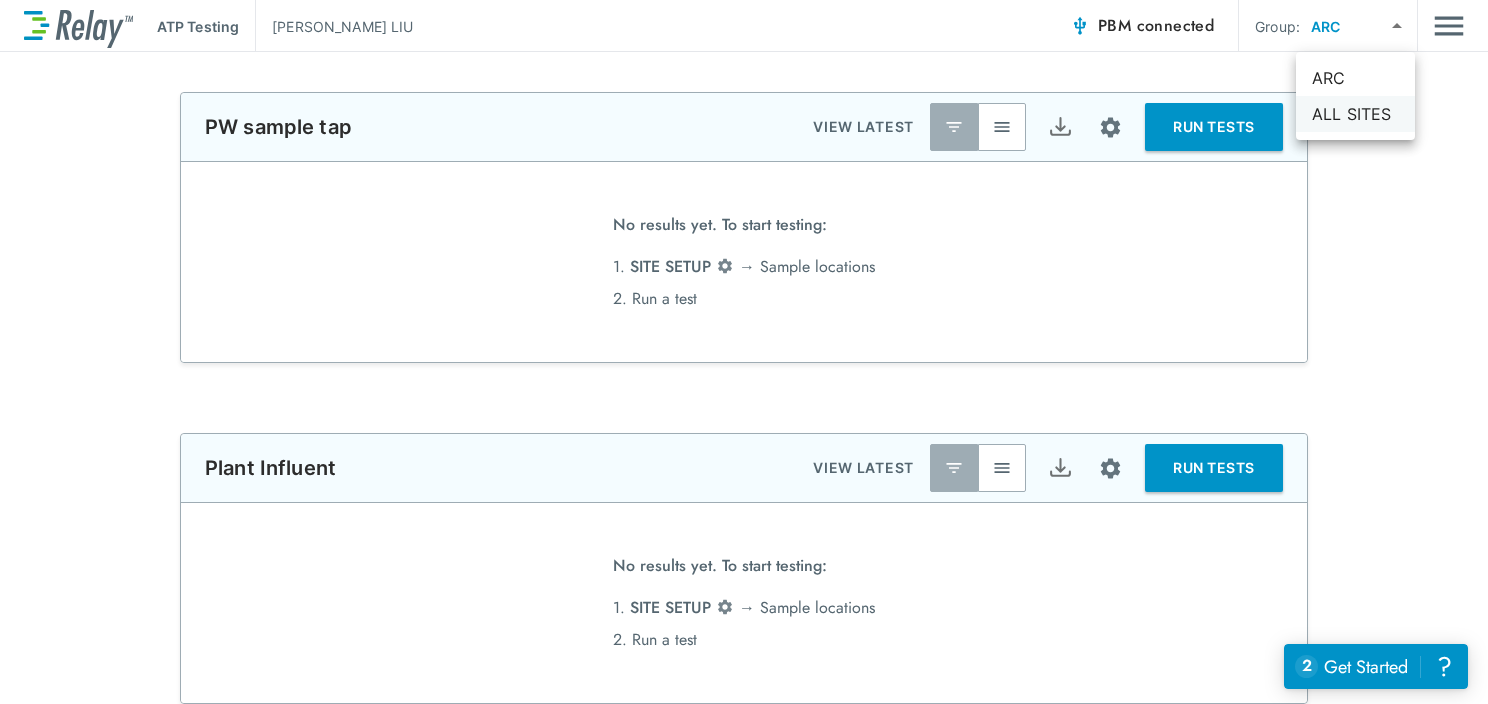 click on "ALL SITES" at bounding box center (1355, 114) 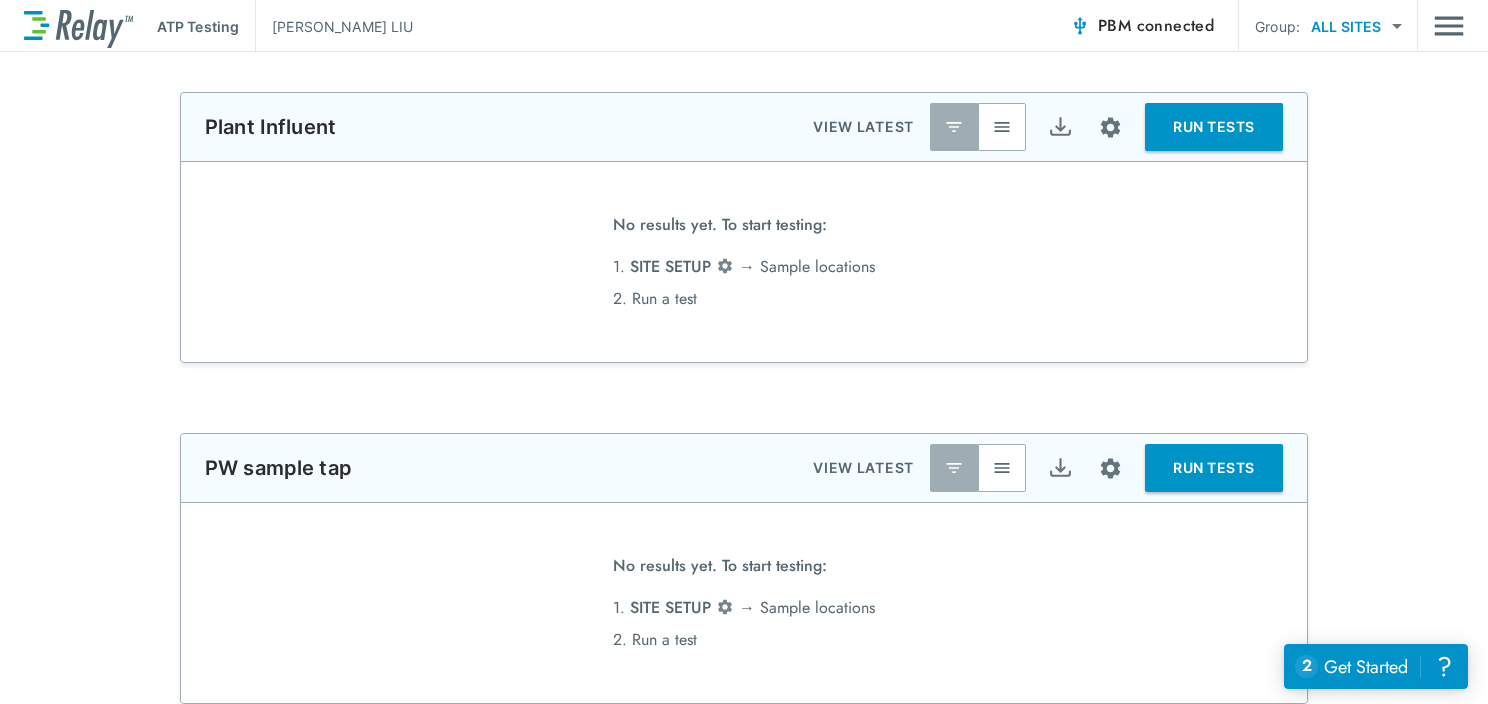 type on "**********" 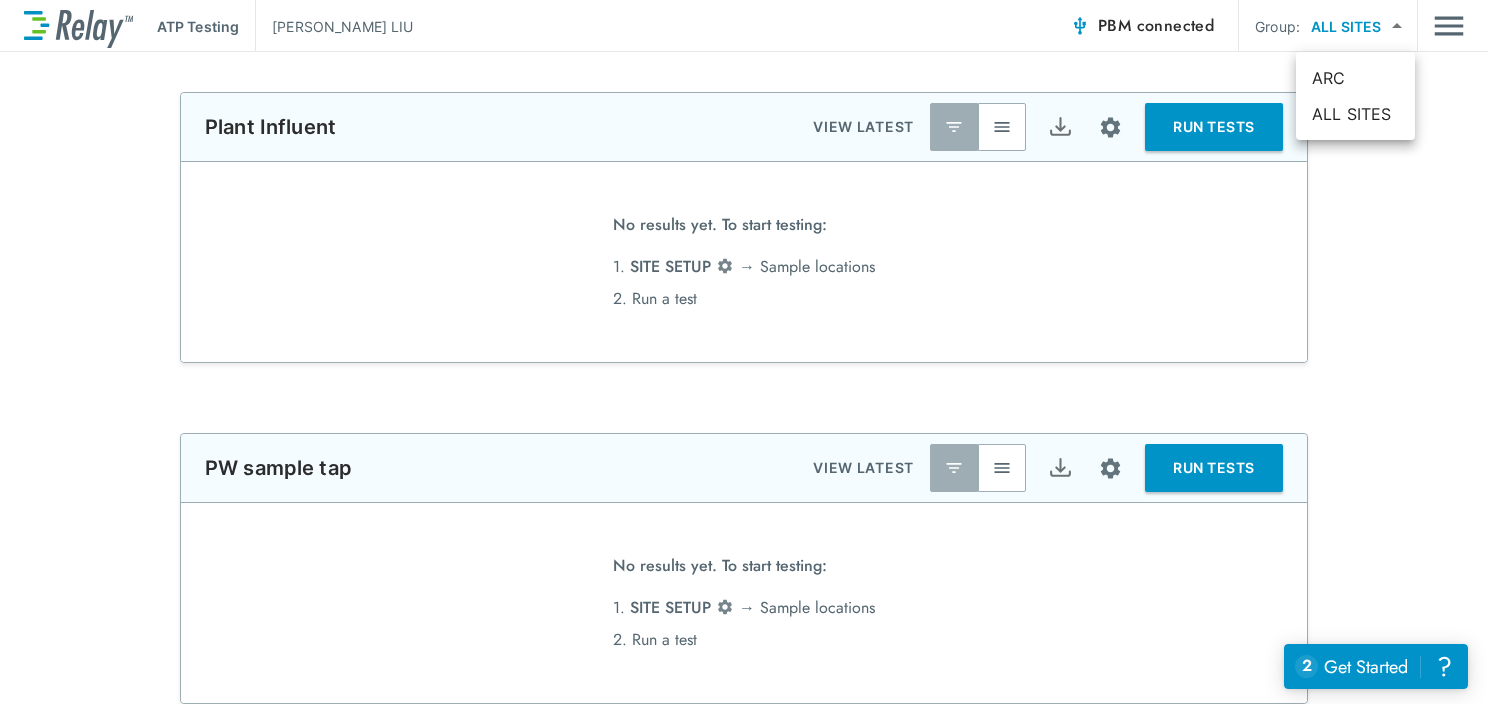 click on "**********" at bounding box center (744, 352) 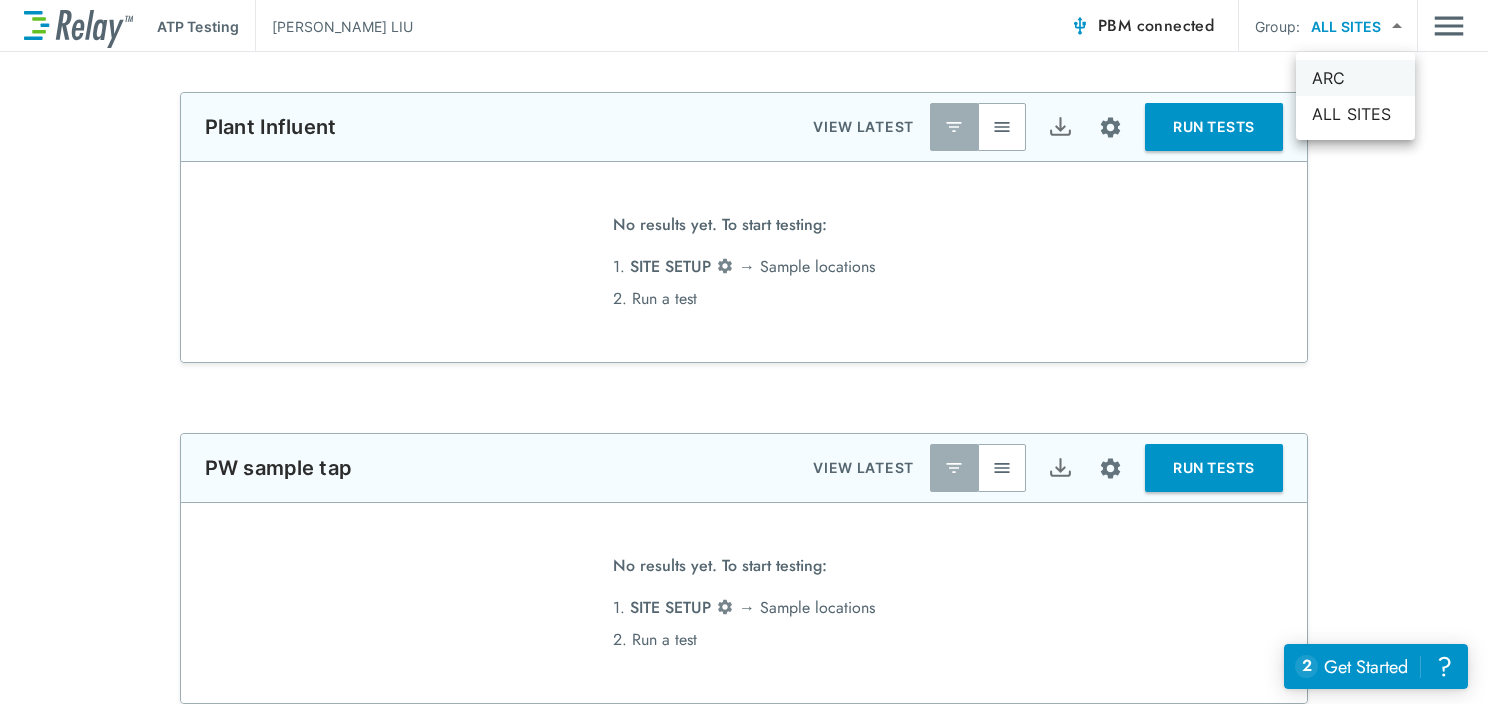 click on "ARC" at bounding box center (1355, 78) 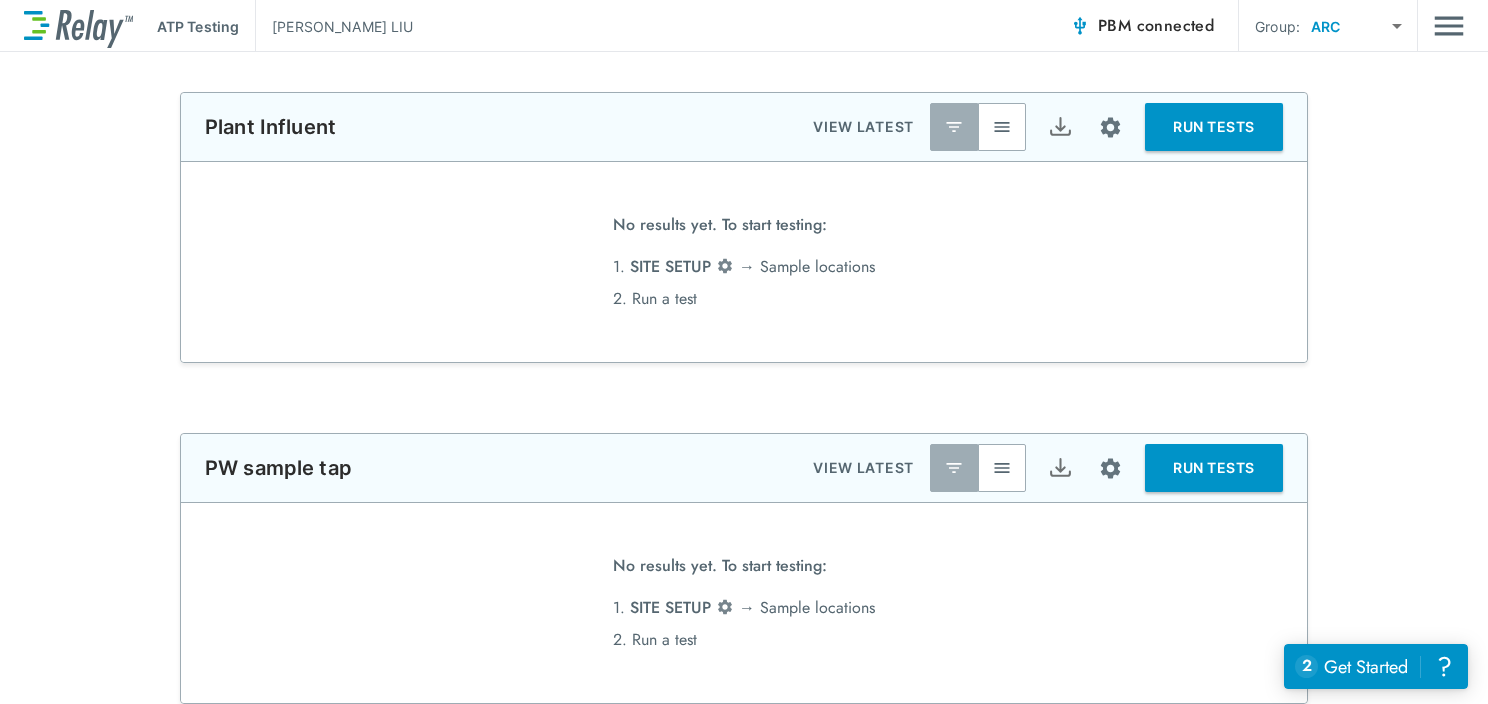 type on "***" 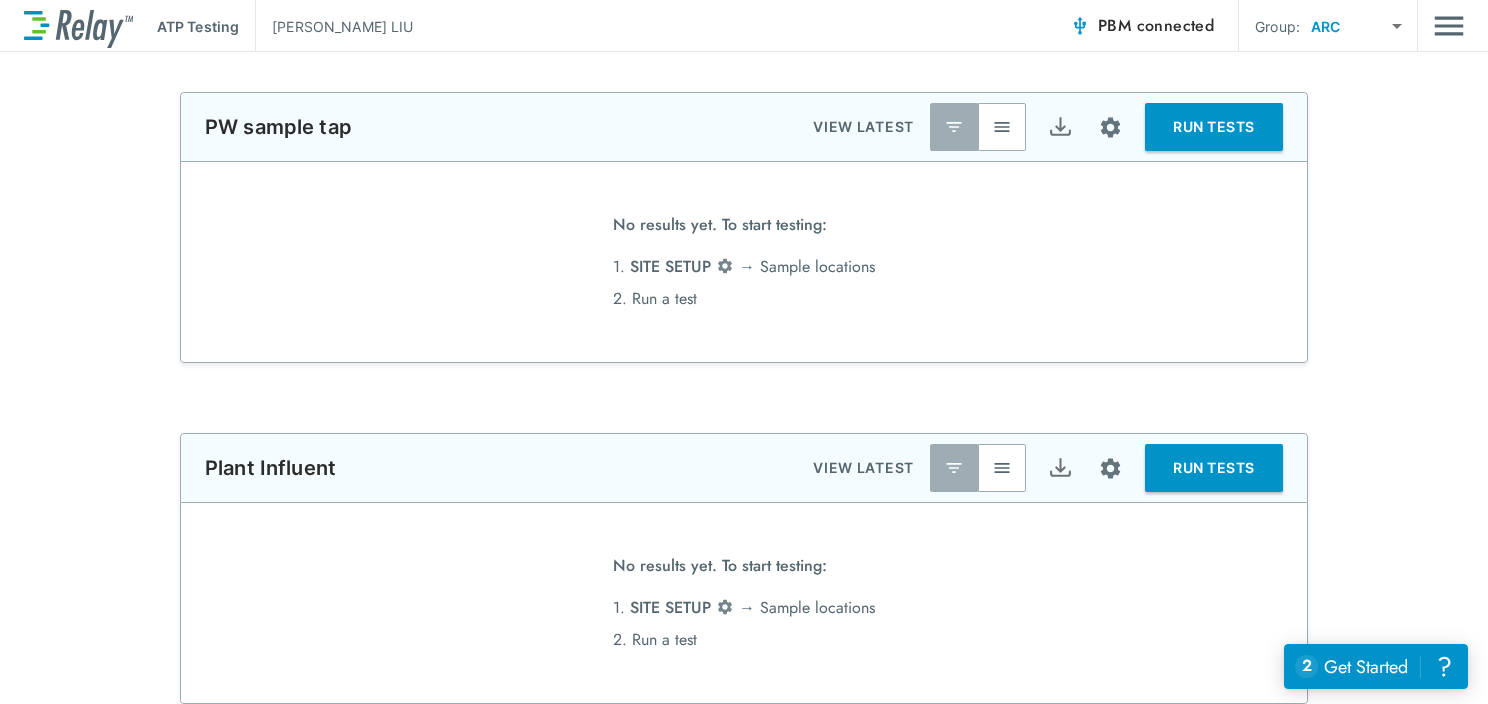 type on "**********" 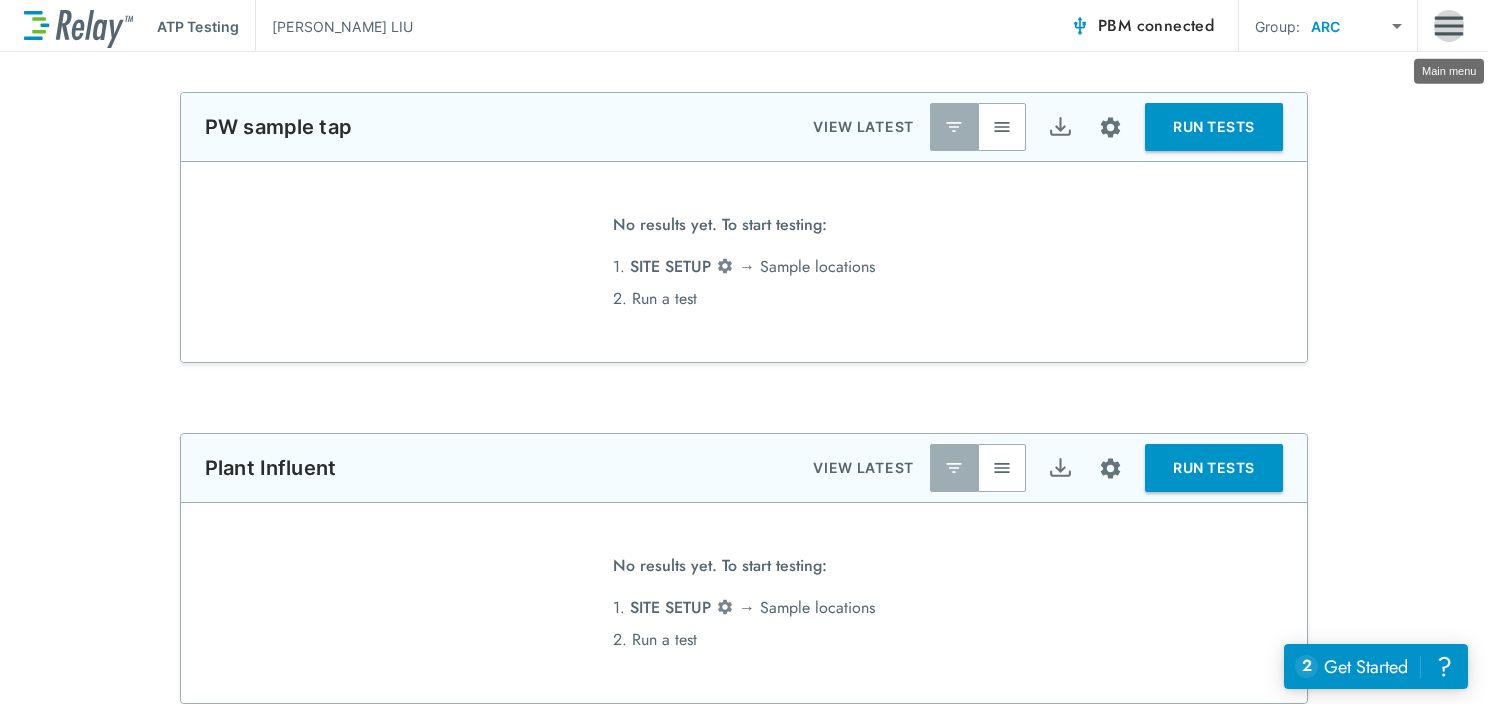click at bounding box center [1449, 26] 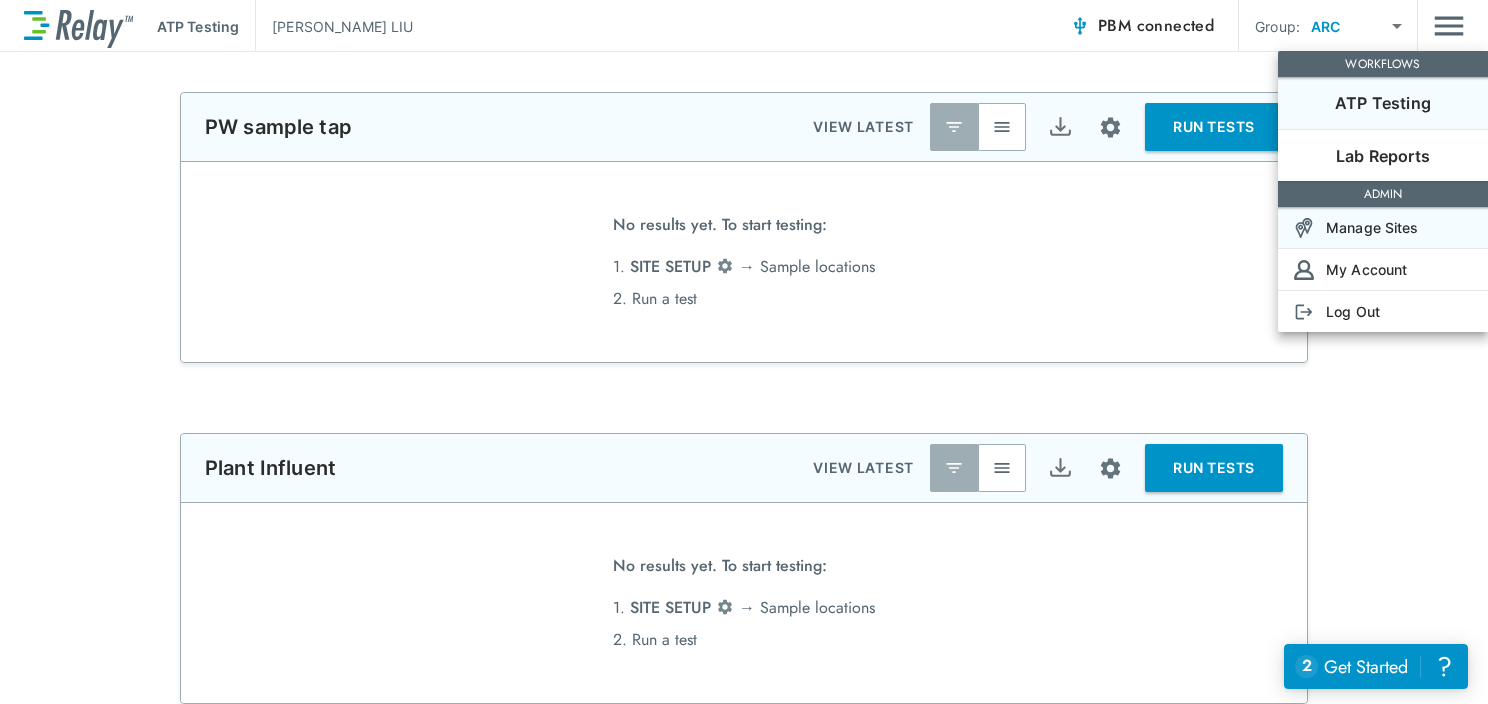 click on "Manage Sites" at bounding box center [1372, 227] 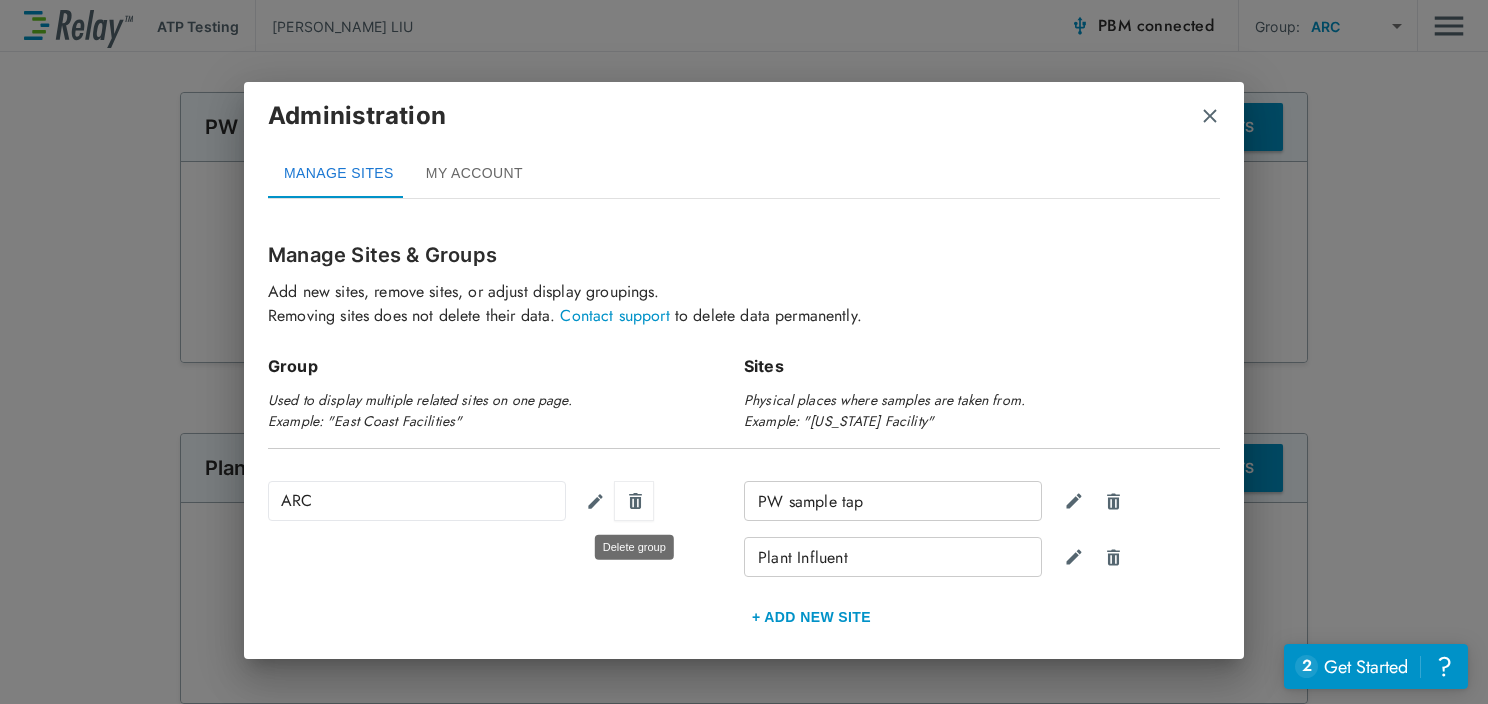 click at bounding box center (635, 501) 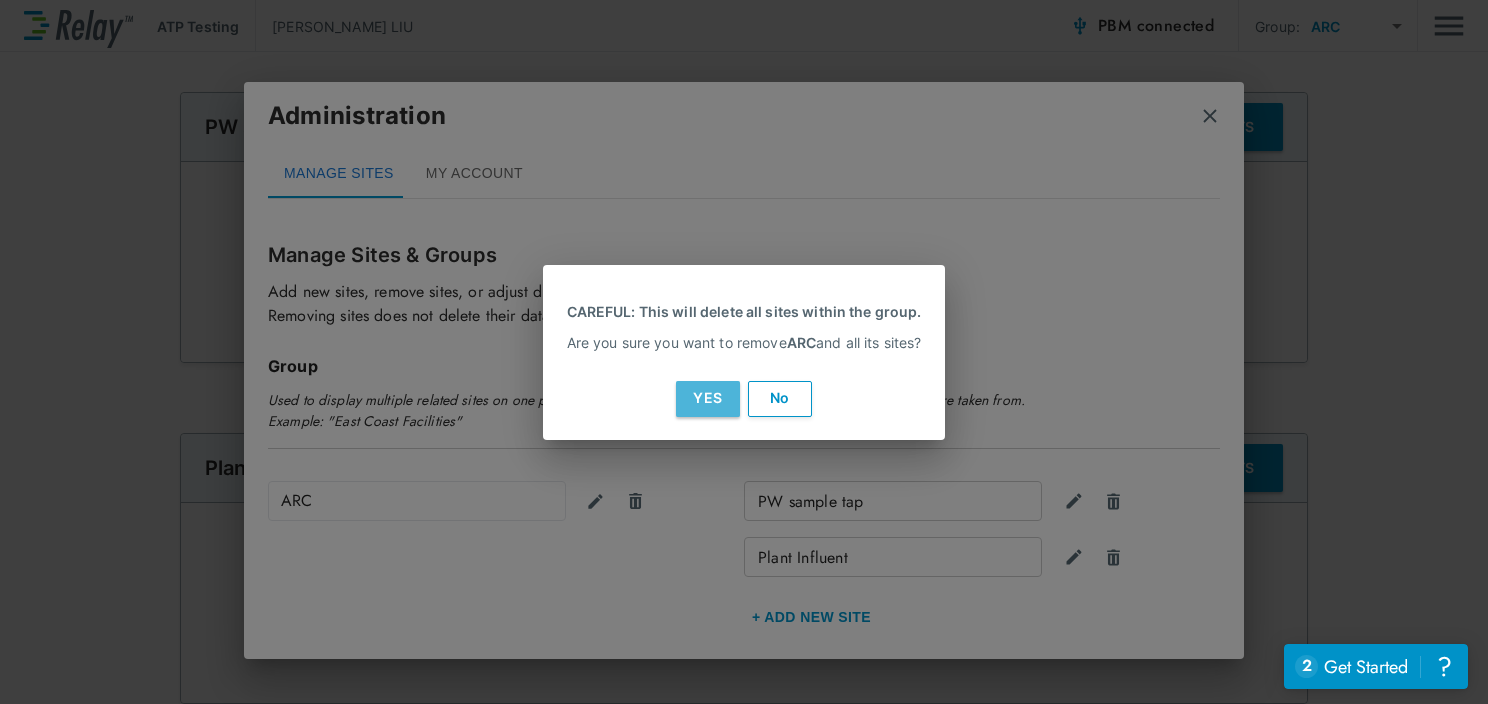 click on "Yes" at bounding box center [708, 399] 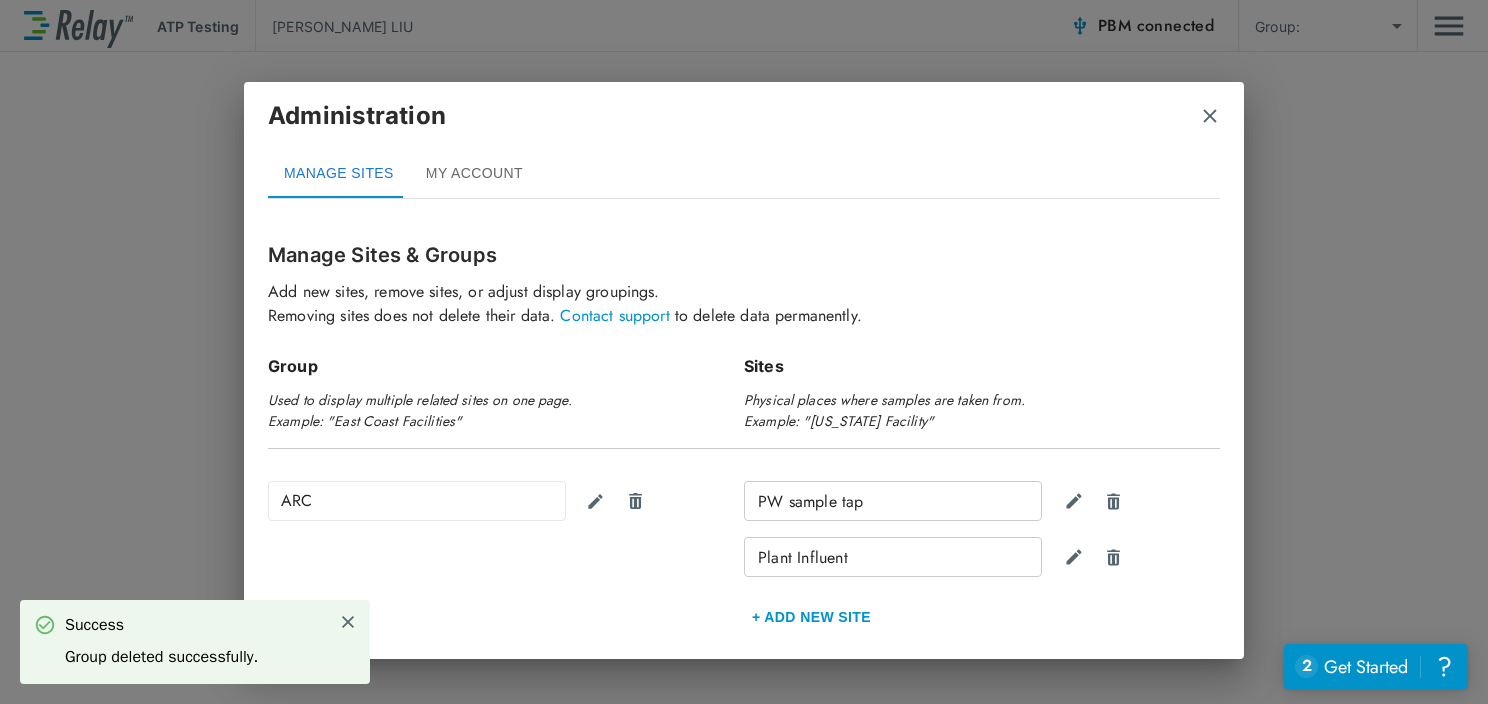 click at bounding box center (1210, 116) 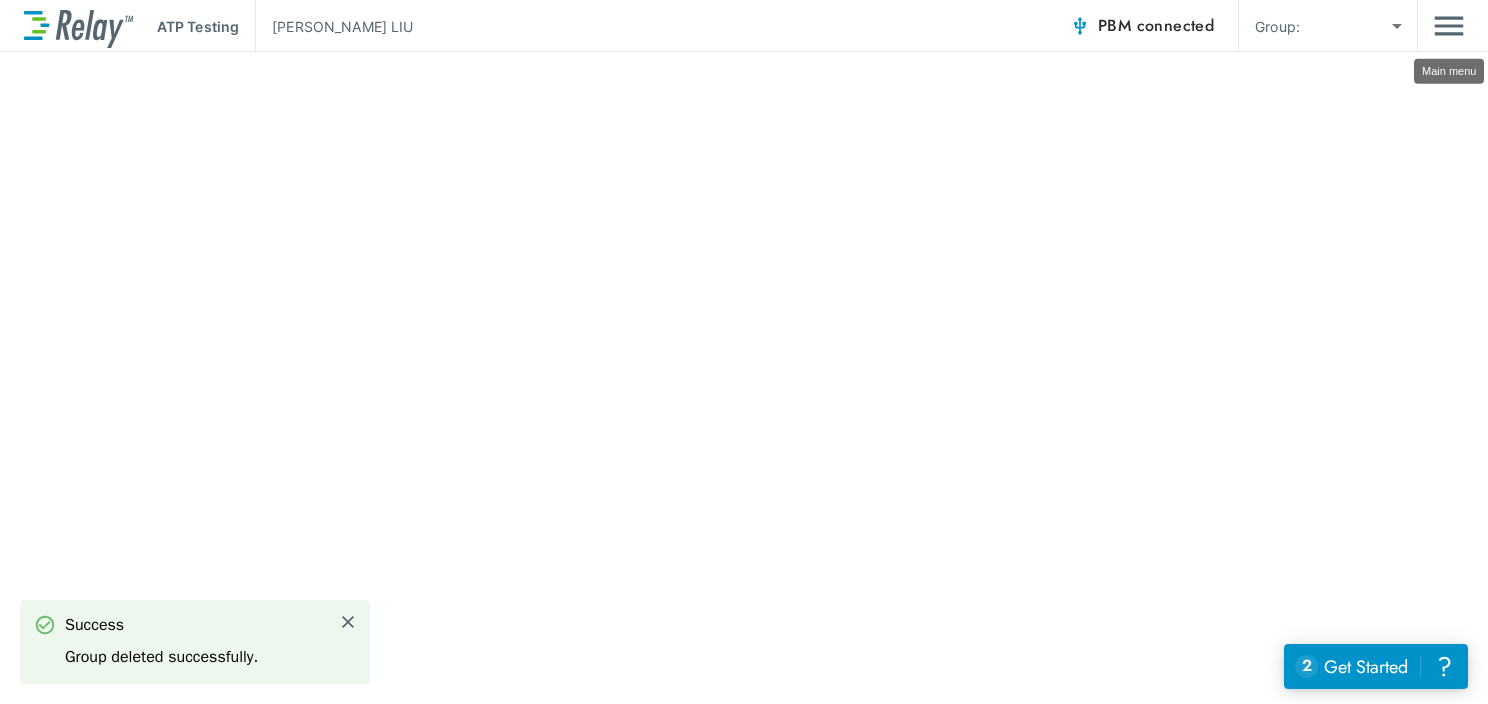 click at bounding box center (1449, 26) 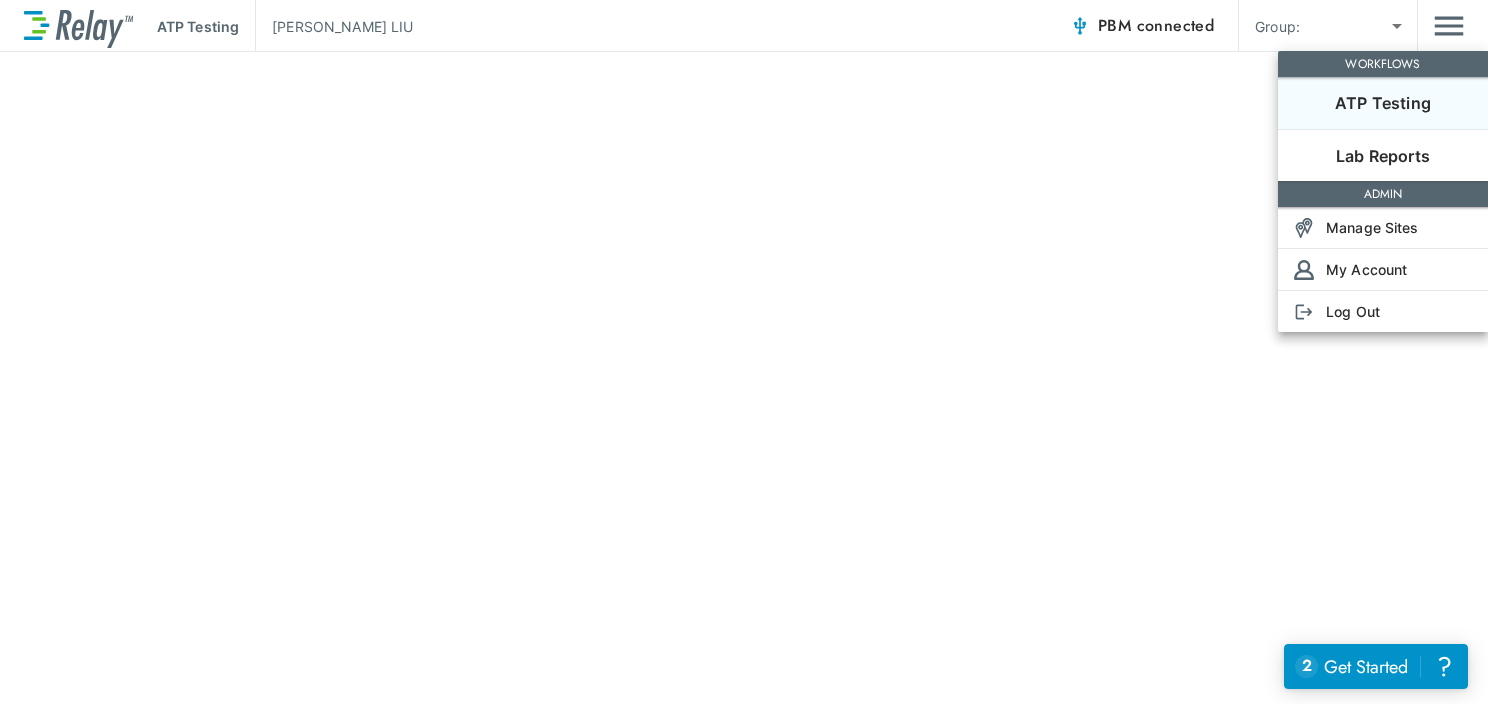 click at bounding box center [744, 352] 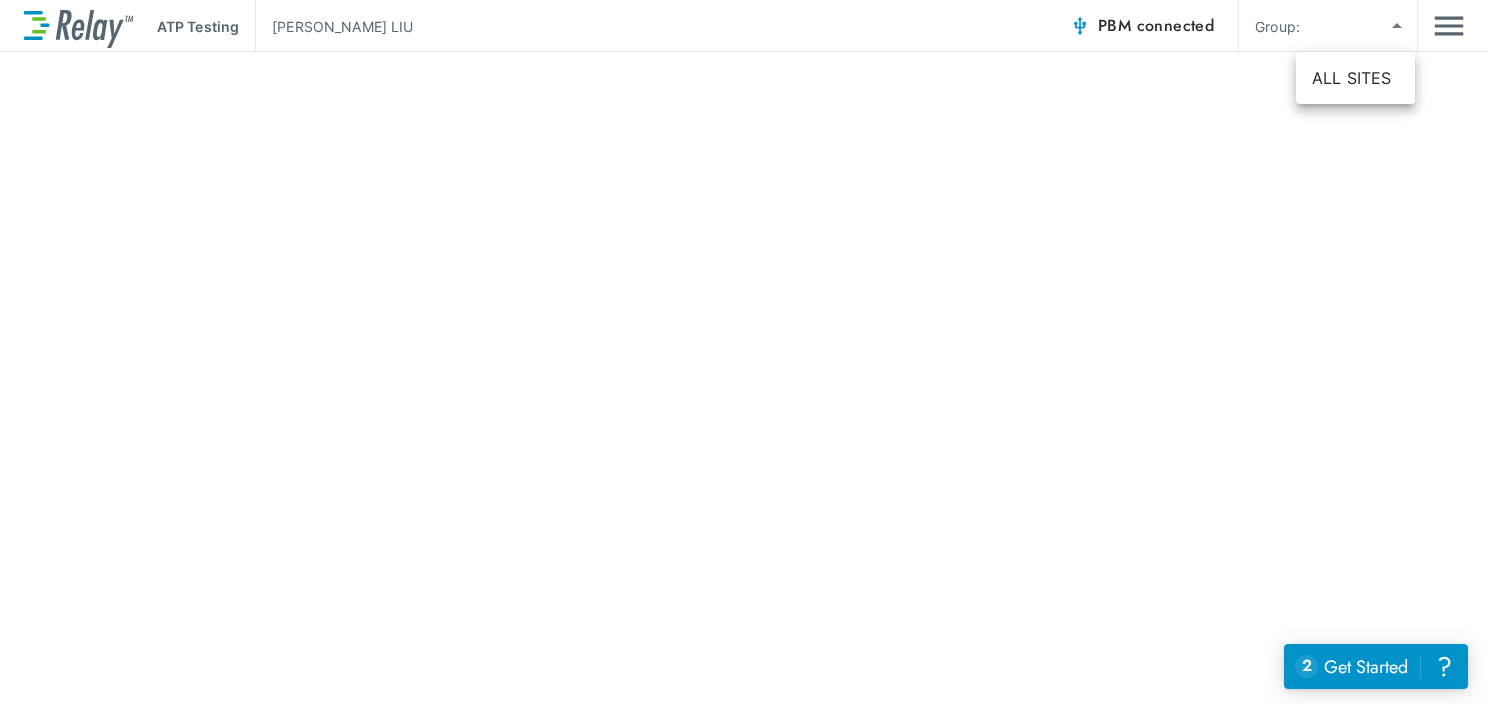 click on "ATP Testing BRITTANY   LIU PBM   connected Group: ​ *** ​ Success Your changes have been saved successfully.
WORKFLOWS ATP Testing Lab Reports ADMIN Manage Sites My Account Log Out Help with alarm settings ALL SITES" at bounding box center [744, 352] 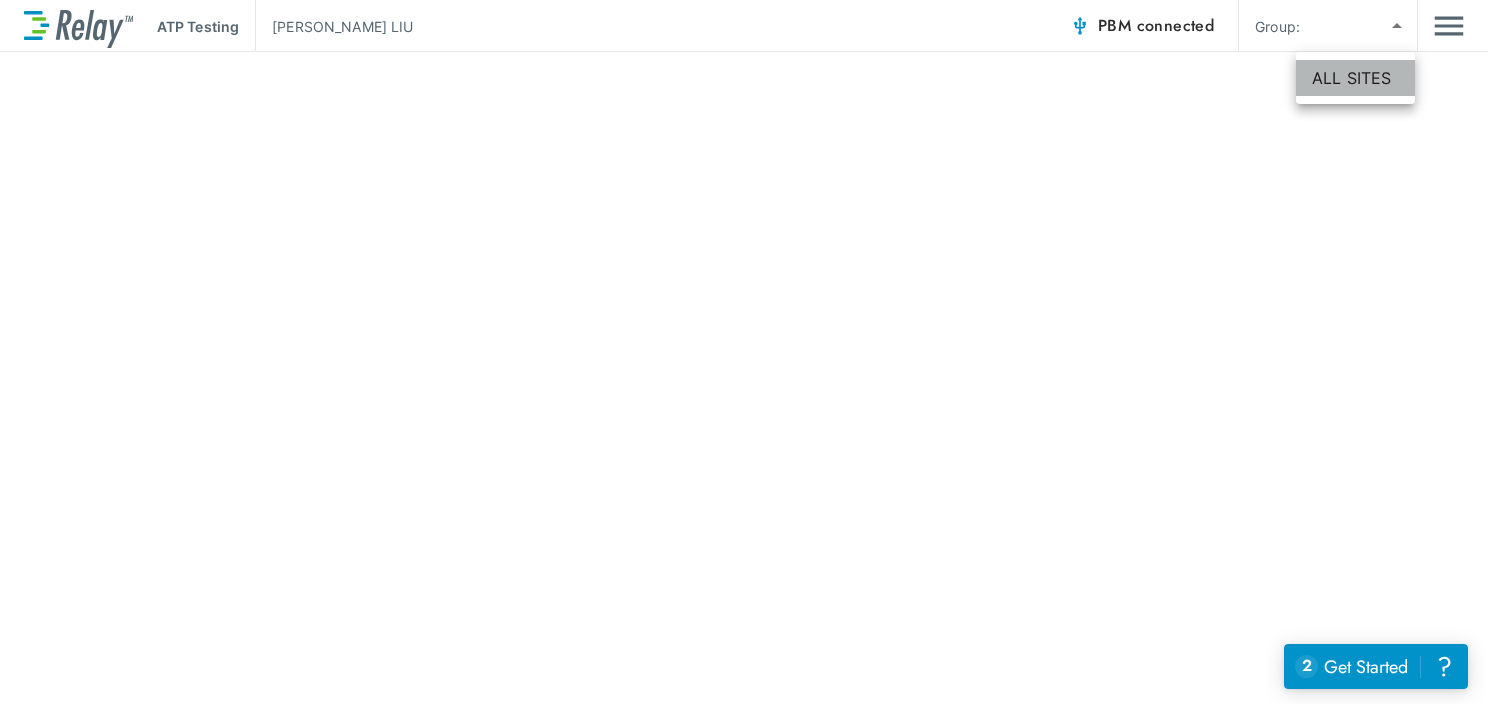 click on "ALL SITES" at bounding box center (1355, 78) 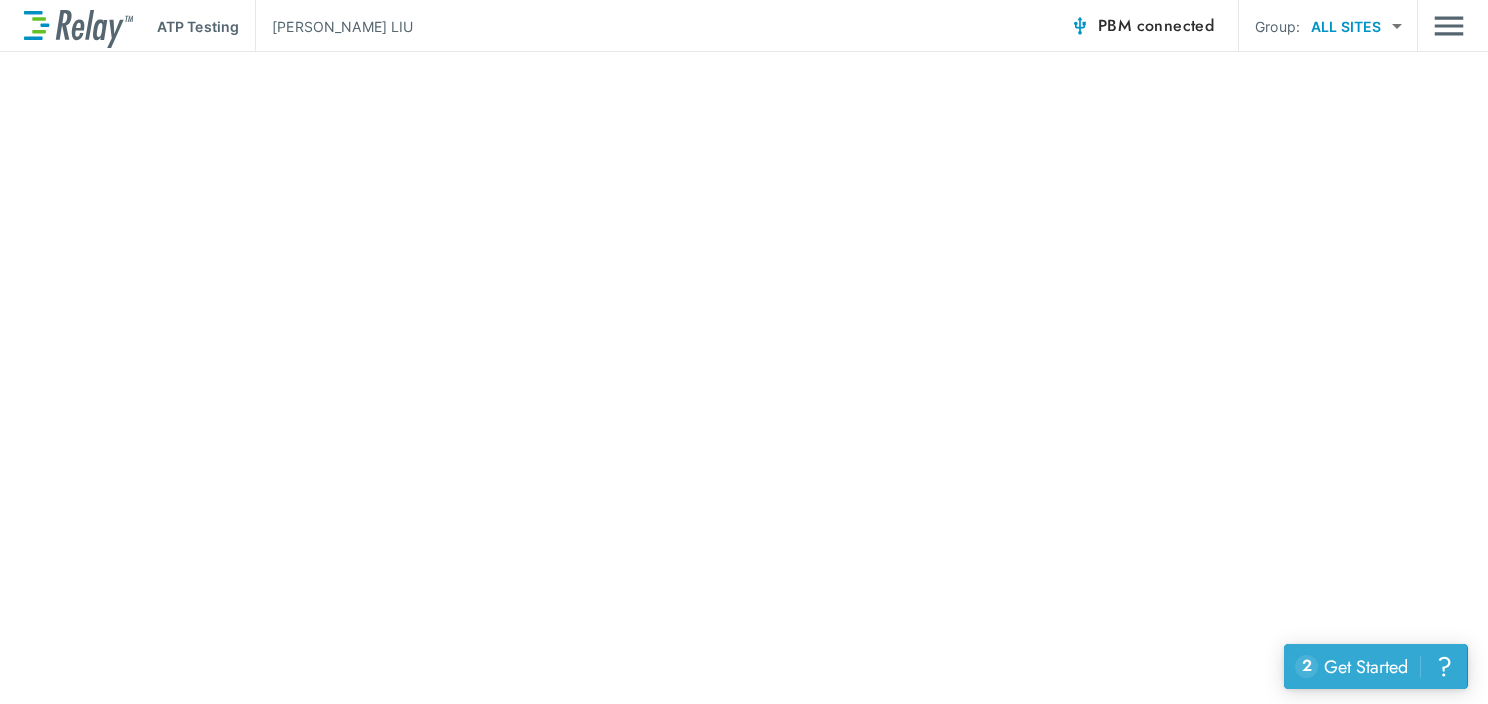 click on "Get Started" at bounding box center [1366, 667] 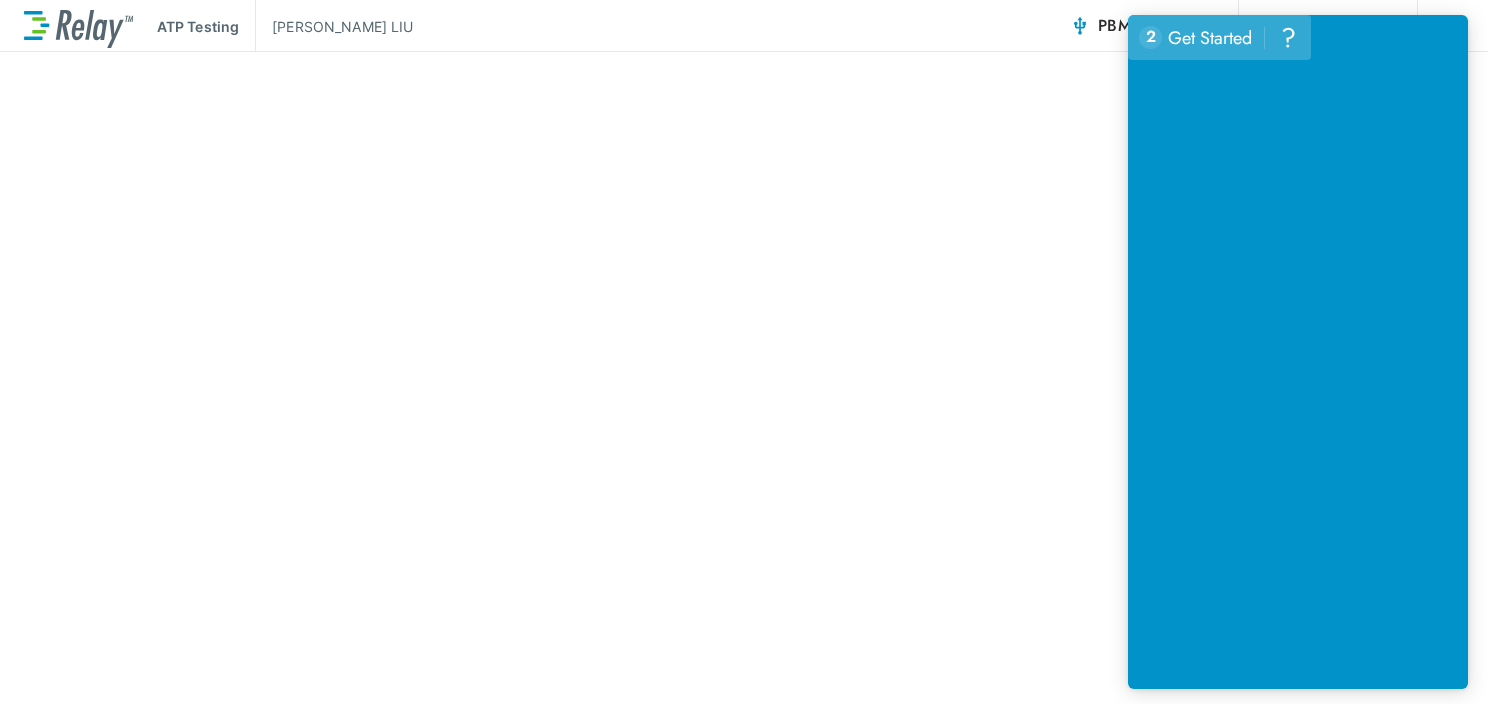 scroll, scrollTop: 245, scrollLeft: 0, axis: vertical 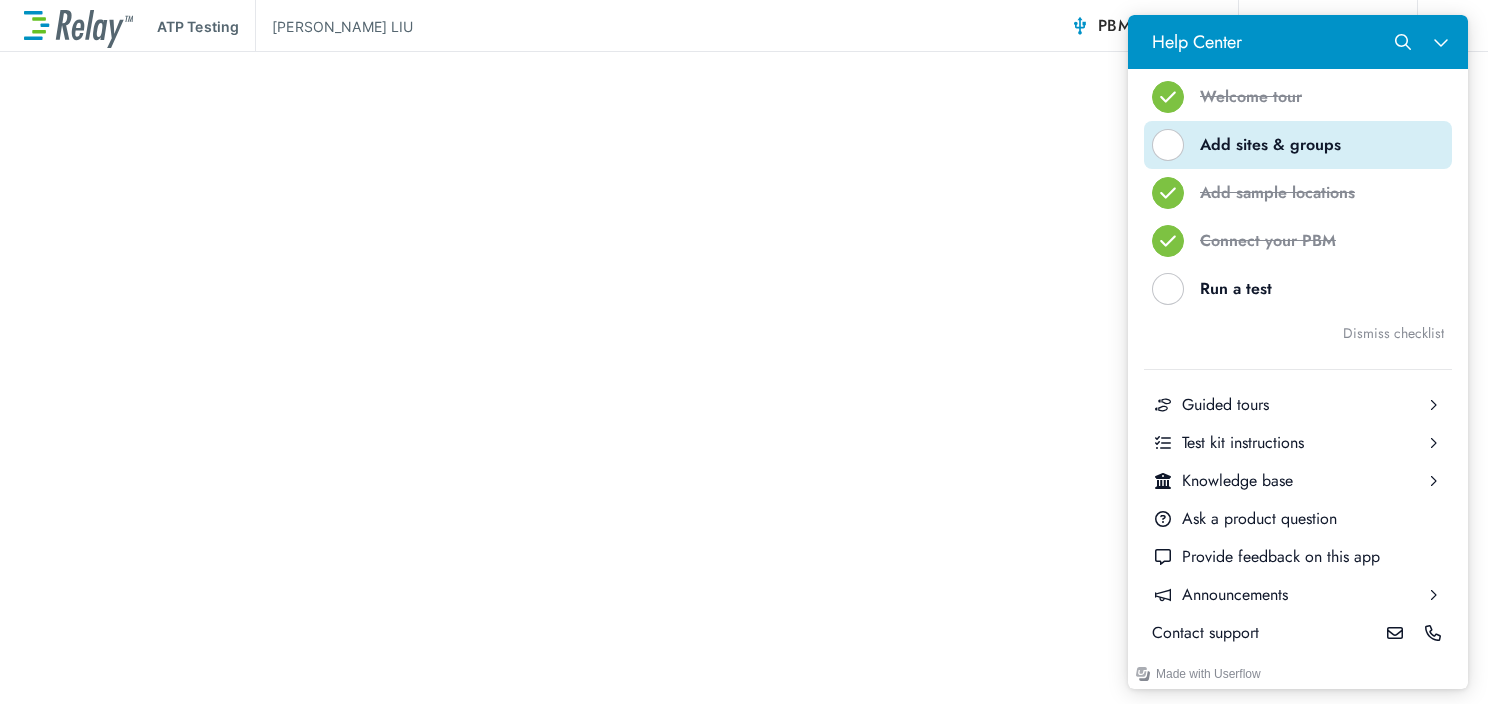 click on "Add sites & groups" at bounding box center [1306, 145] 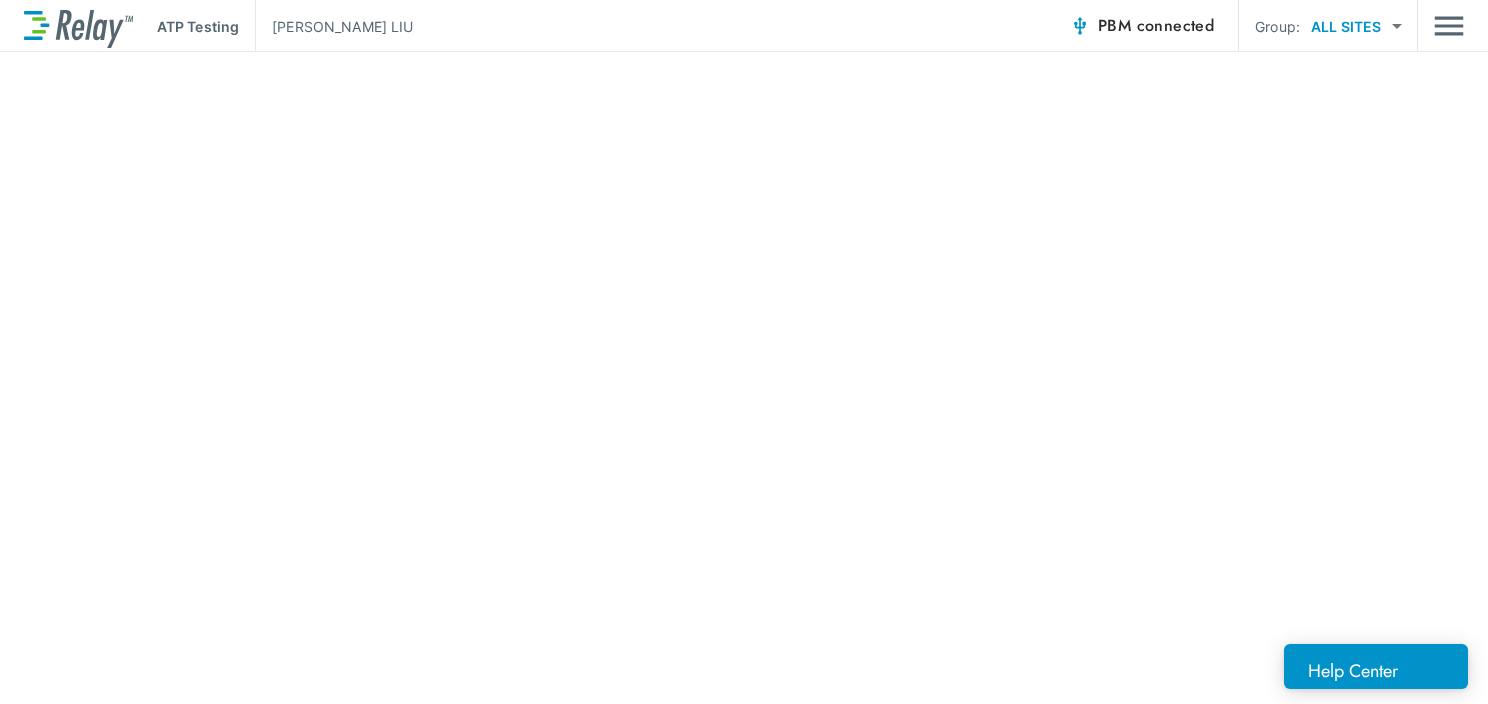 scroll, scrollTop: 0, scrollLeft: 0, axis: both 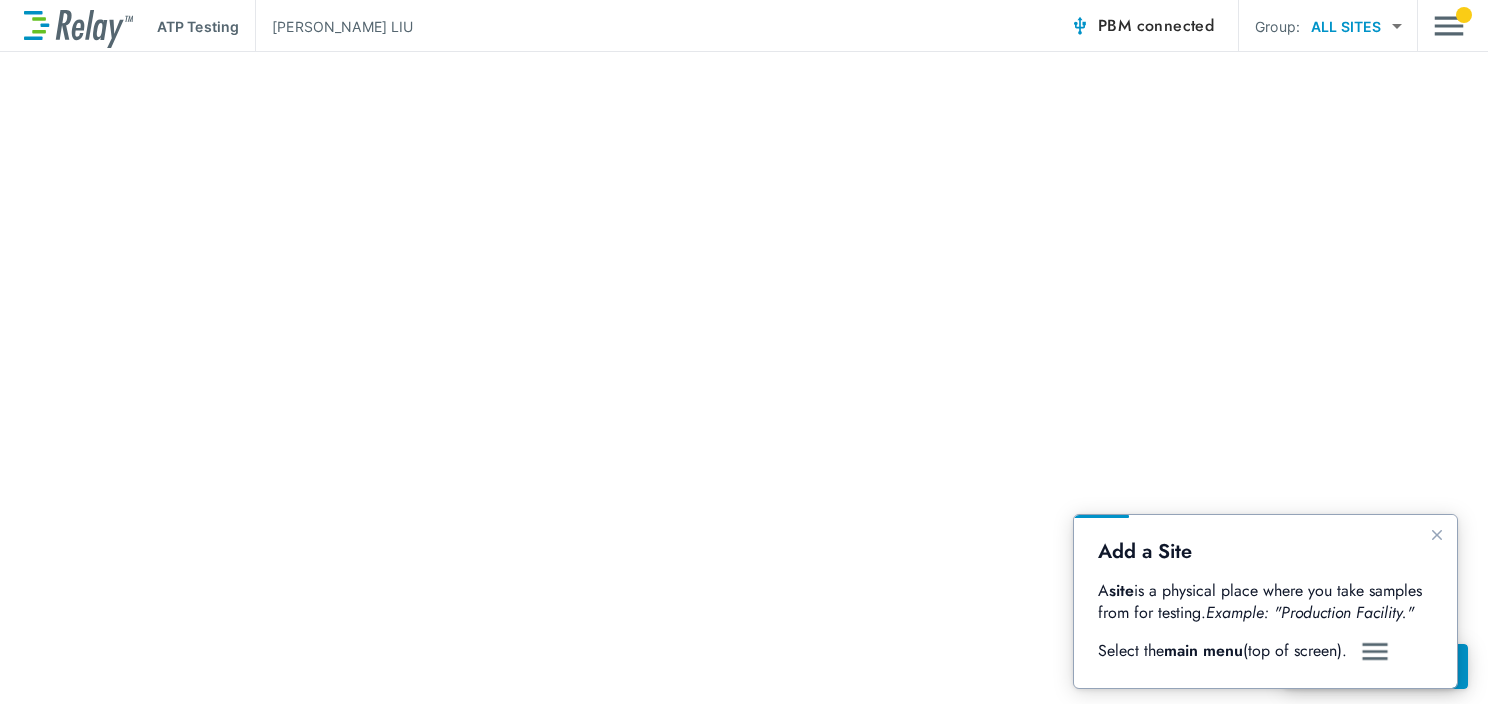 click at bounding box center [1375, 652] 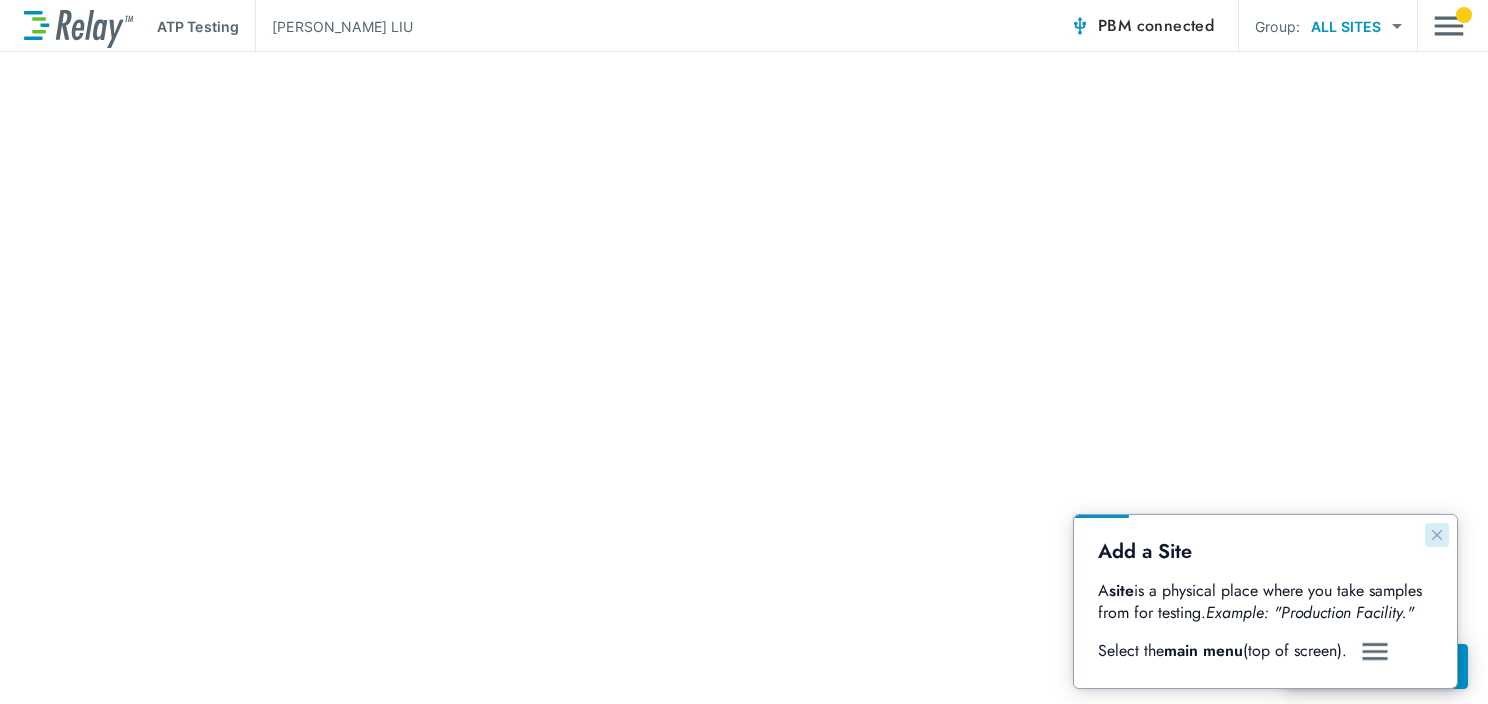click 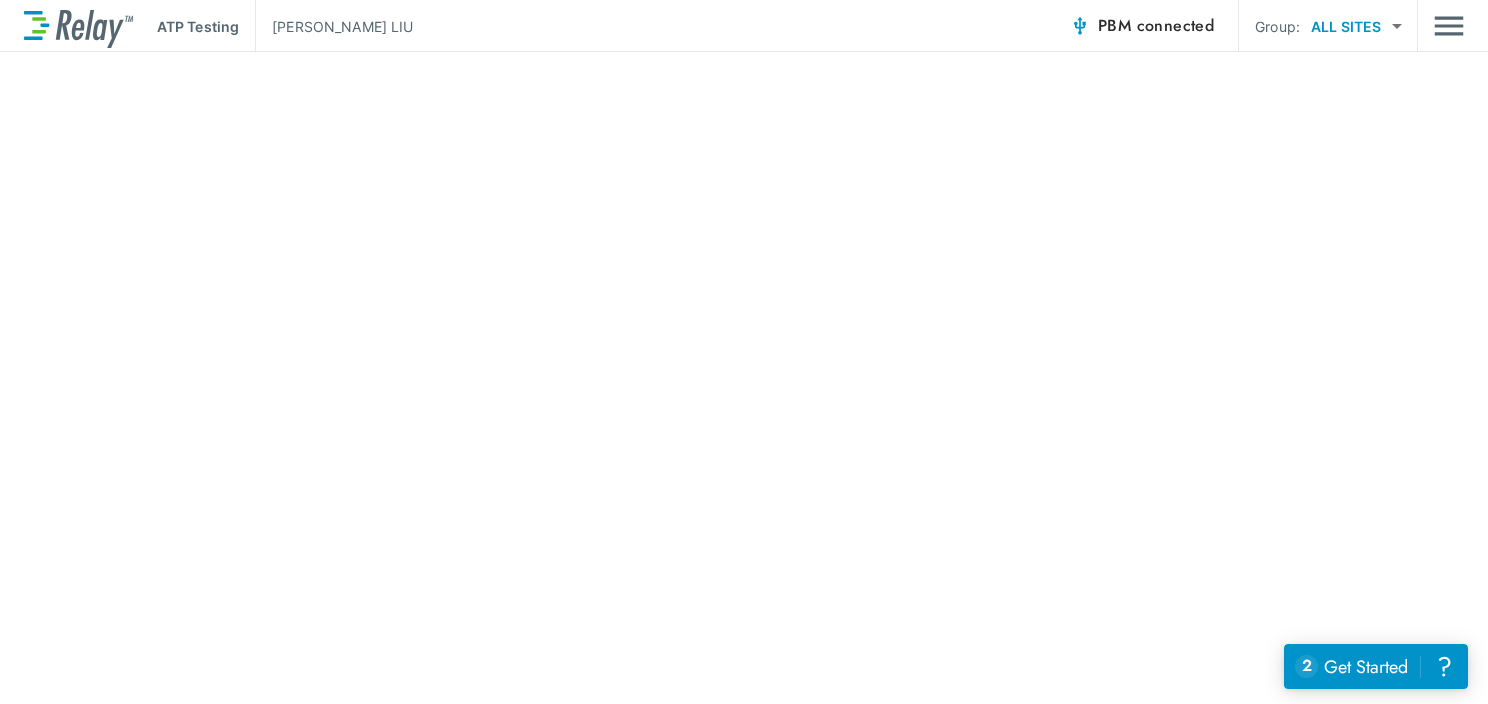click on "ATP Testing BRITTANY   LIU PBM   connected Group: ALL SITES ********* ​ Success Your changes have been saved successfully.
WORKFLOWS ATP Testing Lab Reports ADMIN Manage Sites My Account Log Out Help with alarm settings" at bounding box center [744, 352] 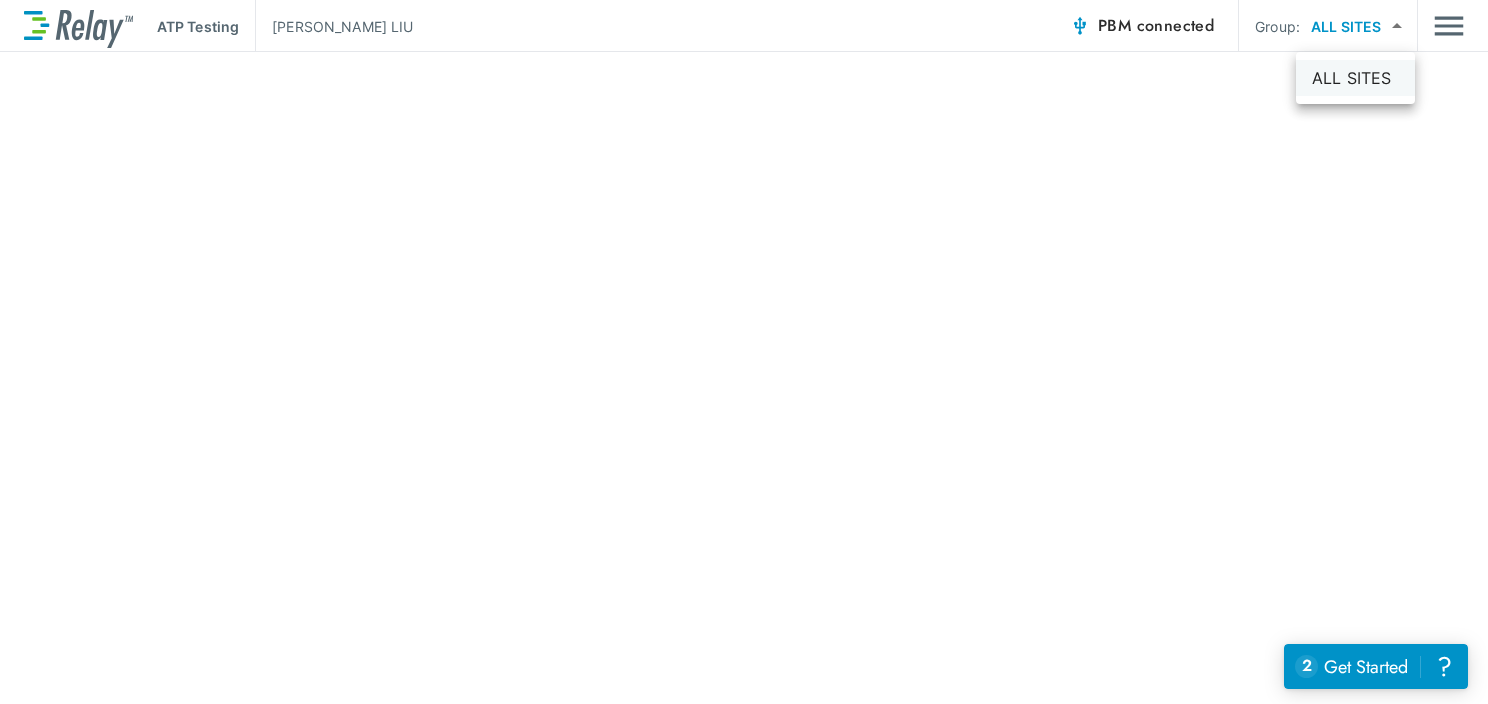 click on "ALL SITES" at bounding box center (1355, 78) 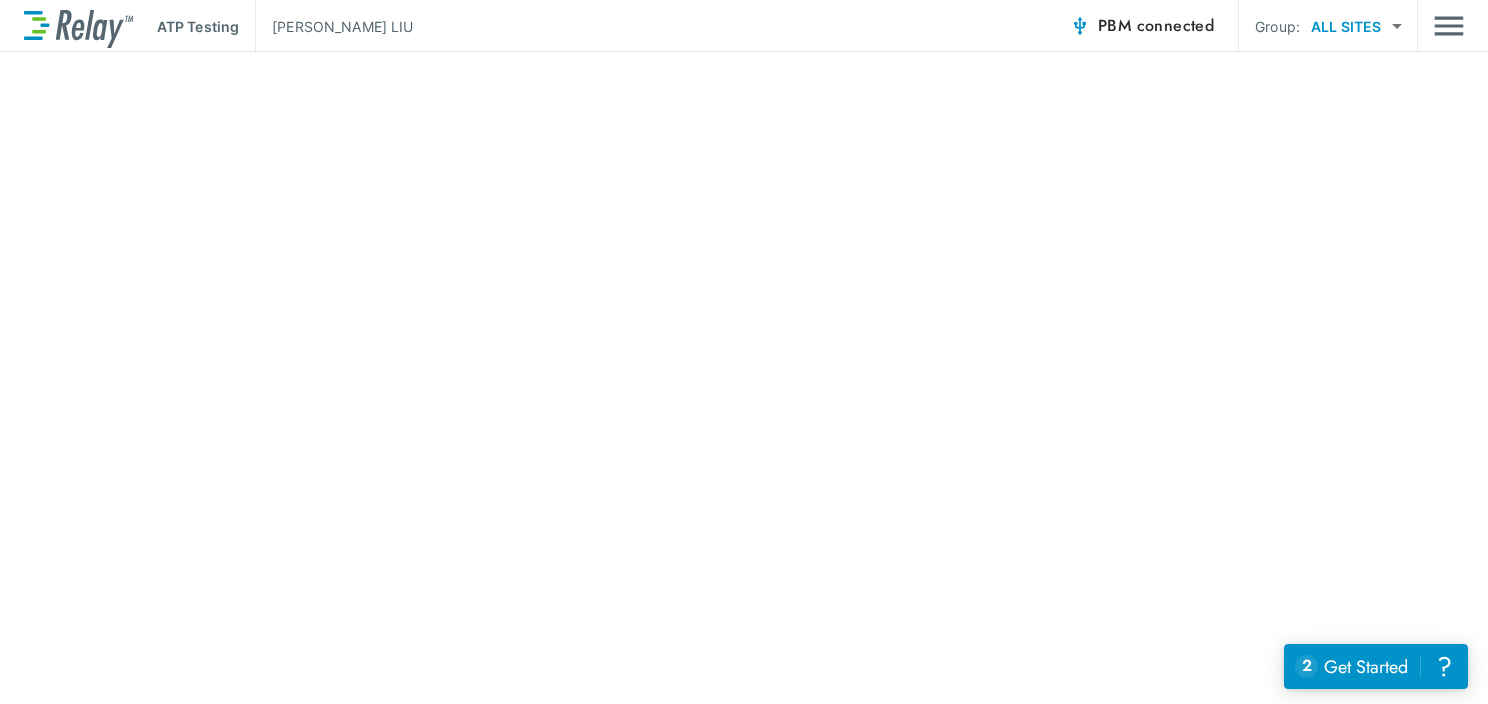 click at bounding box center (744, 374) 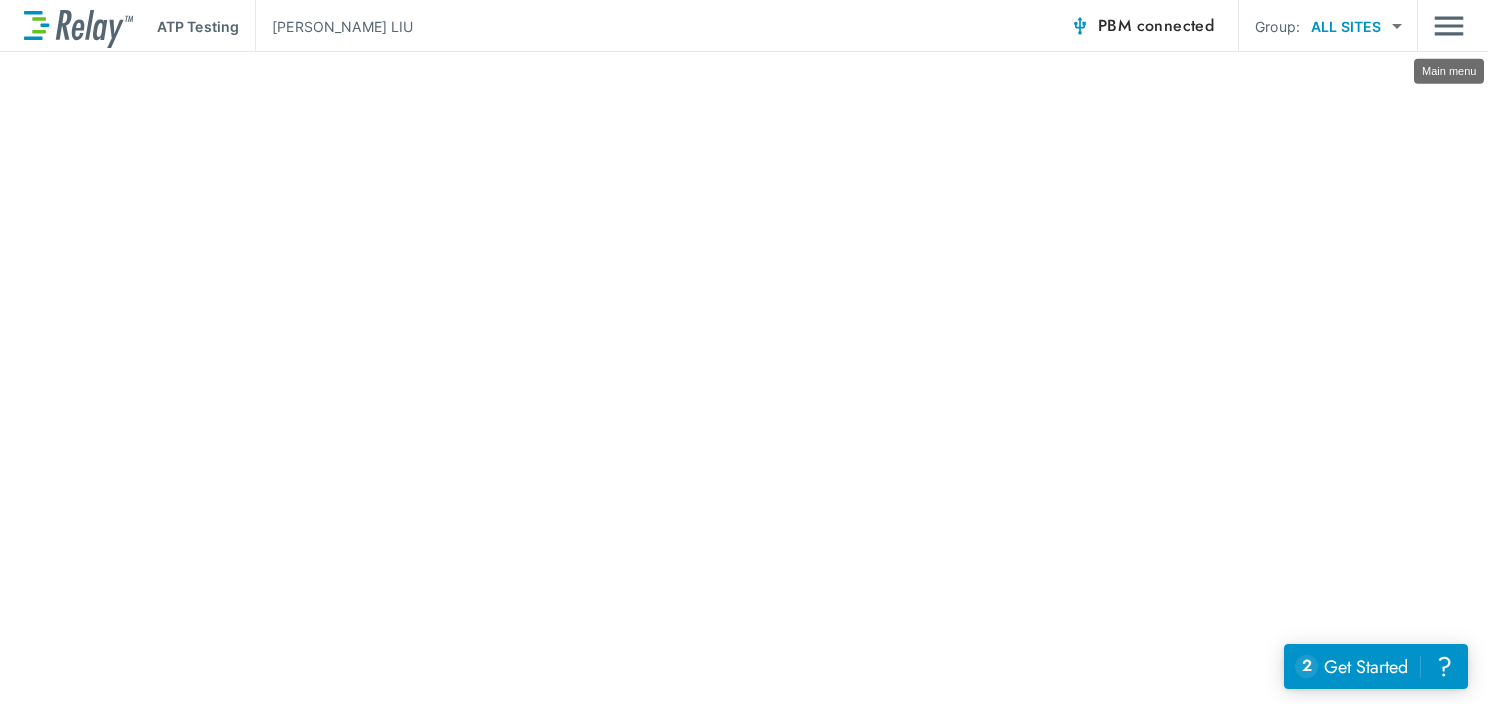 click at bounding box center [1449, 26] 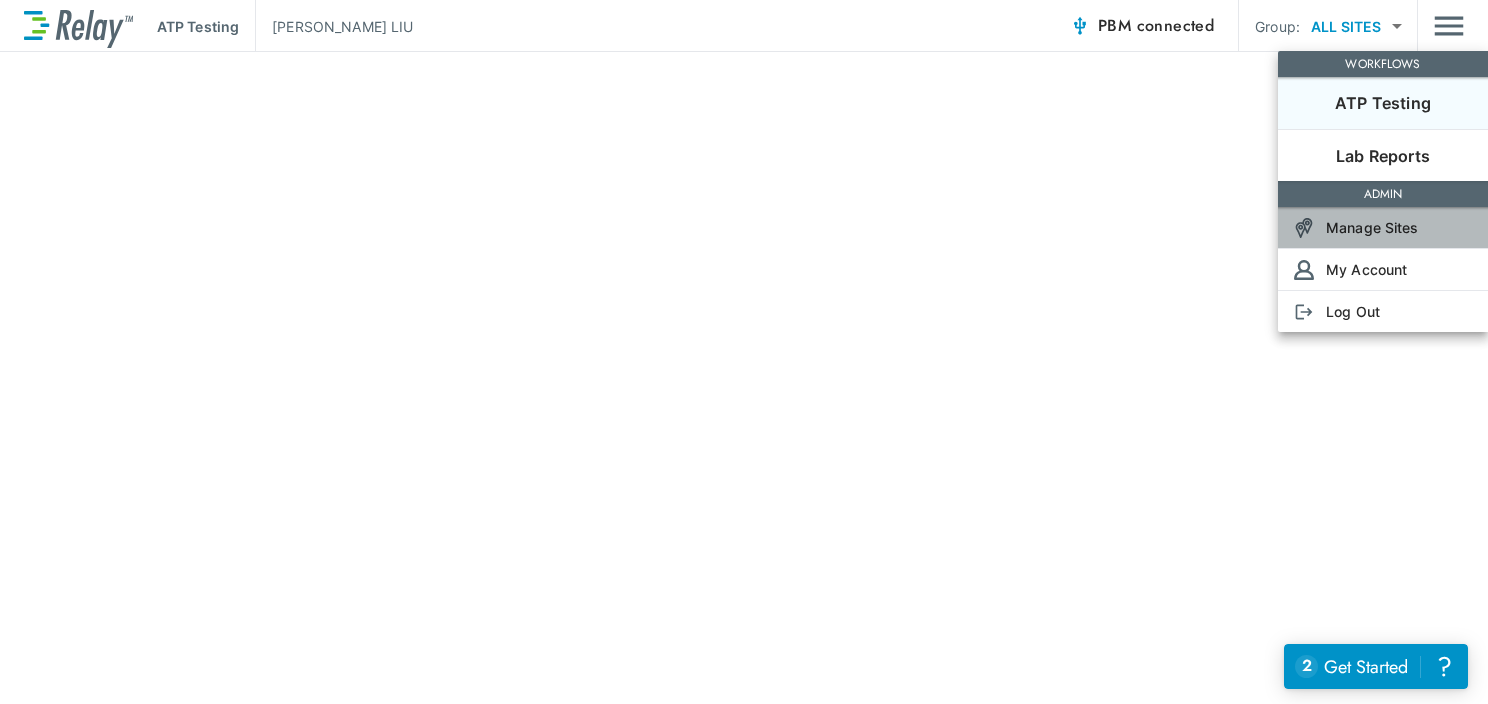 click on "Manage Sites" at bounding box center [1372, 227] 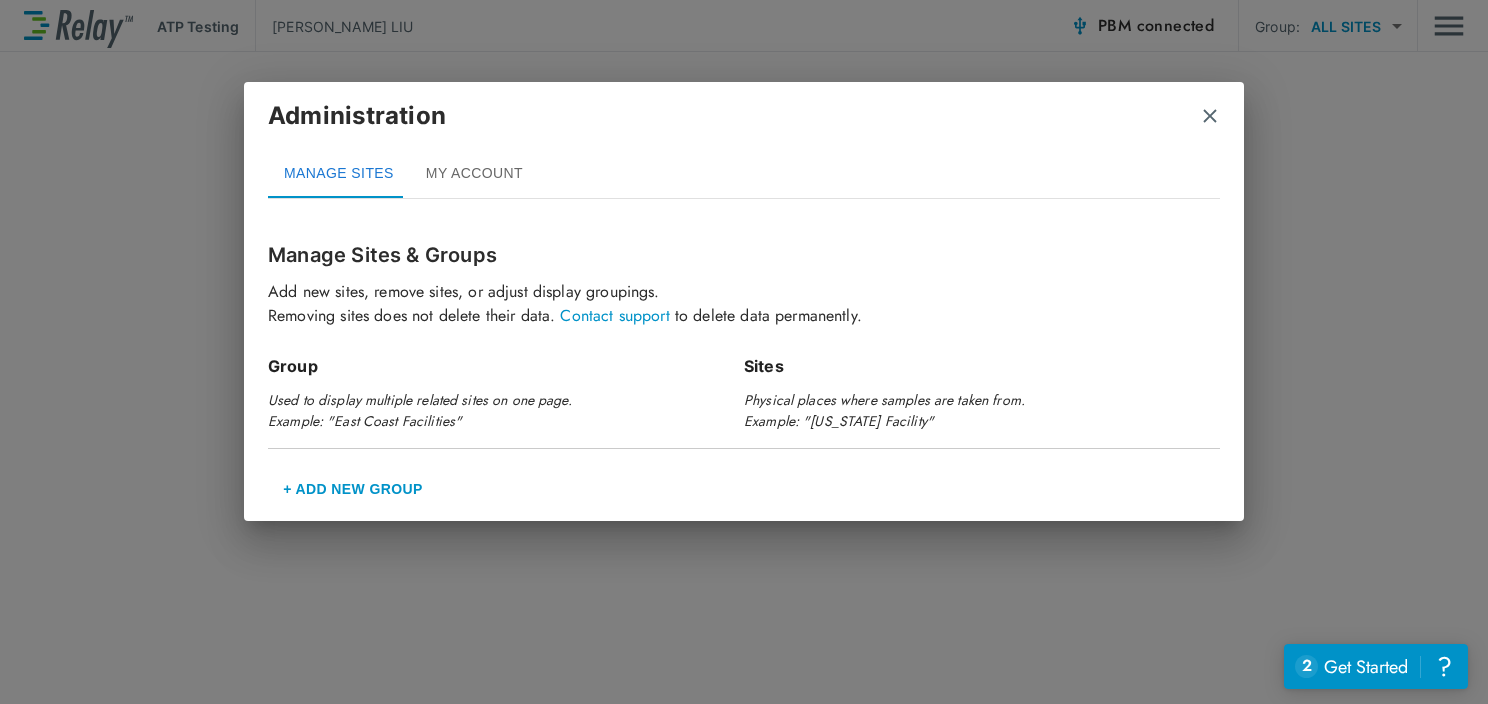 click on "MY ACCOUNT" at bounding box center [474, 174] 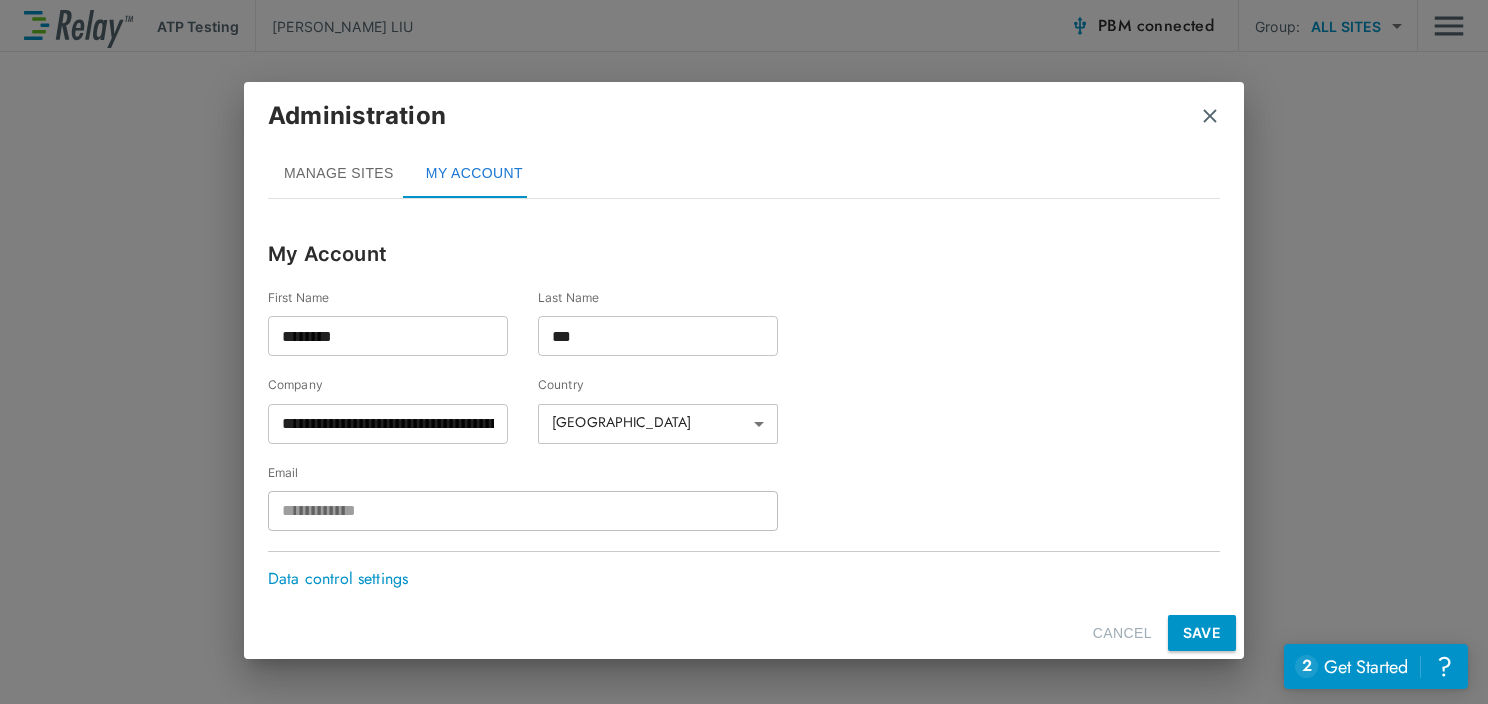 click on "MANAGE SITES" at bounding box center [339, 174] 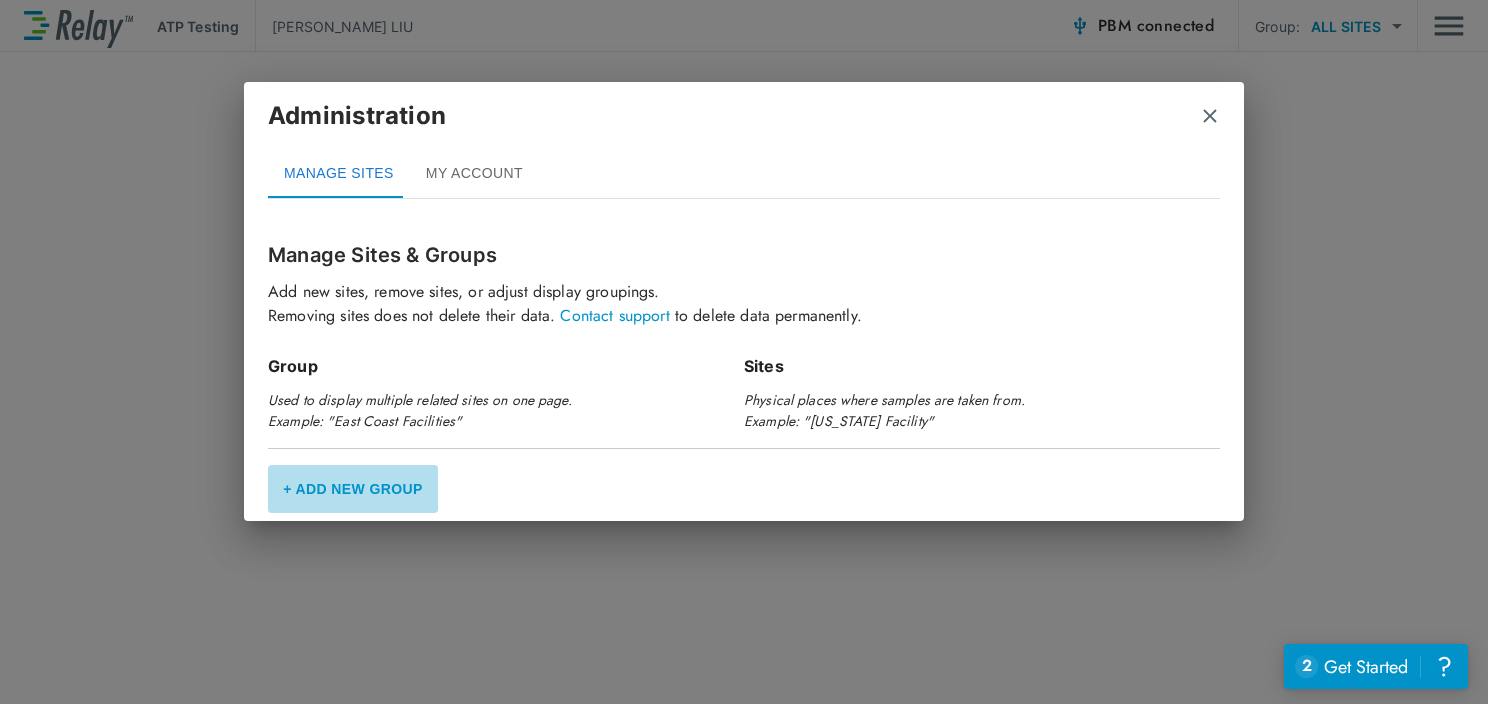 click on "+ Add New Group" at bounding box center (353, 489) 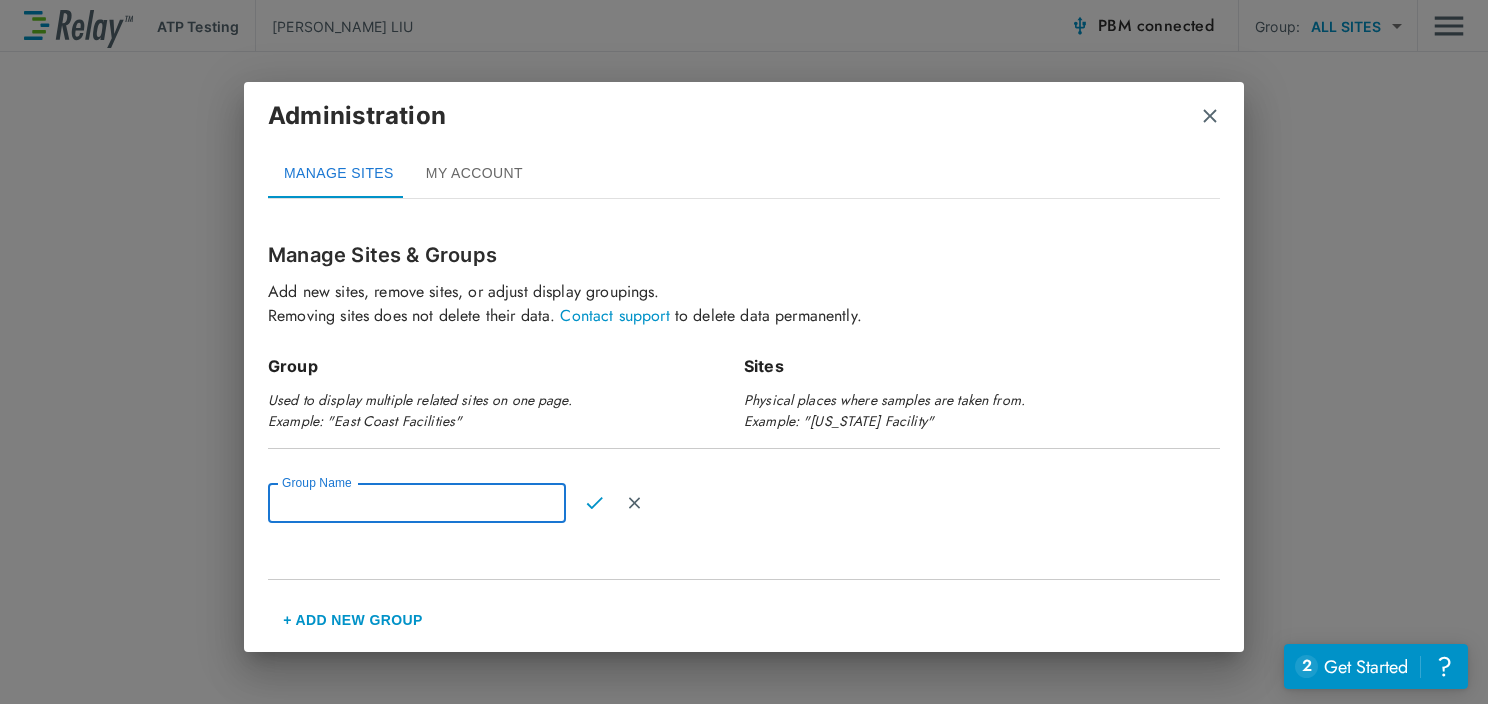click on "Group Name" at bounding box center (417, 503) 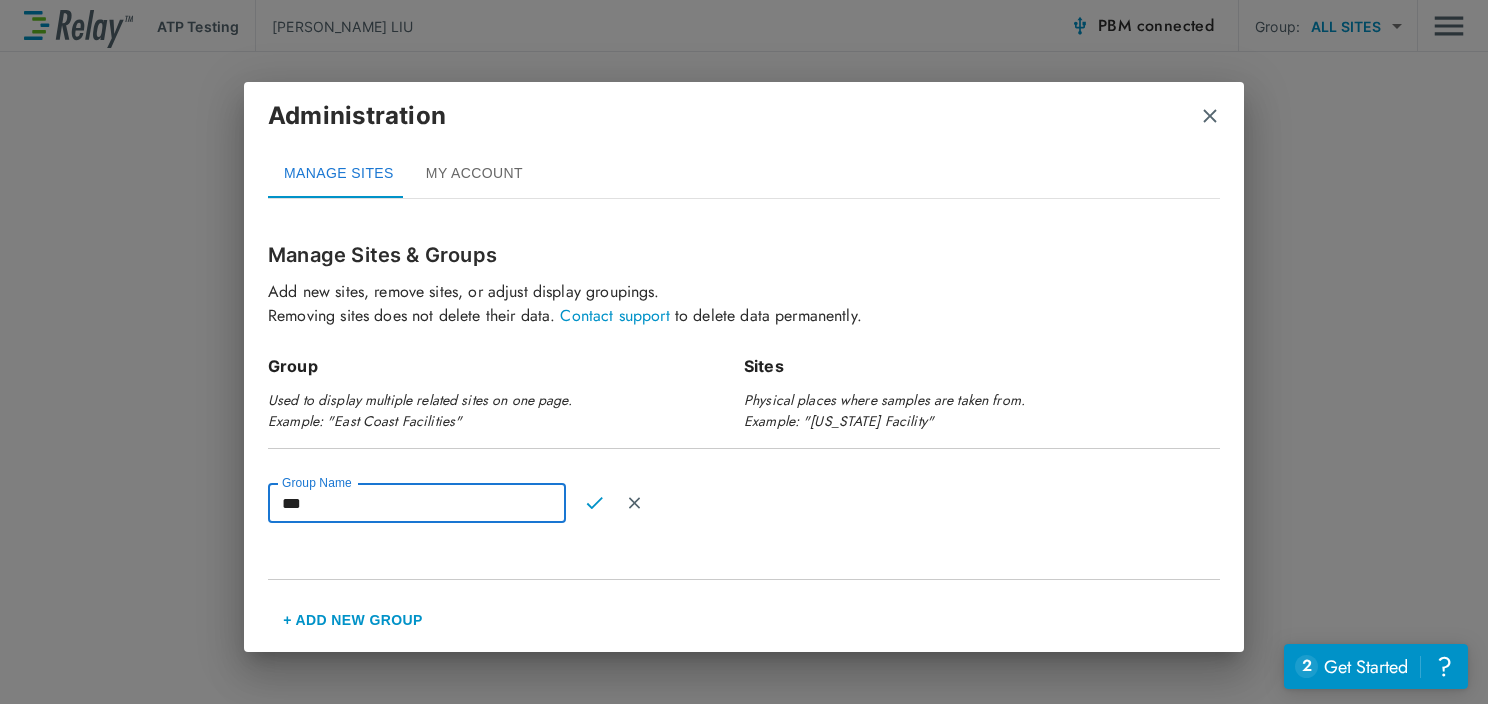 click on "***" at bounding box center [417, 503] 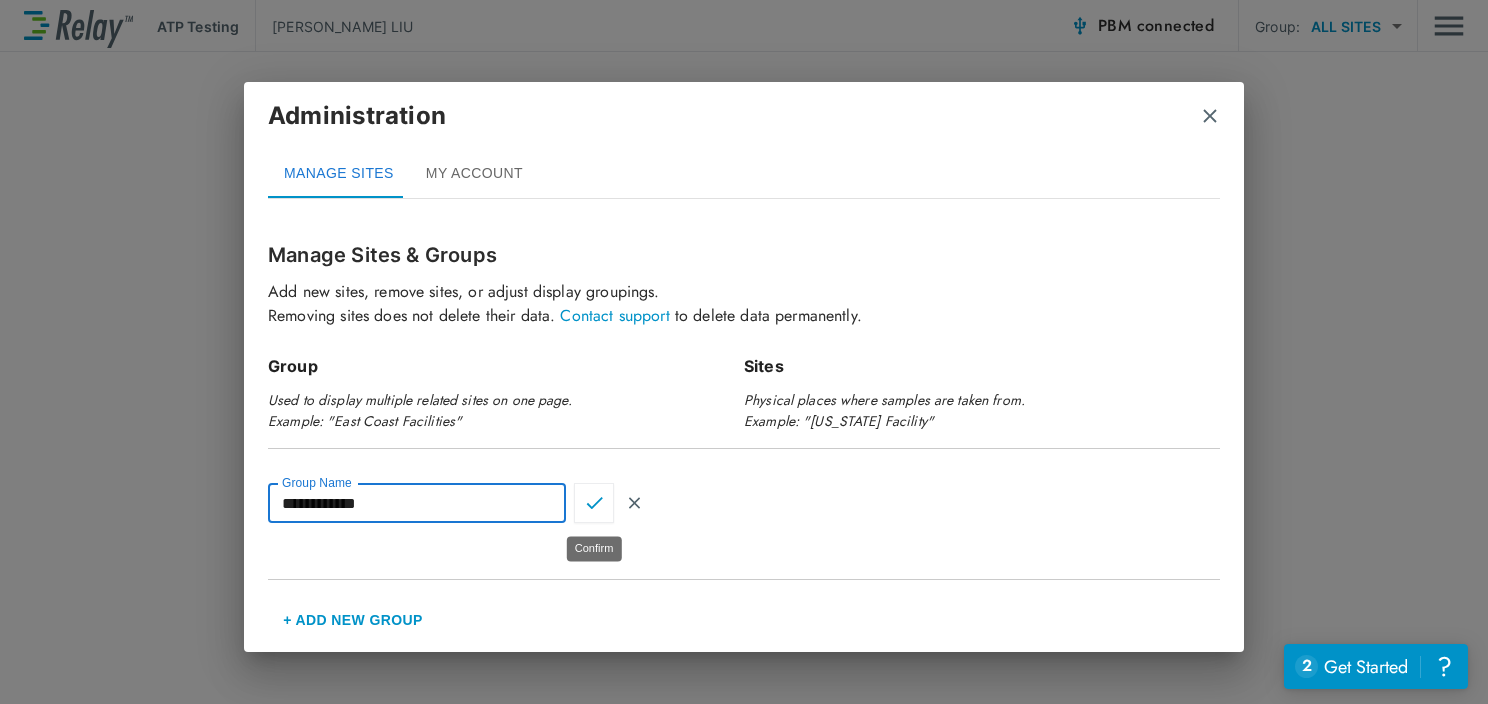 type on "**********" 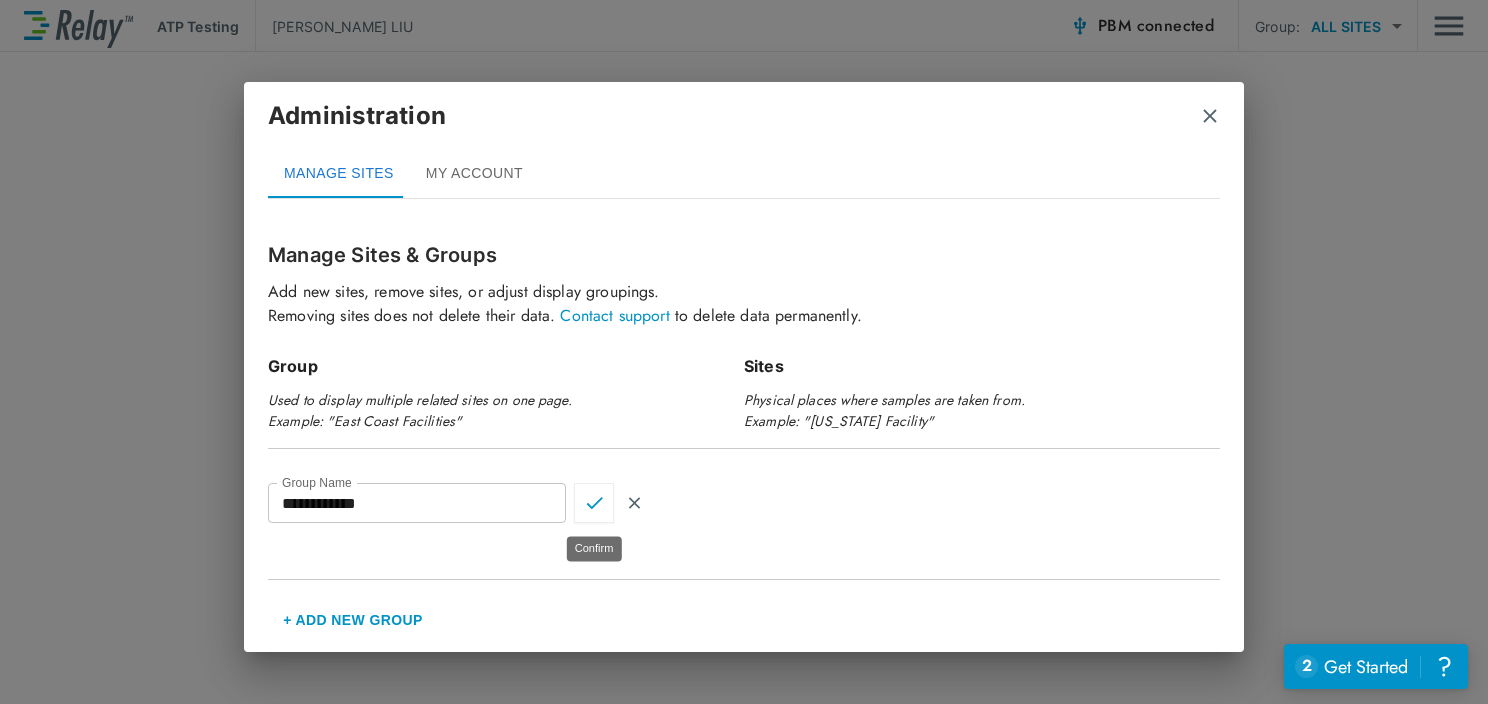 click at bounding box center [594, 503] 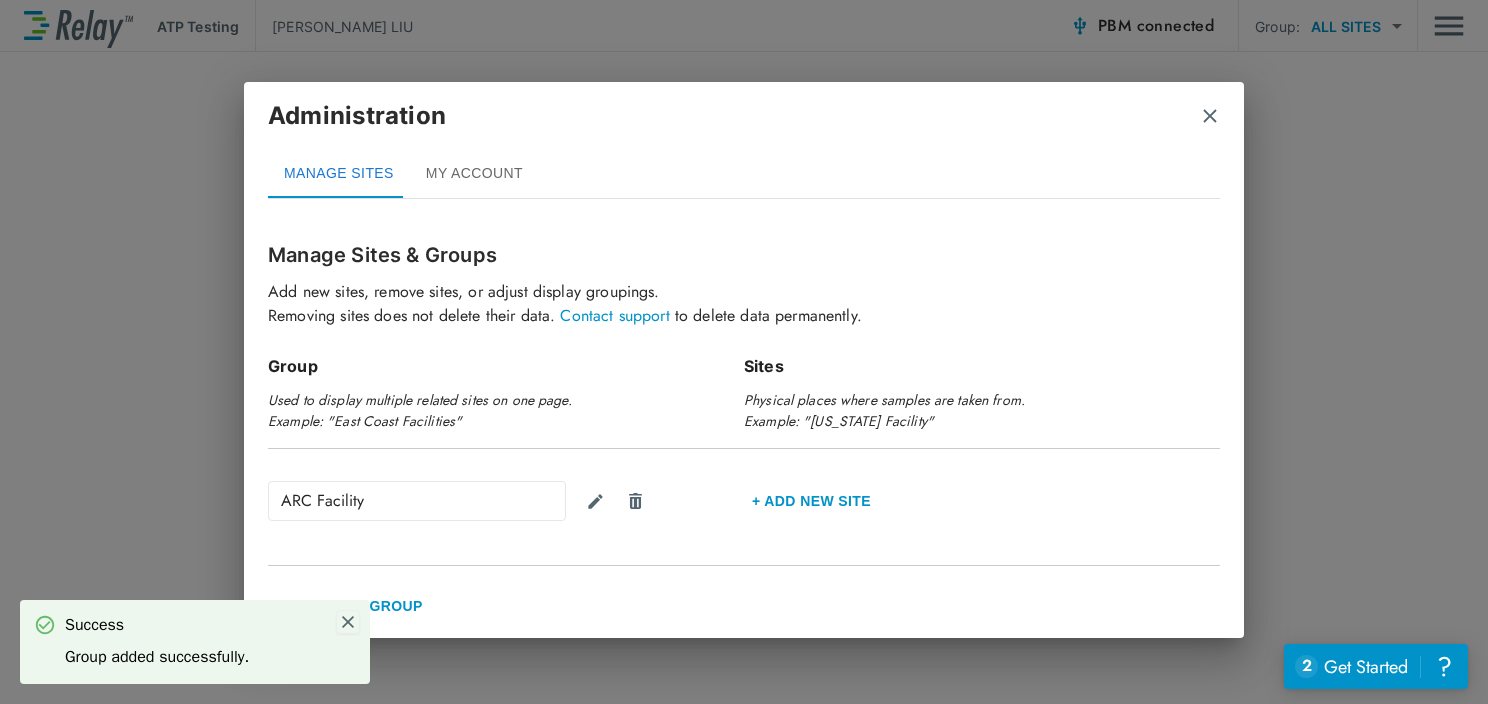 click at bounding box center (348, 622) 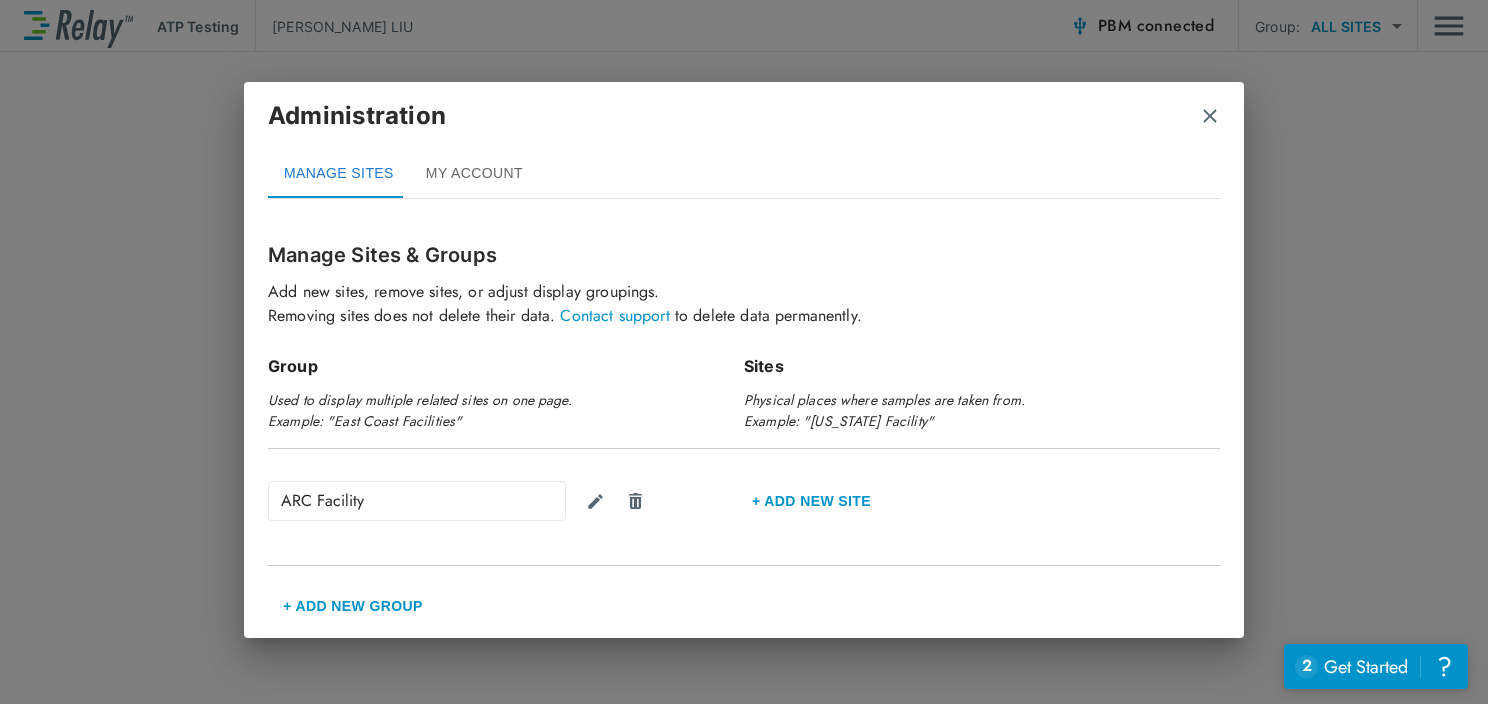 click at bounding box center (1210, 116) 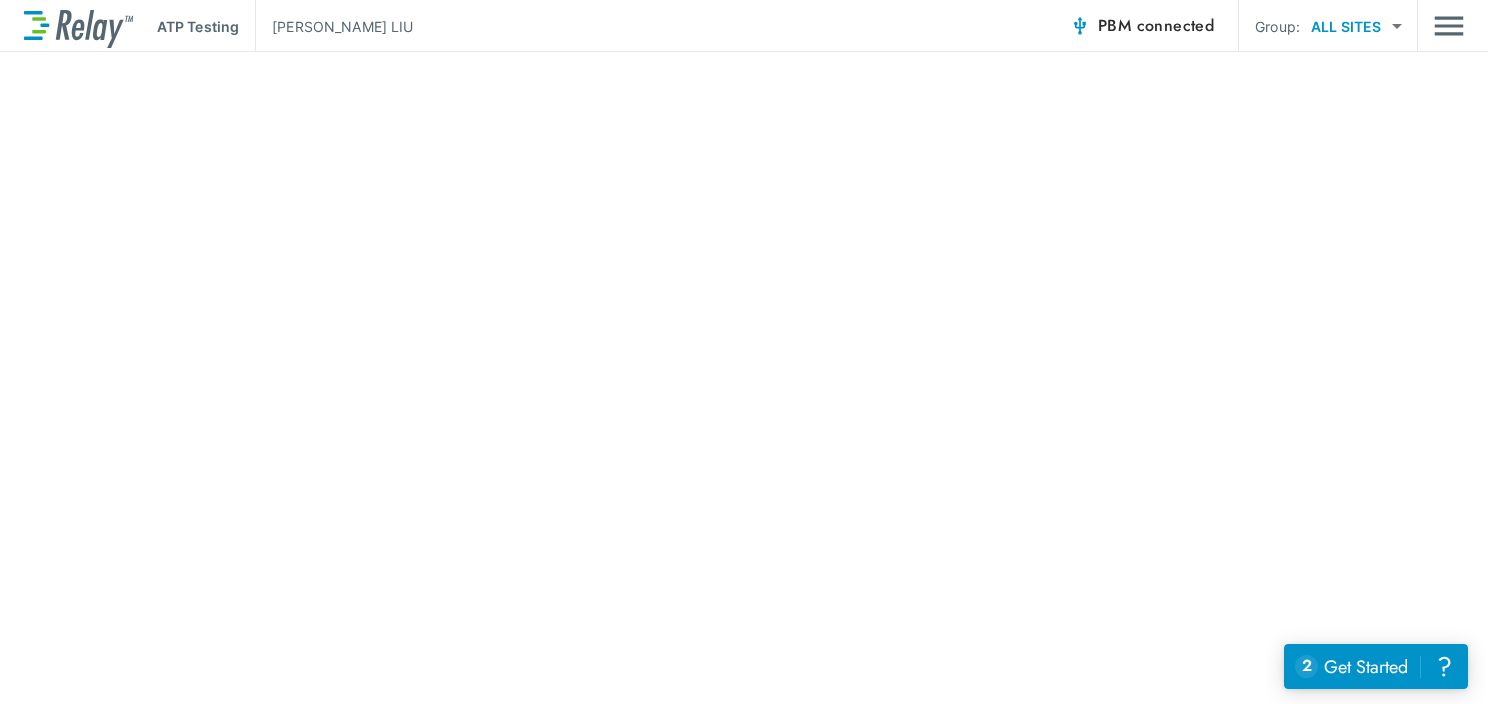 click on "ATP Testing BRITTANY   LIU PBM   connected Group: ALL SITES ********* ​ Success Your changes have been saved successfully.
WORKFLOWS ATP Testing Lab Reports ADMIN Manage Sites My Account Log Out Help with alarm settings" at bounding box center [744, 352] 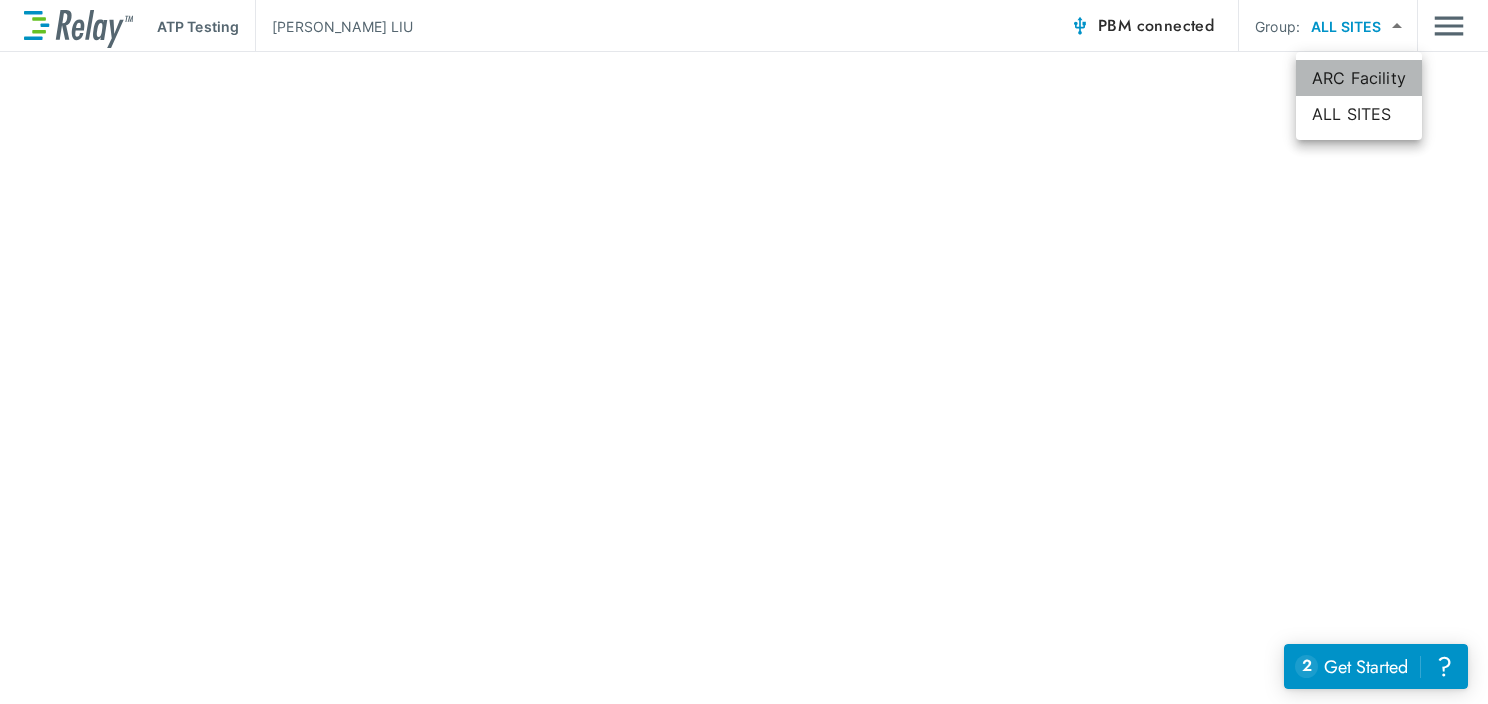 click on "ARC Facility" at bounding box center (1359, 78) 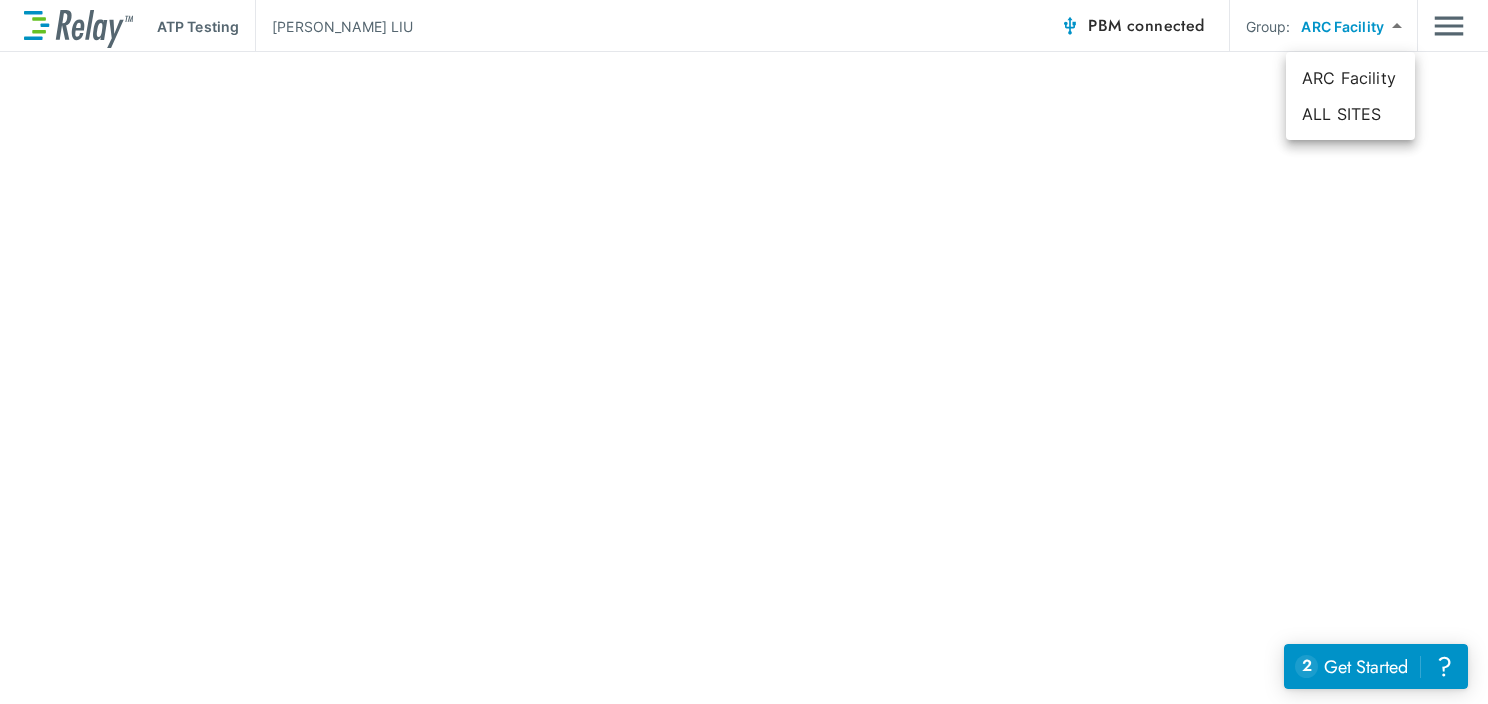 click on "**********" at bounding box center (744, 352) 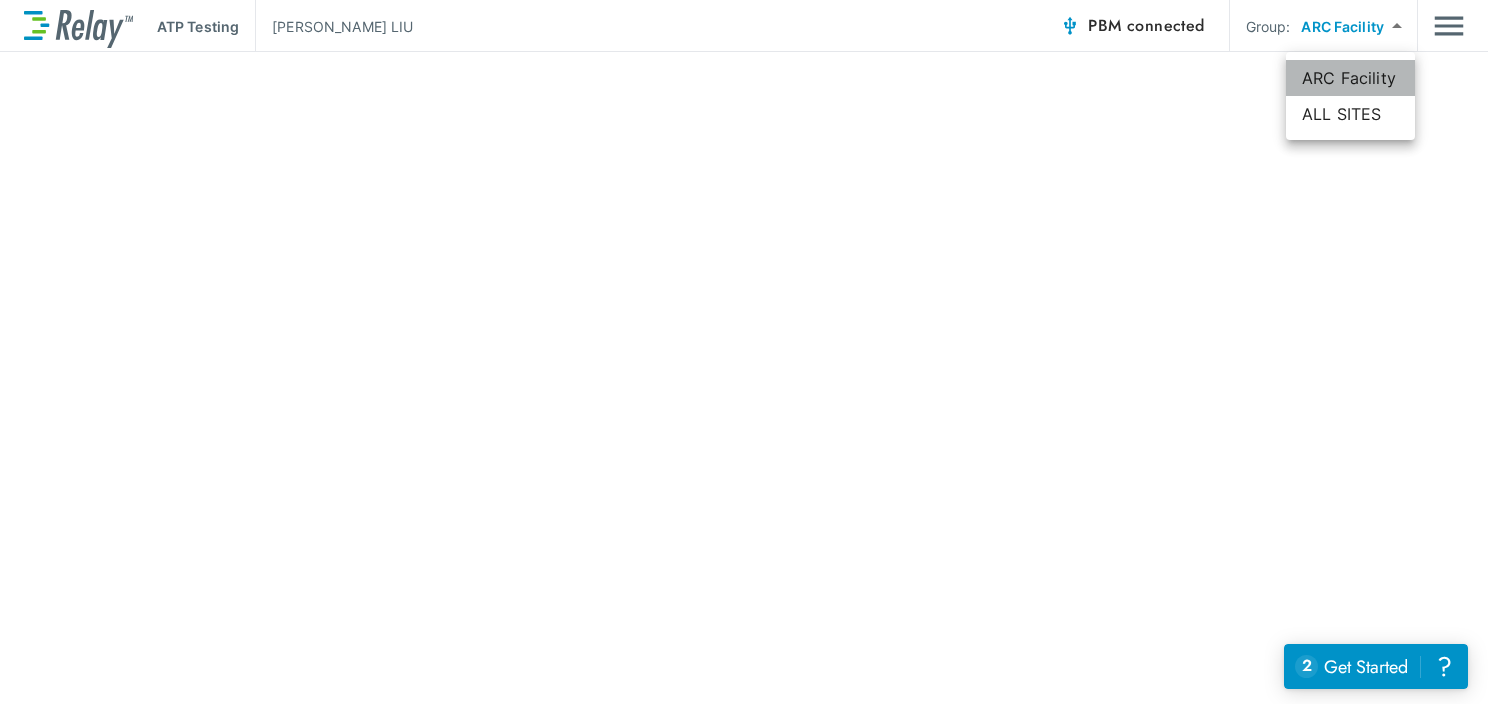 click on "ARC Facility" at bounding box center (1350, 78) 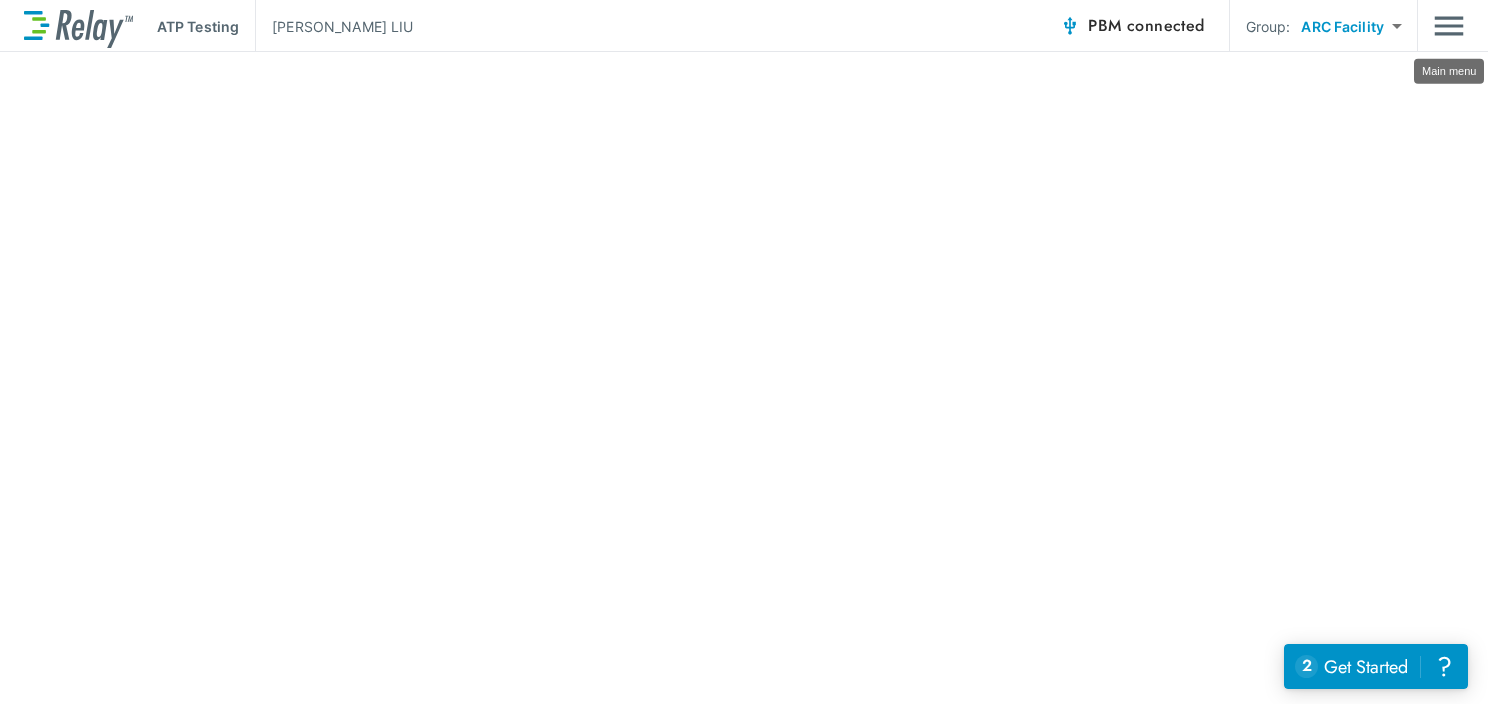 click at bounding box center (1449, 26) 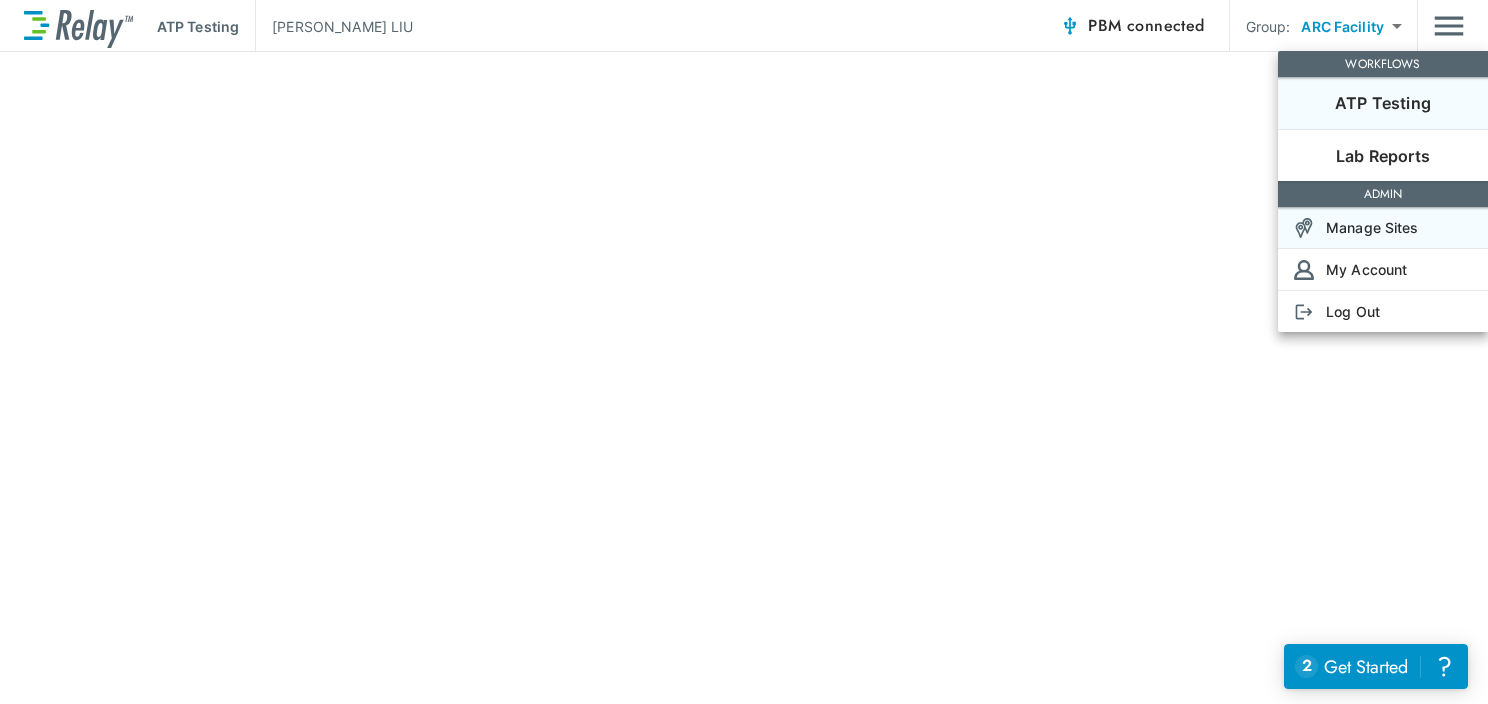 click on "Manage Sites" at bounding box center (1372, 227) 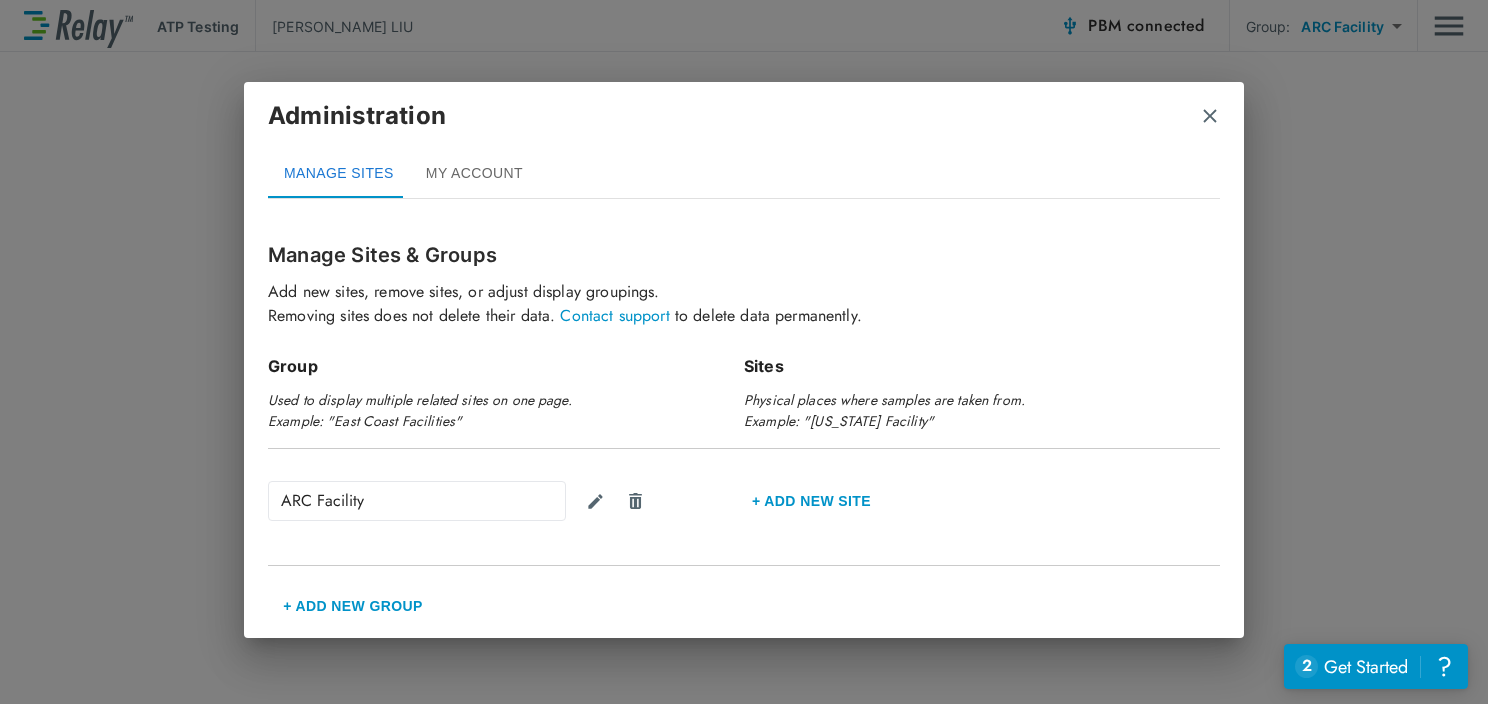 click on "+ Add new Site" at bounding box center (811, 501) 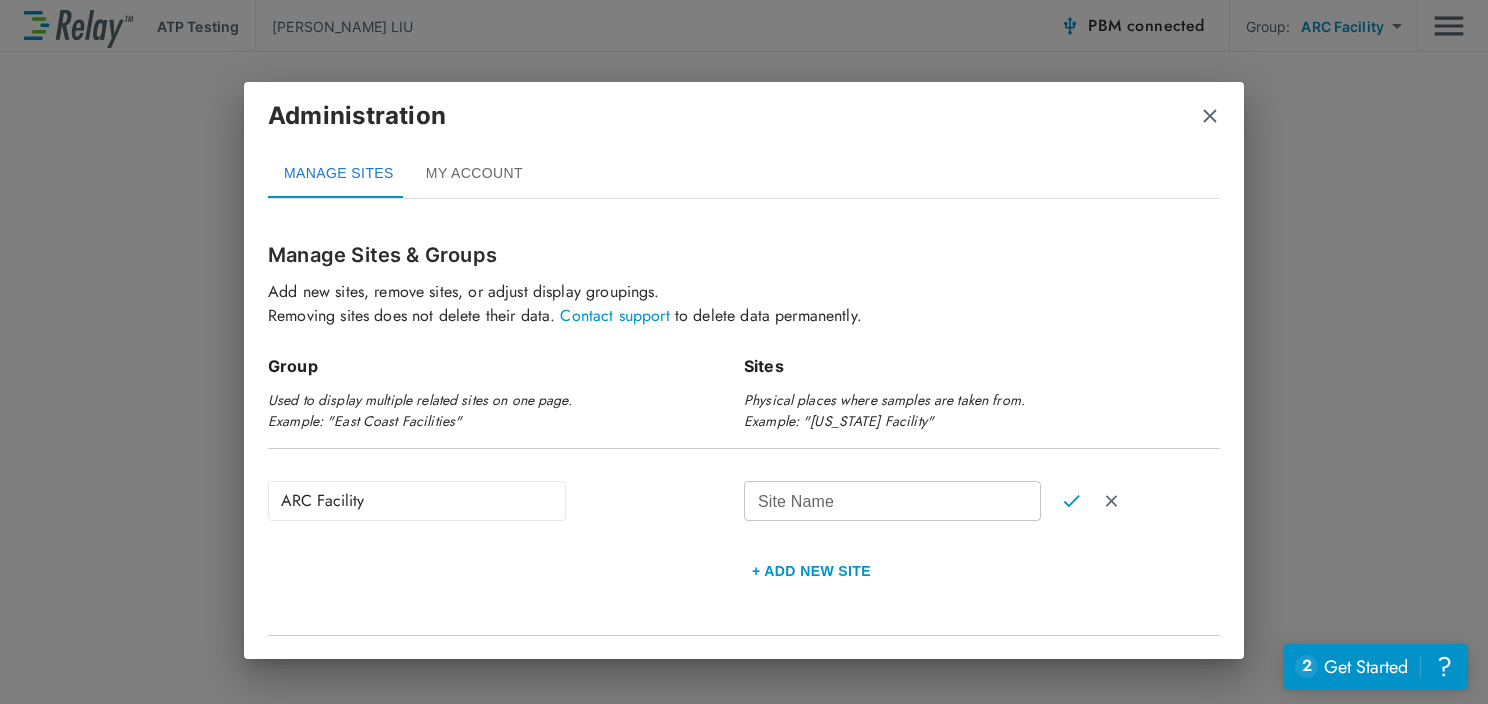 click on "Administration" at bounding box center (744, 124) 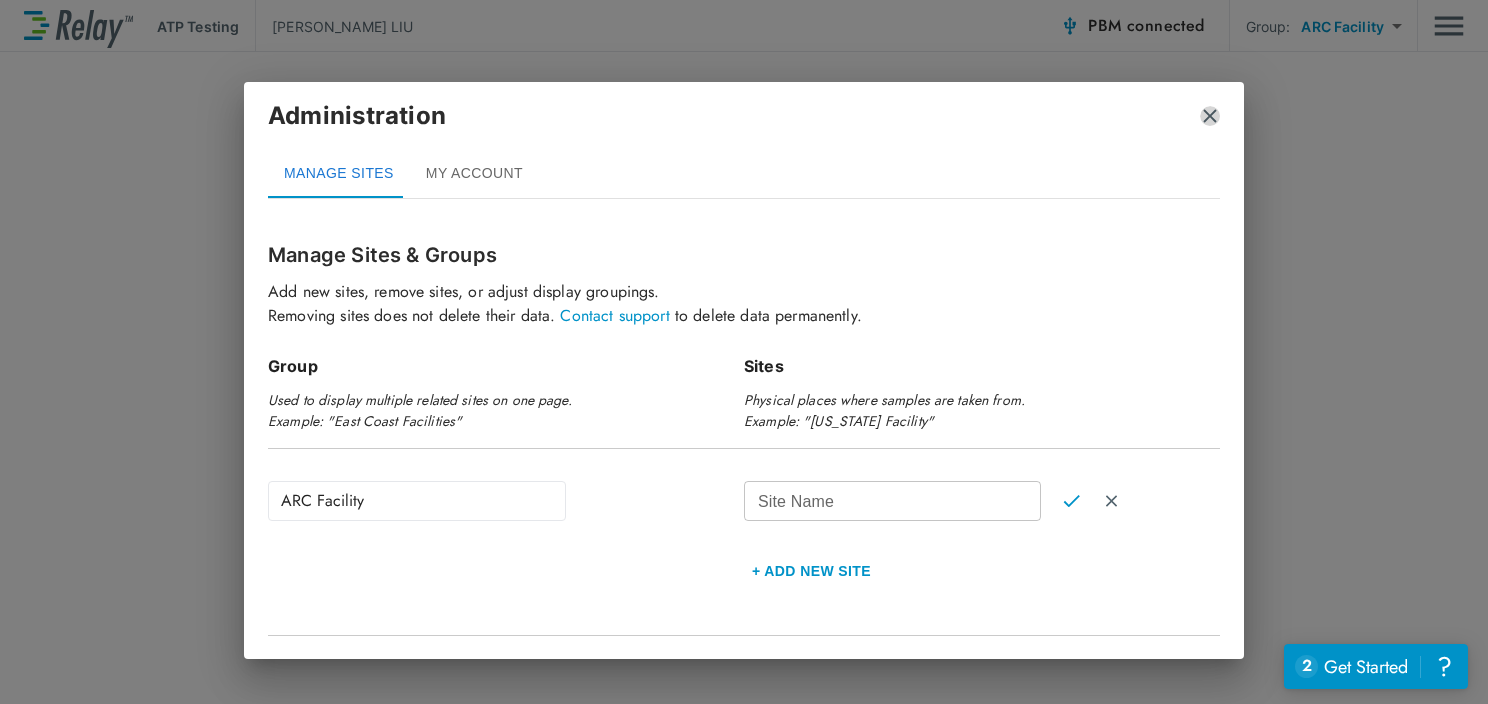 click at bounding box center (1210, 116) 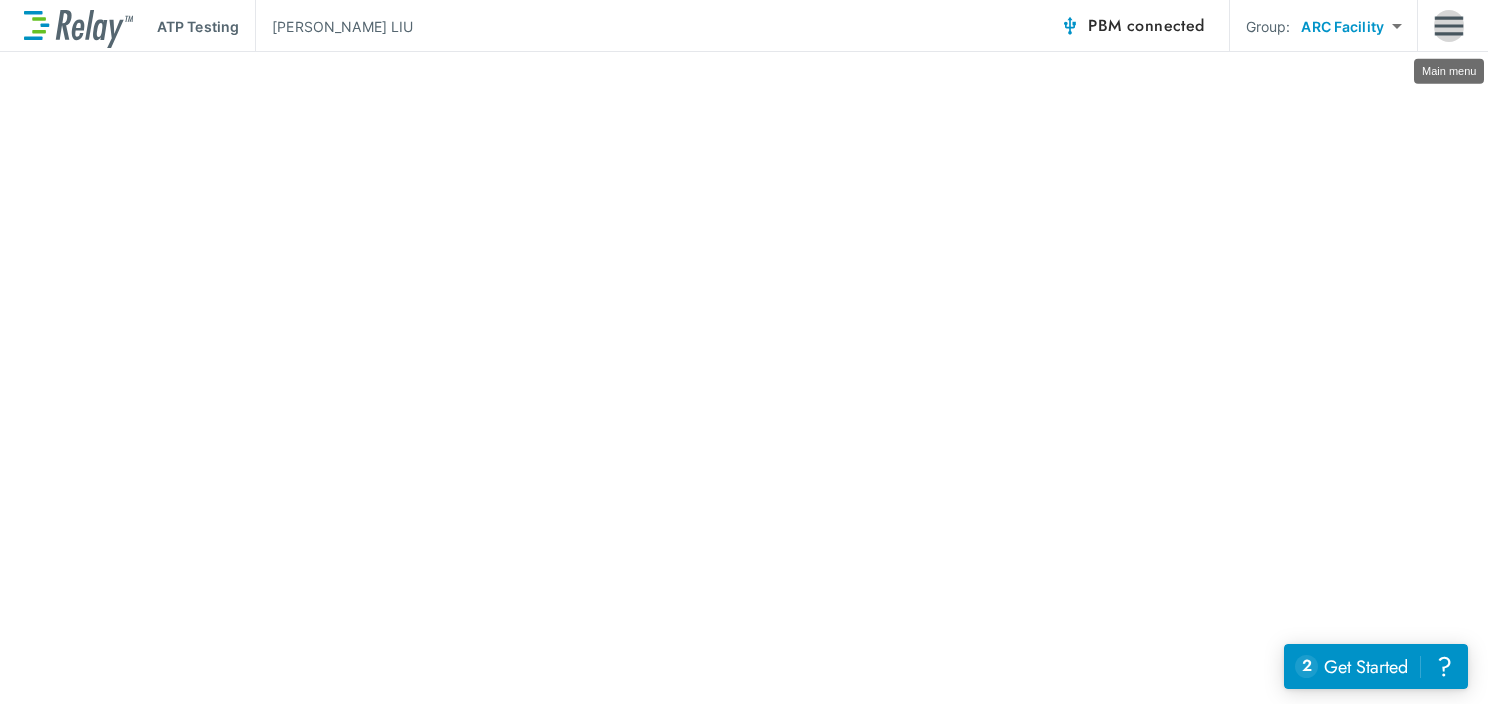 click at bounding box center (1449, 26) 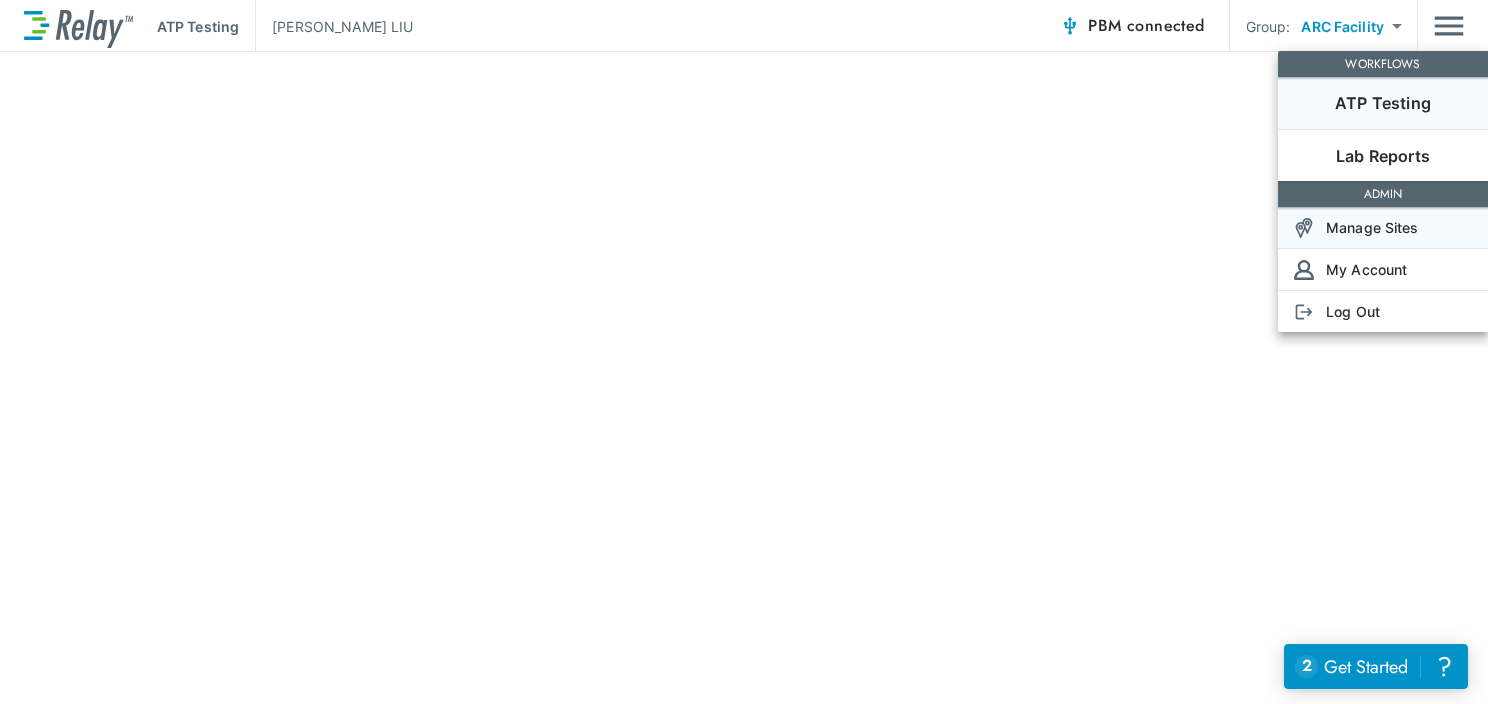 click on "Manage Sites" at bounding box center (1372, 227) 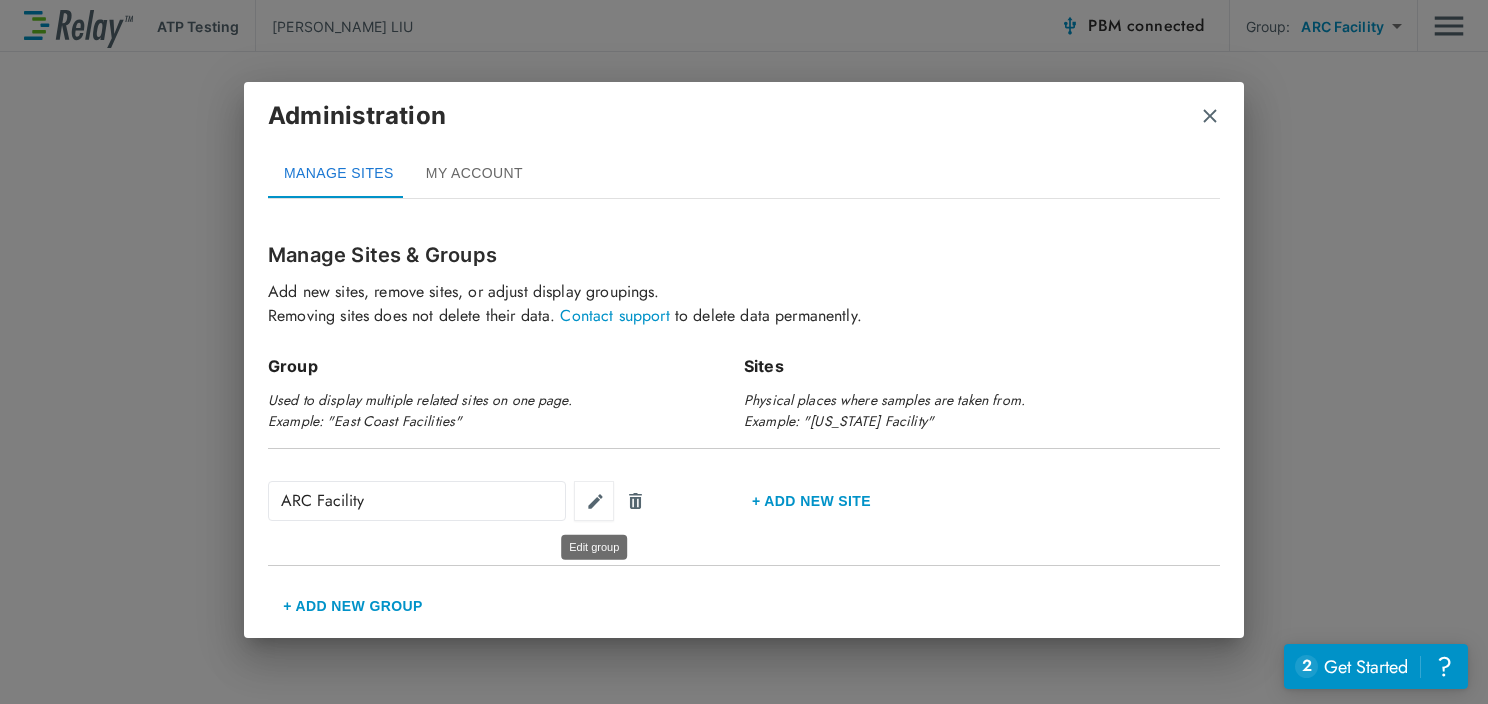 click at bounding box center [595, 501] 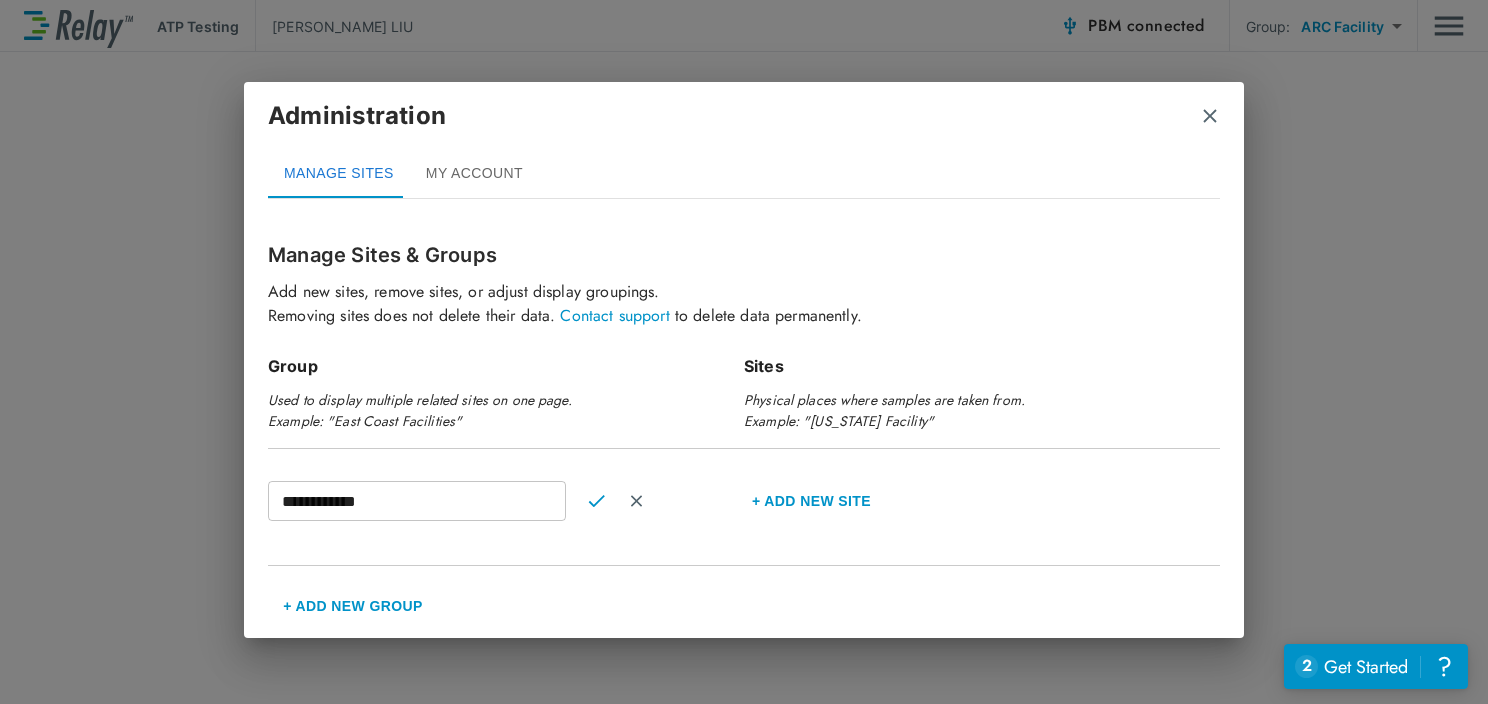 click on "**********" at bounding box center [417, 501] 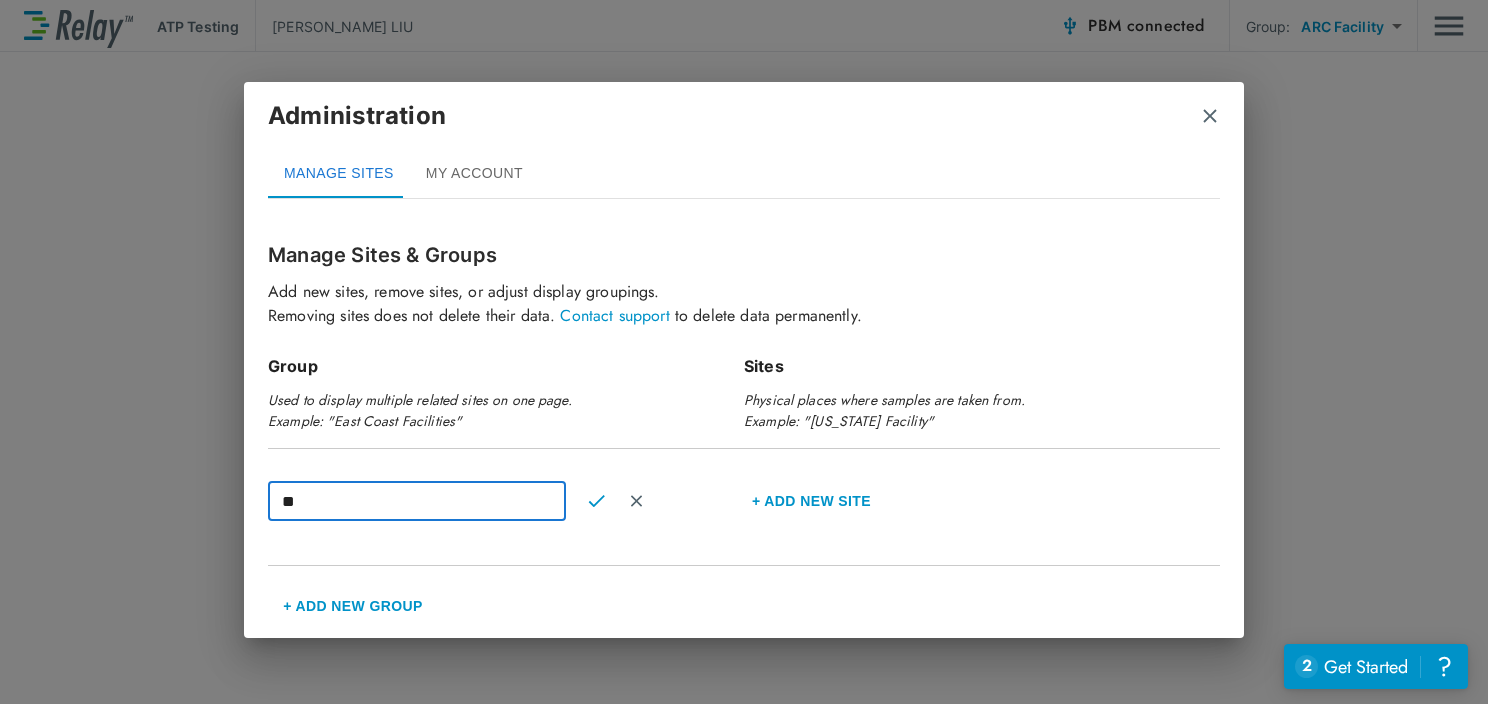 type on "*" 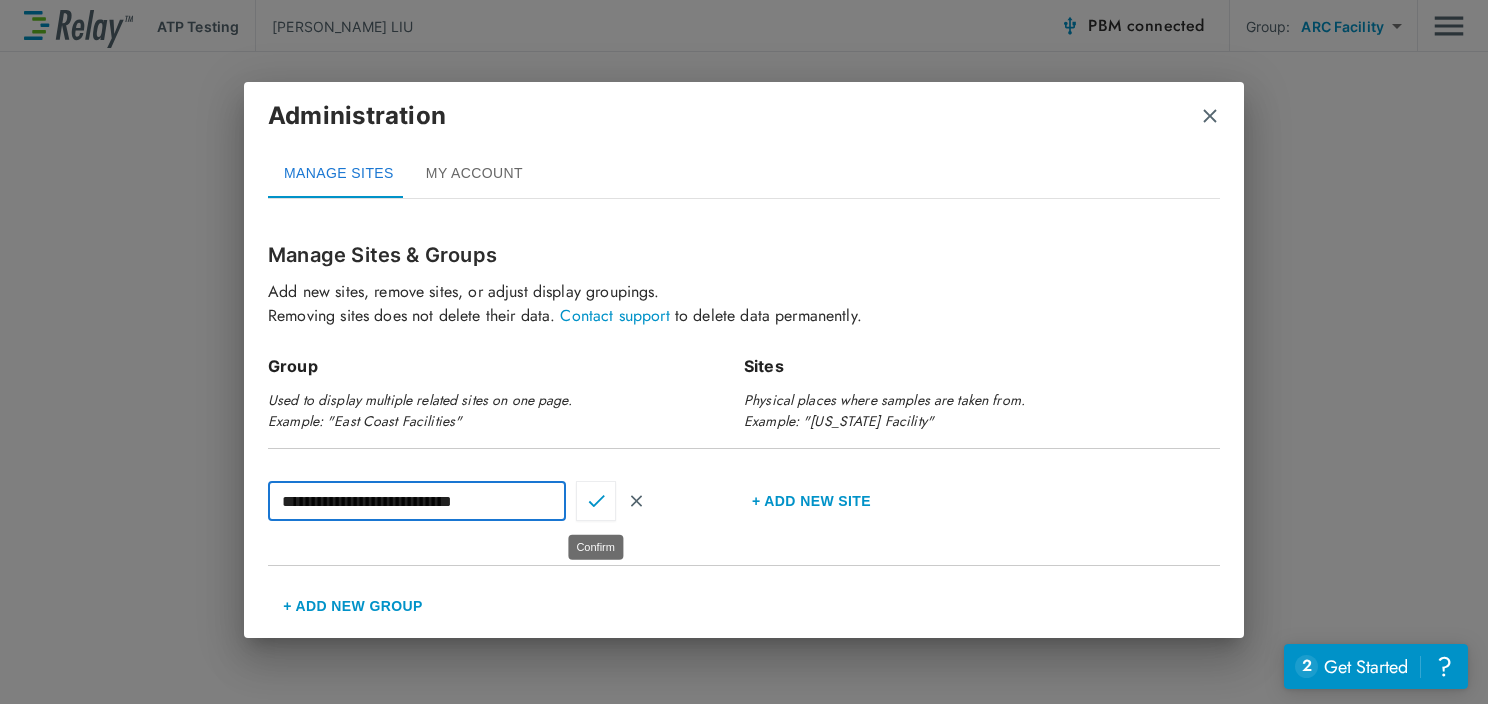 type on "**********" 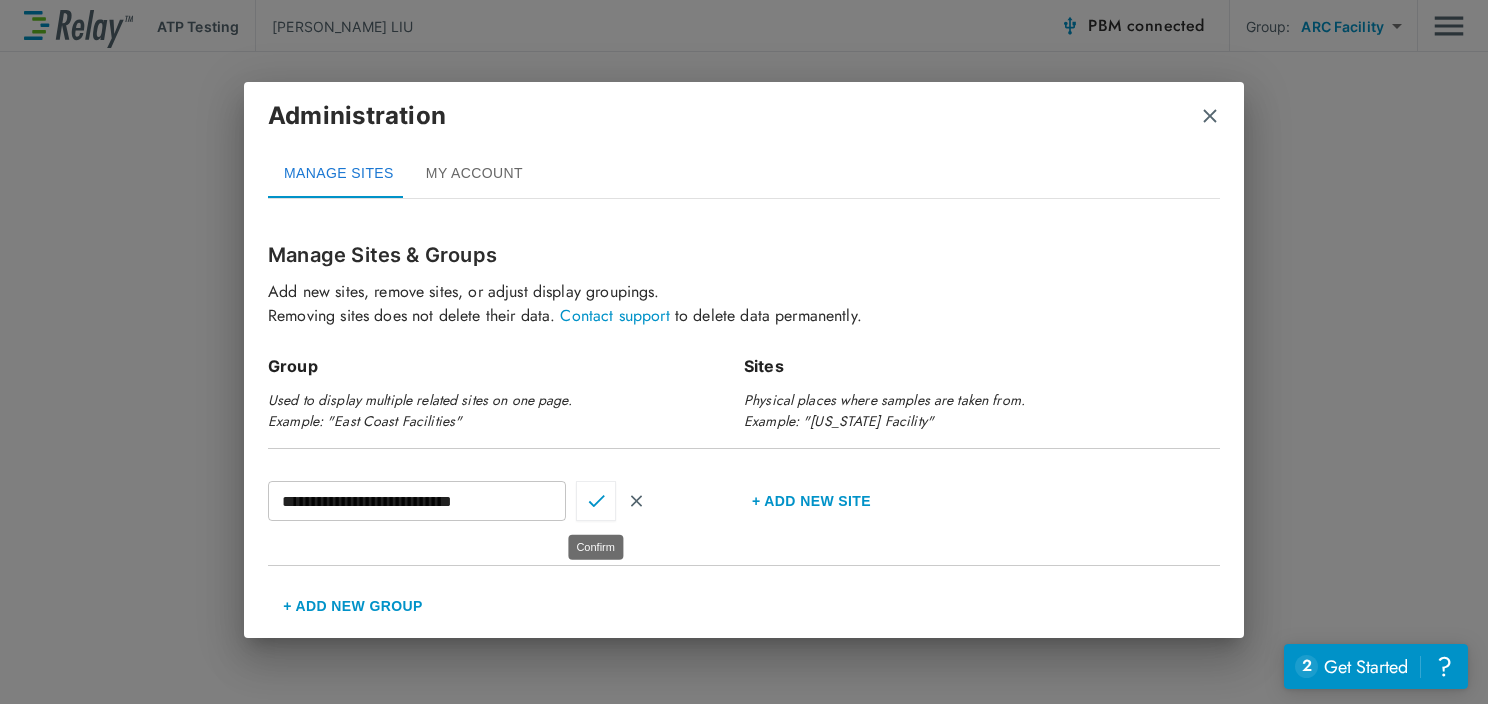 click at bounding box center (596, 501) 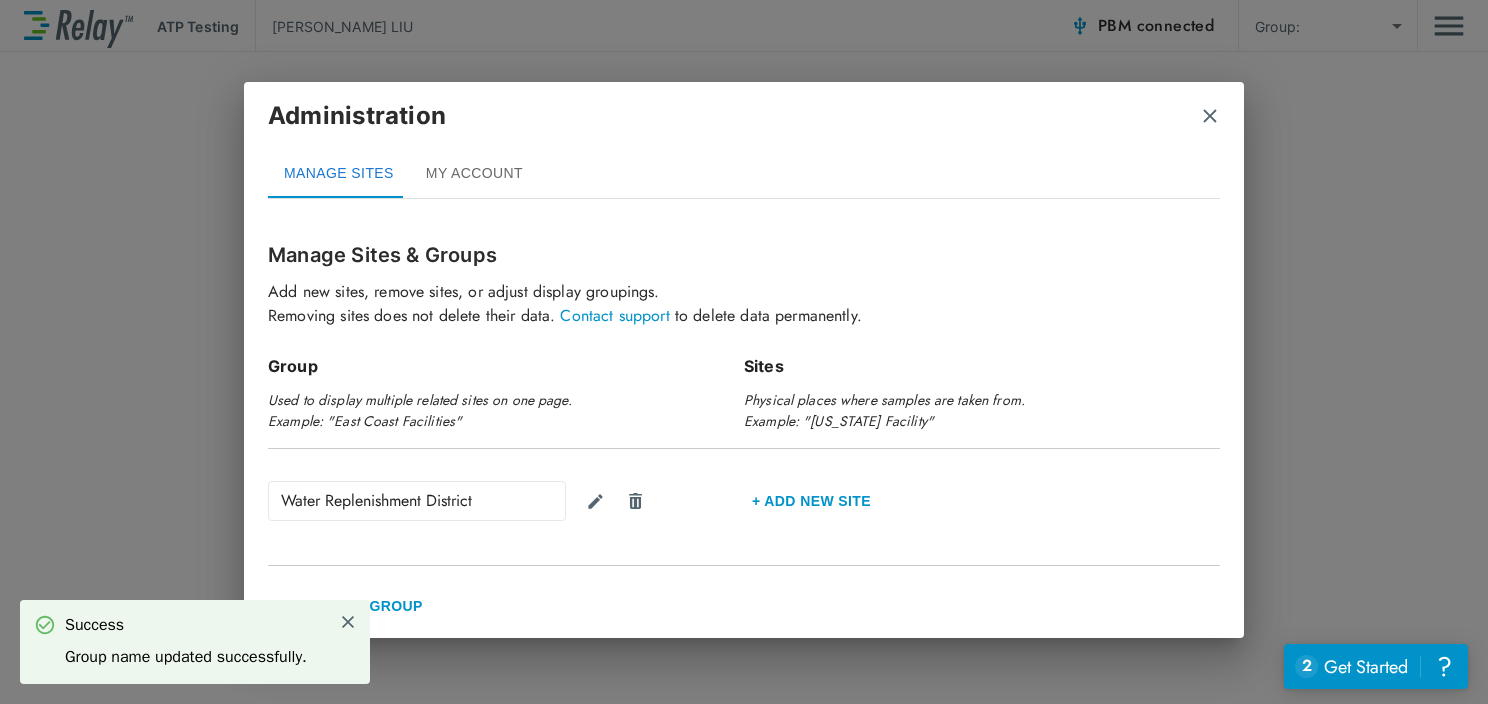 click on "+ Add new Site" at bounding box center [811, 501] 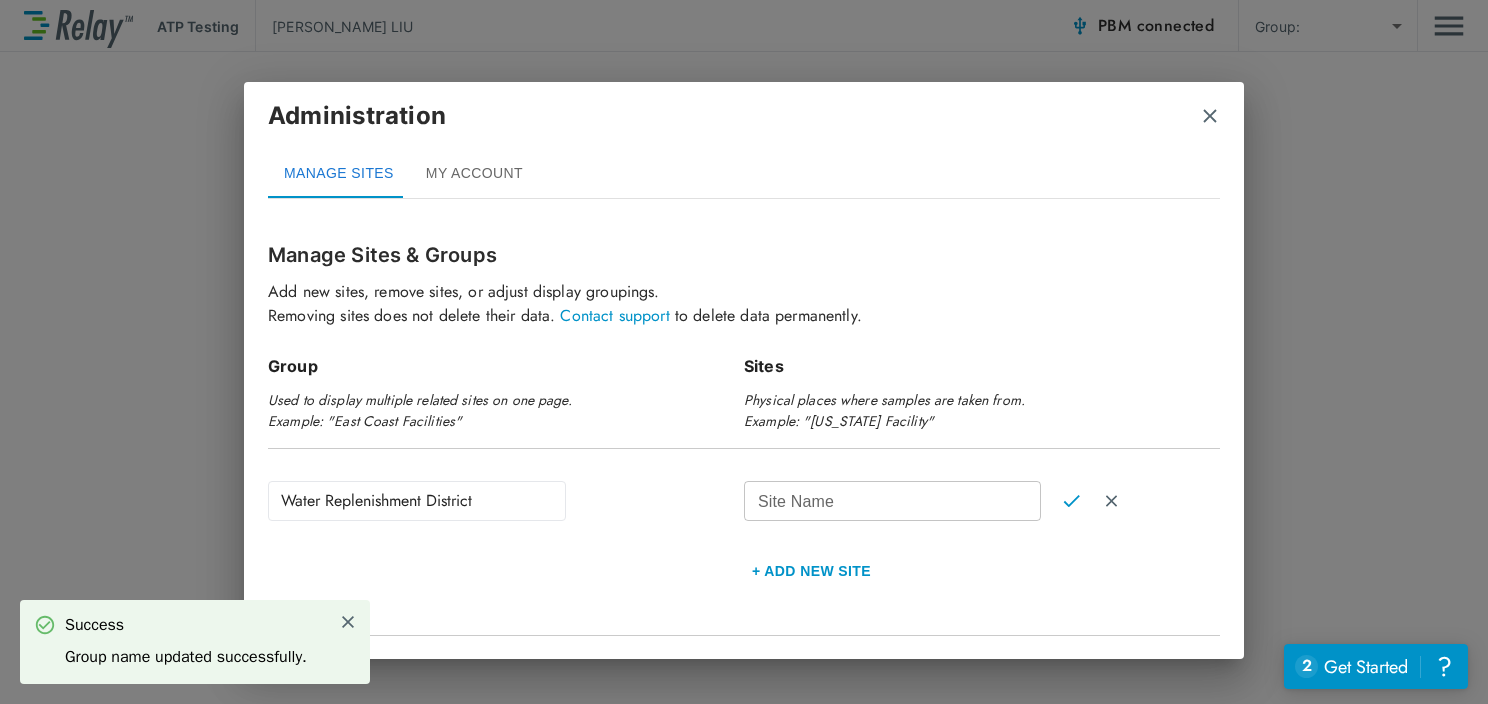 click on "Site Name" at bounding box center (892, 501) 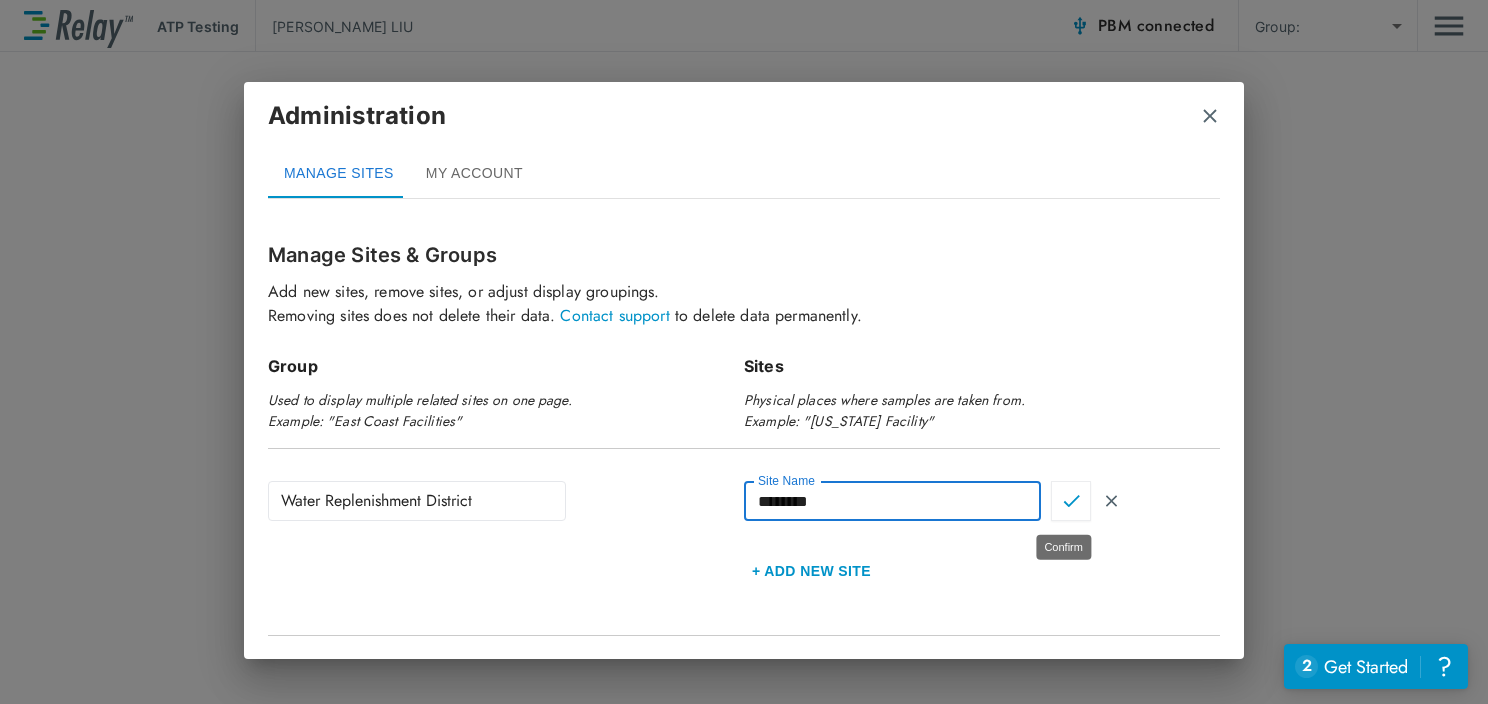 type on "********" 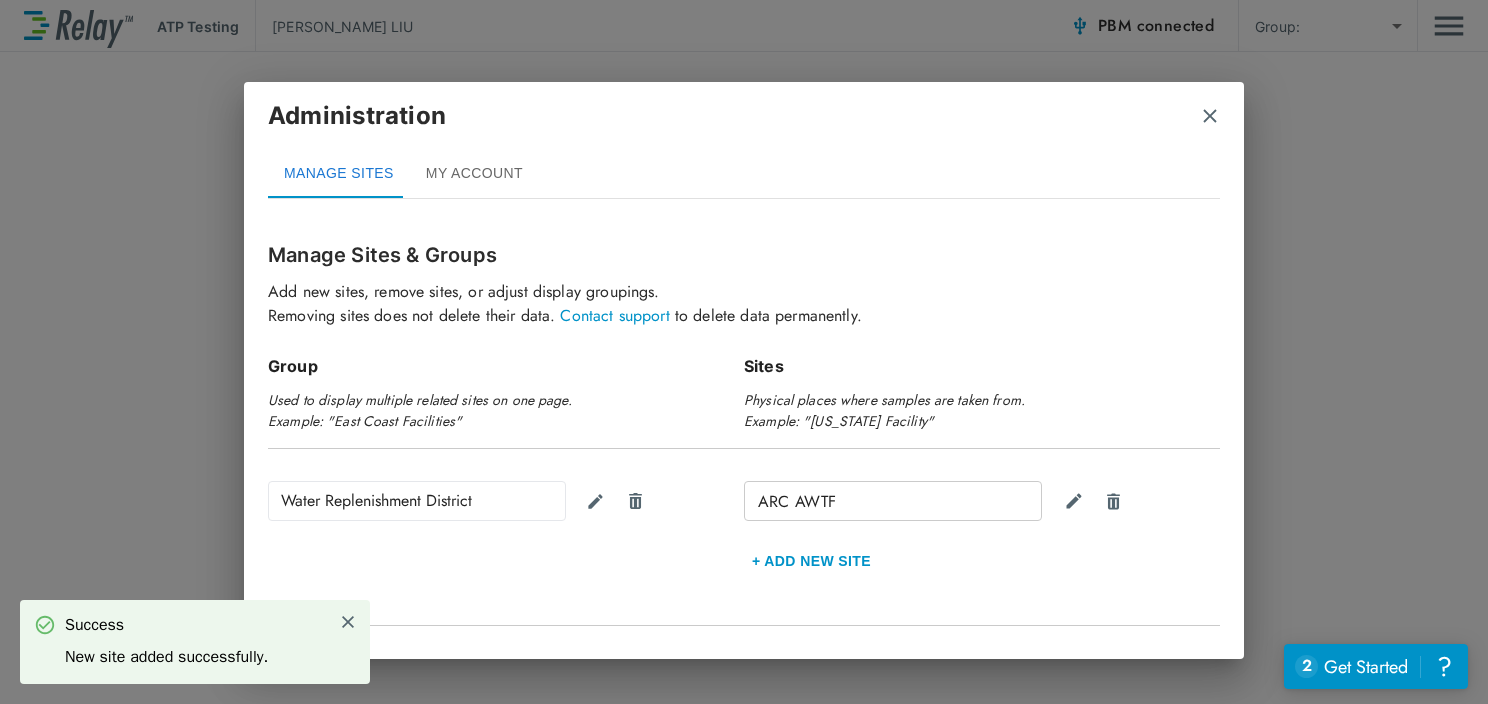 click on "Administration" at bounding box center [744, 124] 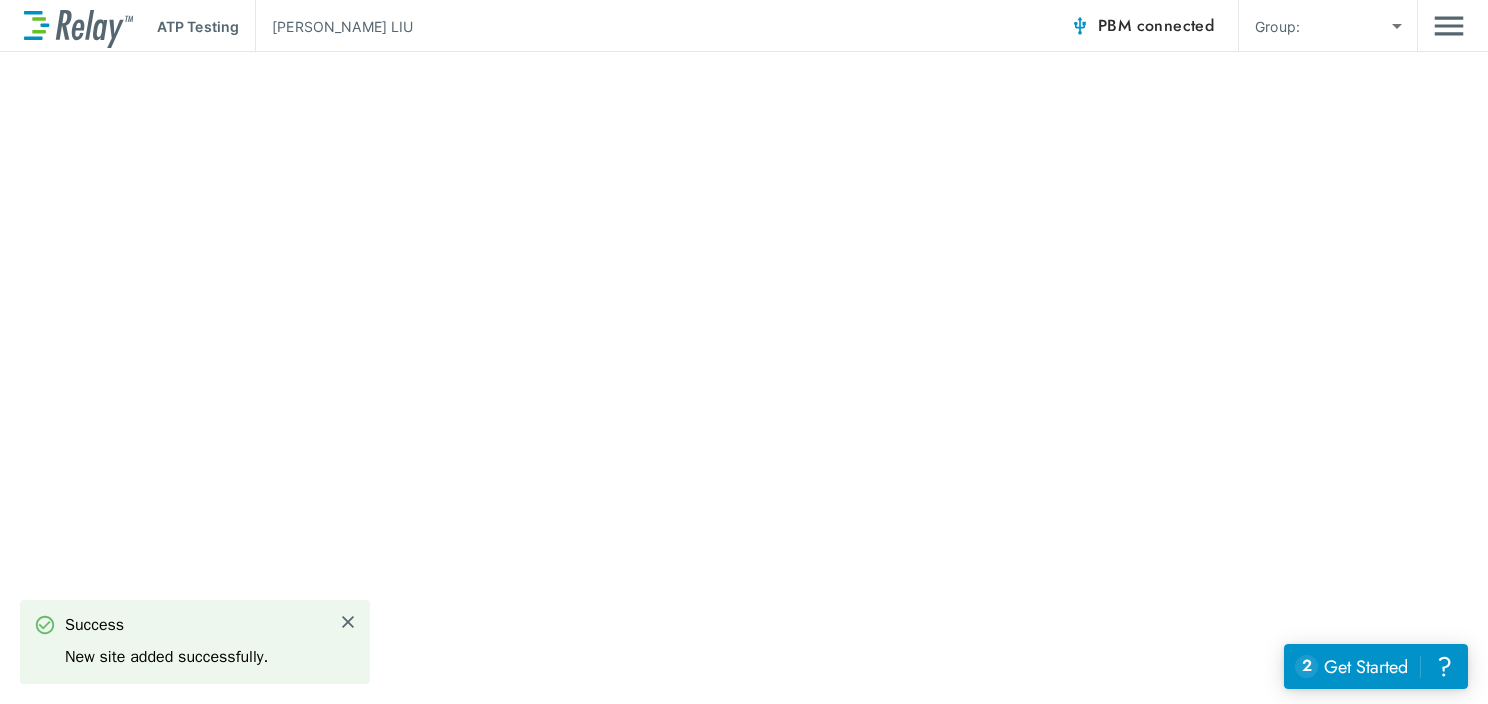 click on "**********" at bounding box center [744, 352] 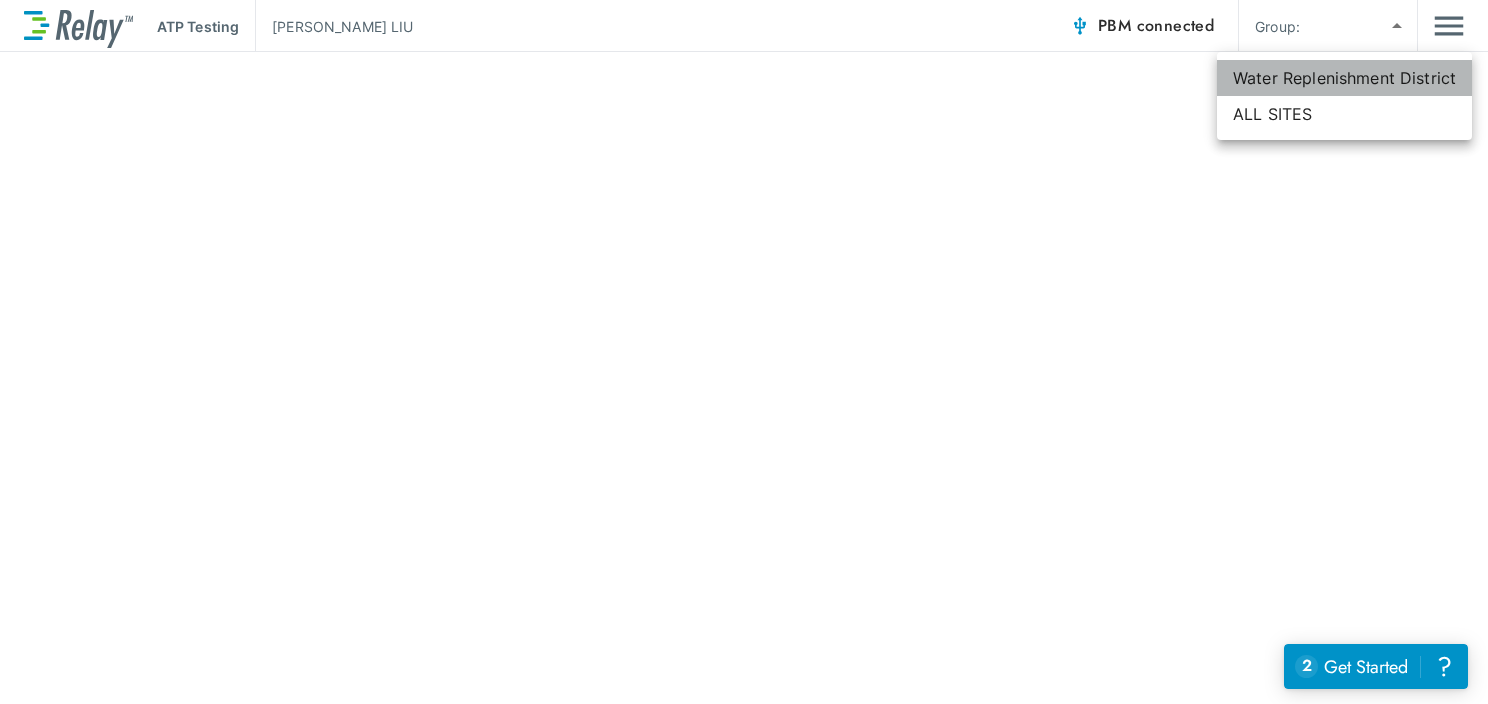 click on "Water Replenishment District" at bounding box center (1344, 78) 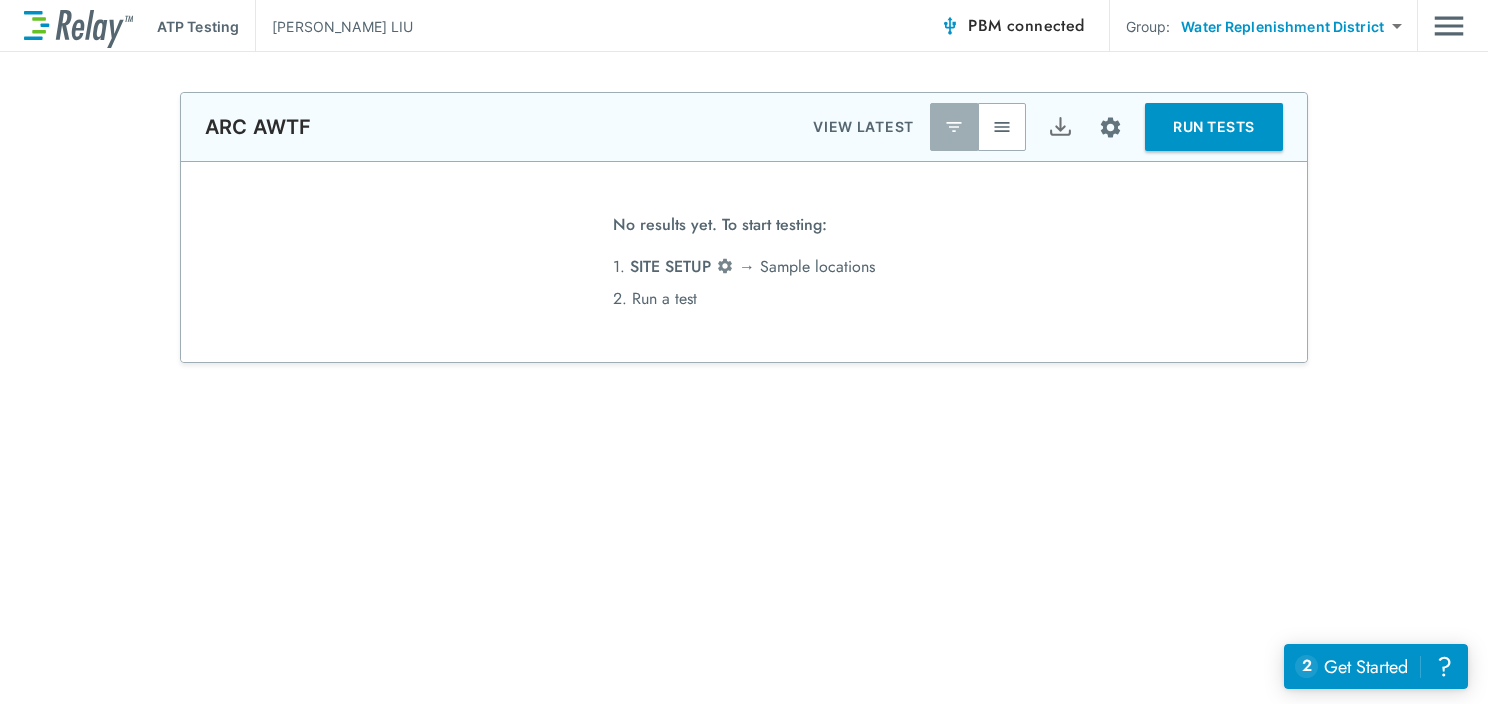 click on "RUN TESTS" at bounding box center (1214, 127) 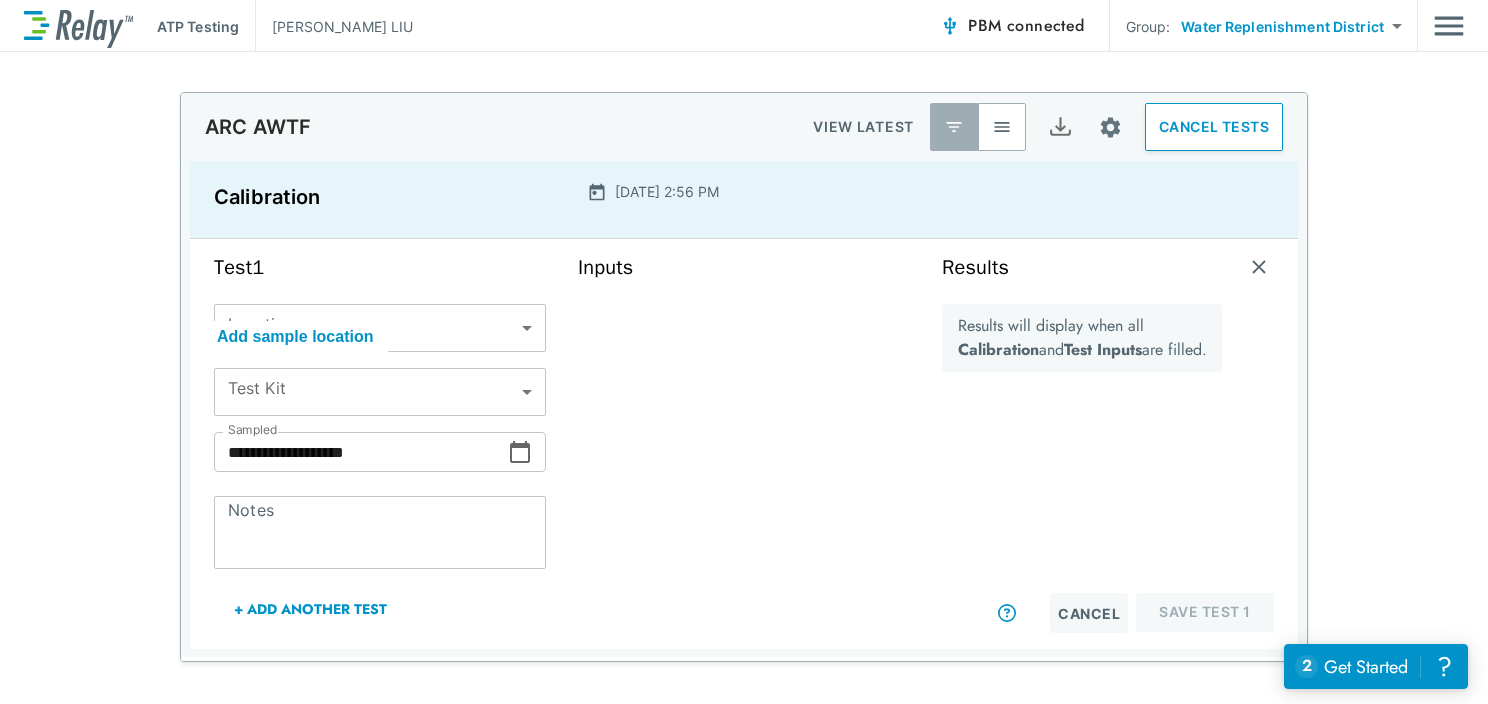 click on "Add sample location" at bounding box center [295, 337] 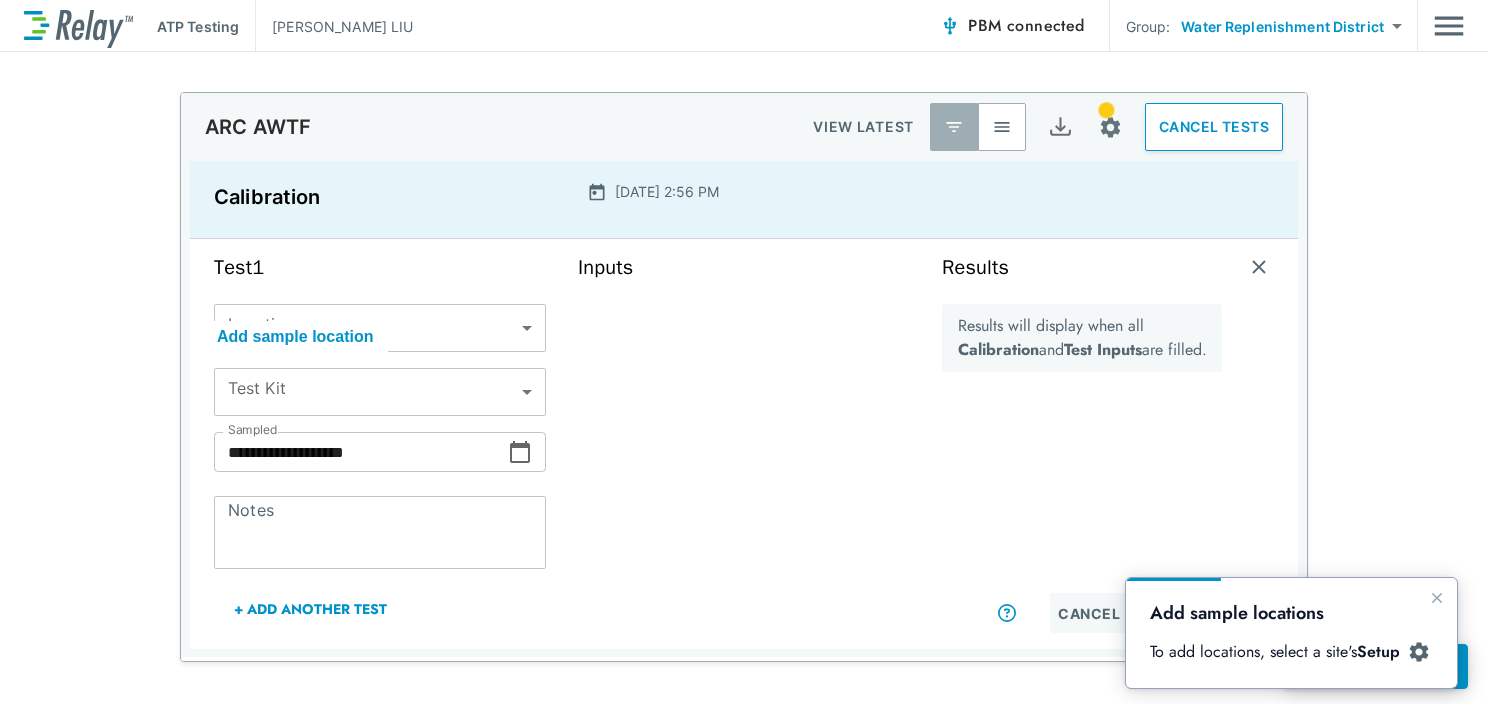 scroll, scrollTop: 0, scrollLeft: 0, axis: both 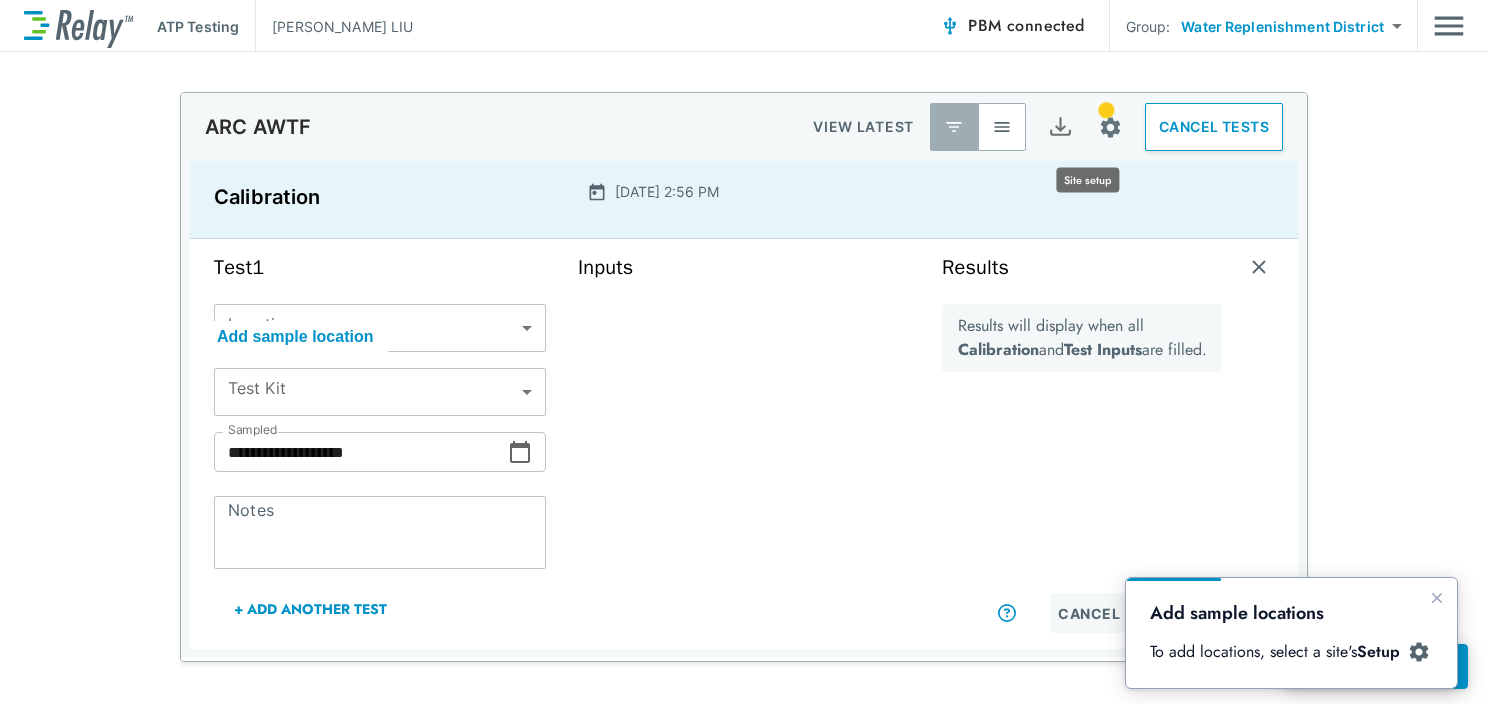 click at bounding box center (1110, 127) 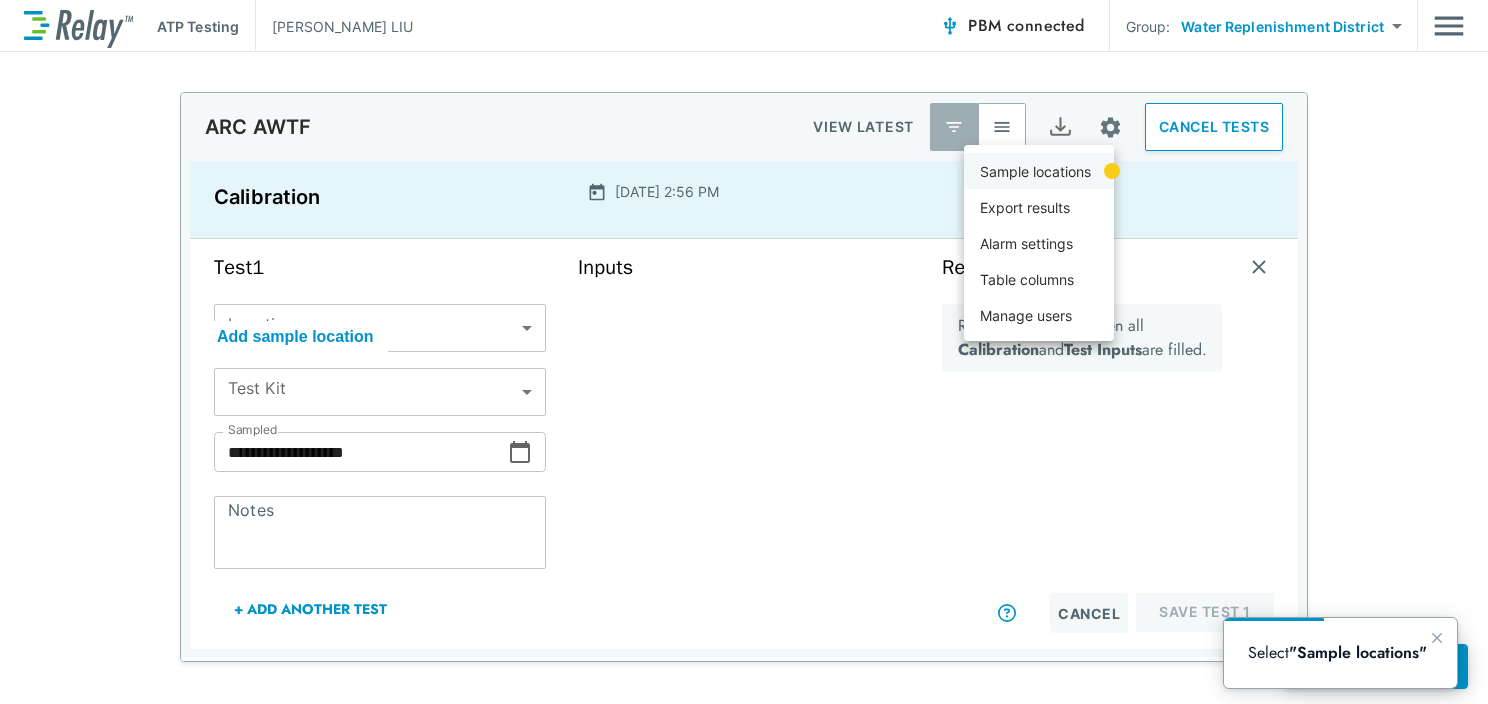 click on "Sample locations" at bounding box center (1035, 171) 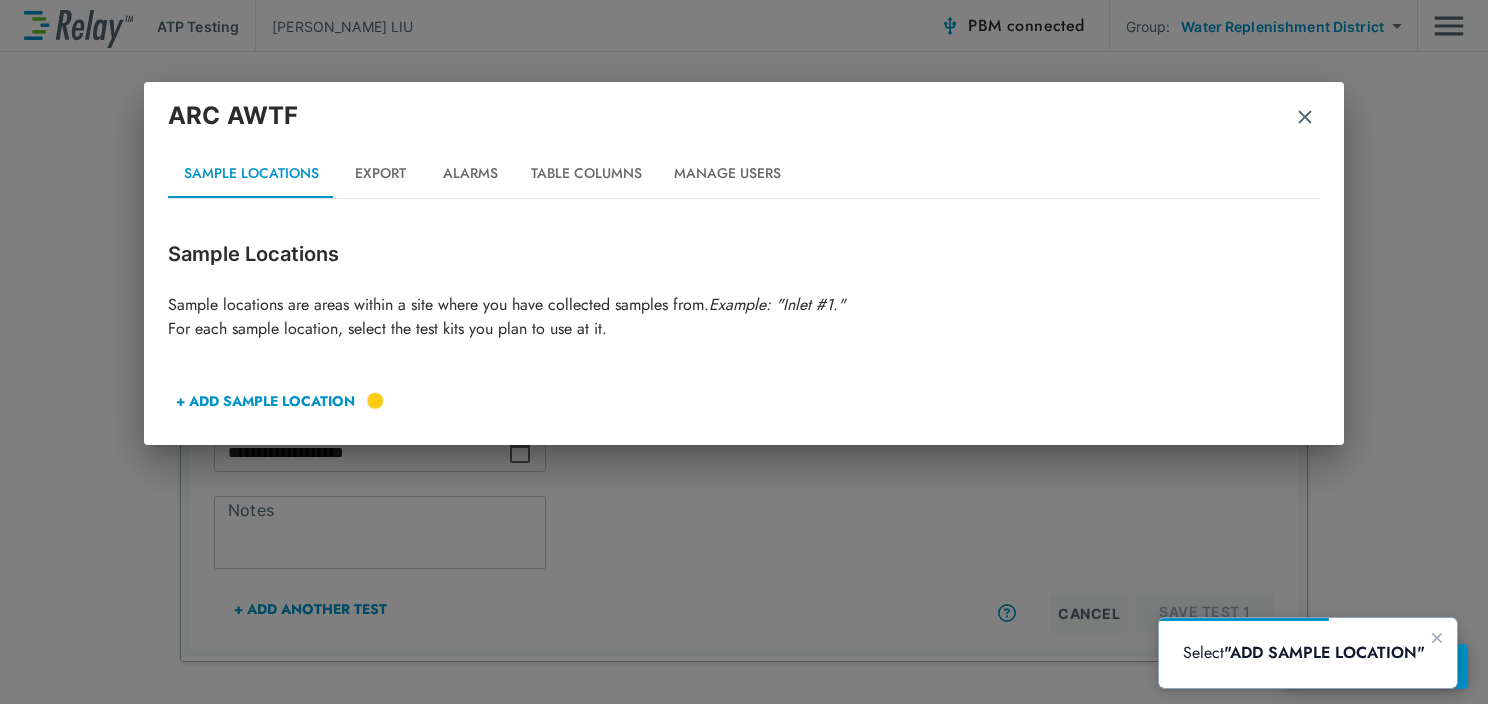 click on "+ ADD SAMPLE LOCATION" at bounding box center (265, 401) 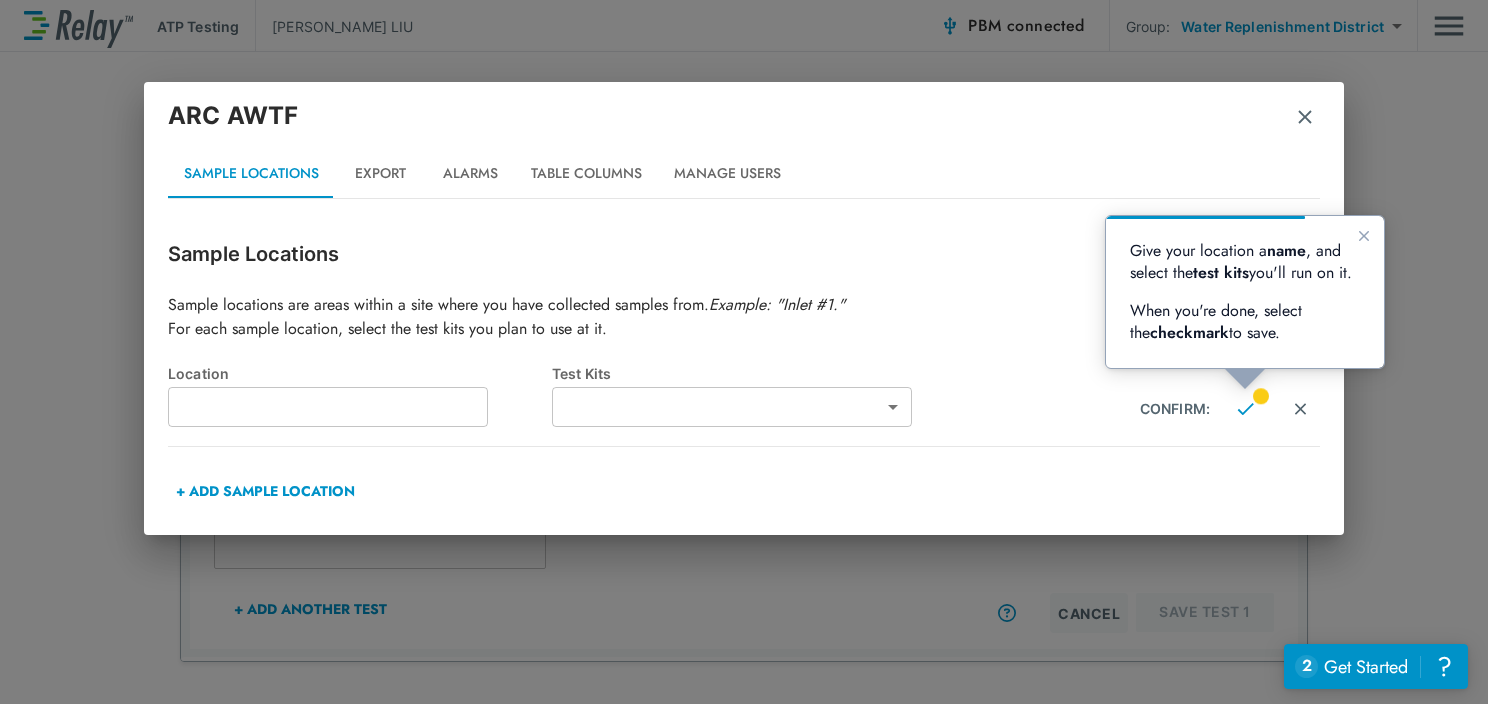 click at bounding box center [328, 407] 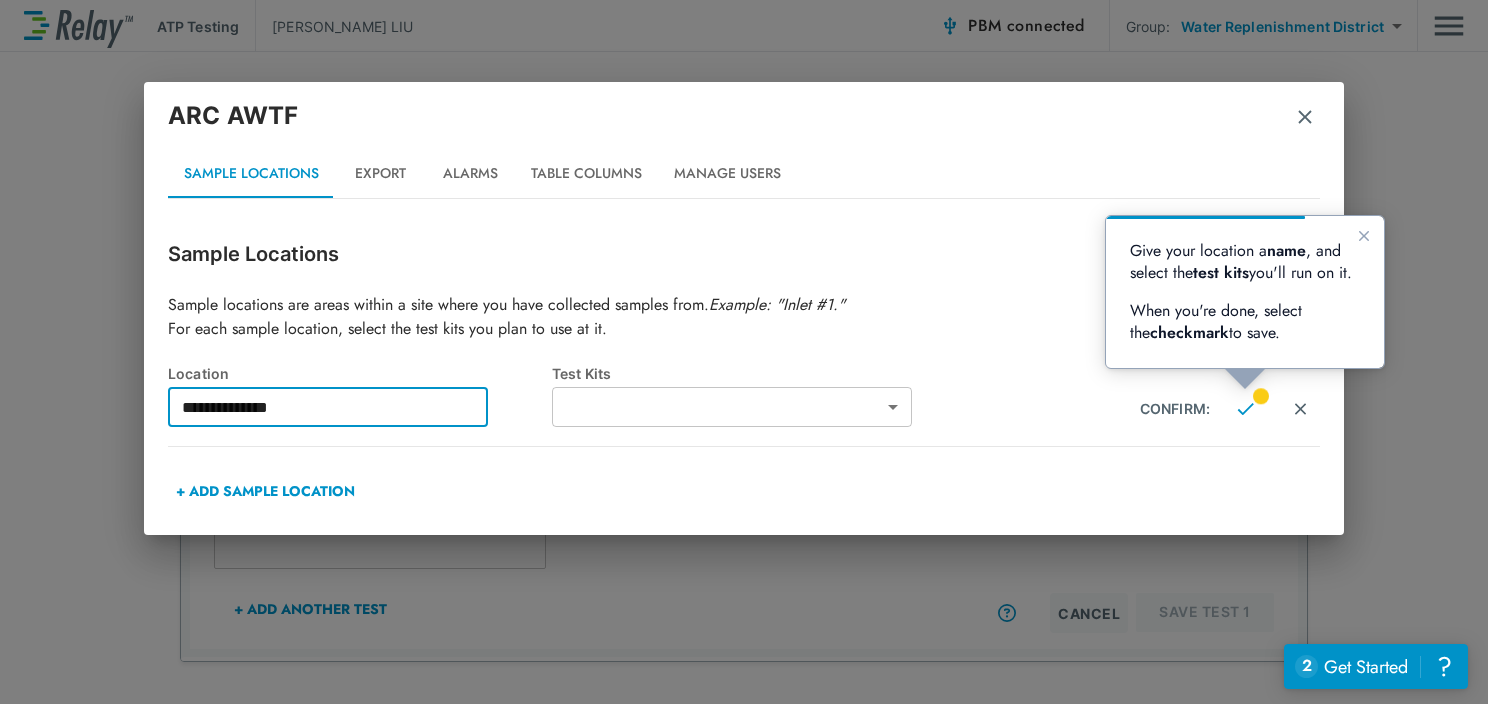 type on "**********" 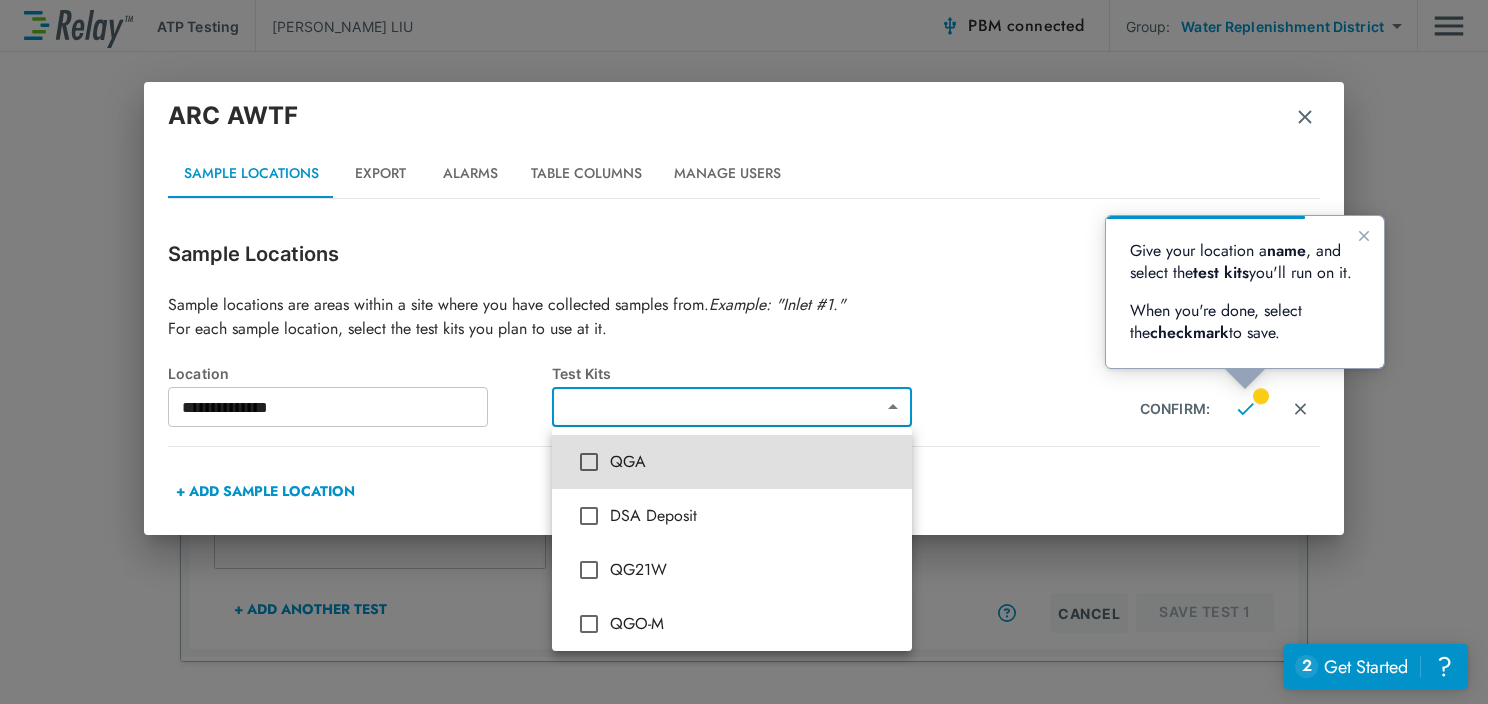click on "QGA" at bounding box center (732, 462) 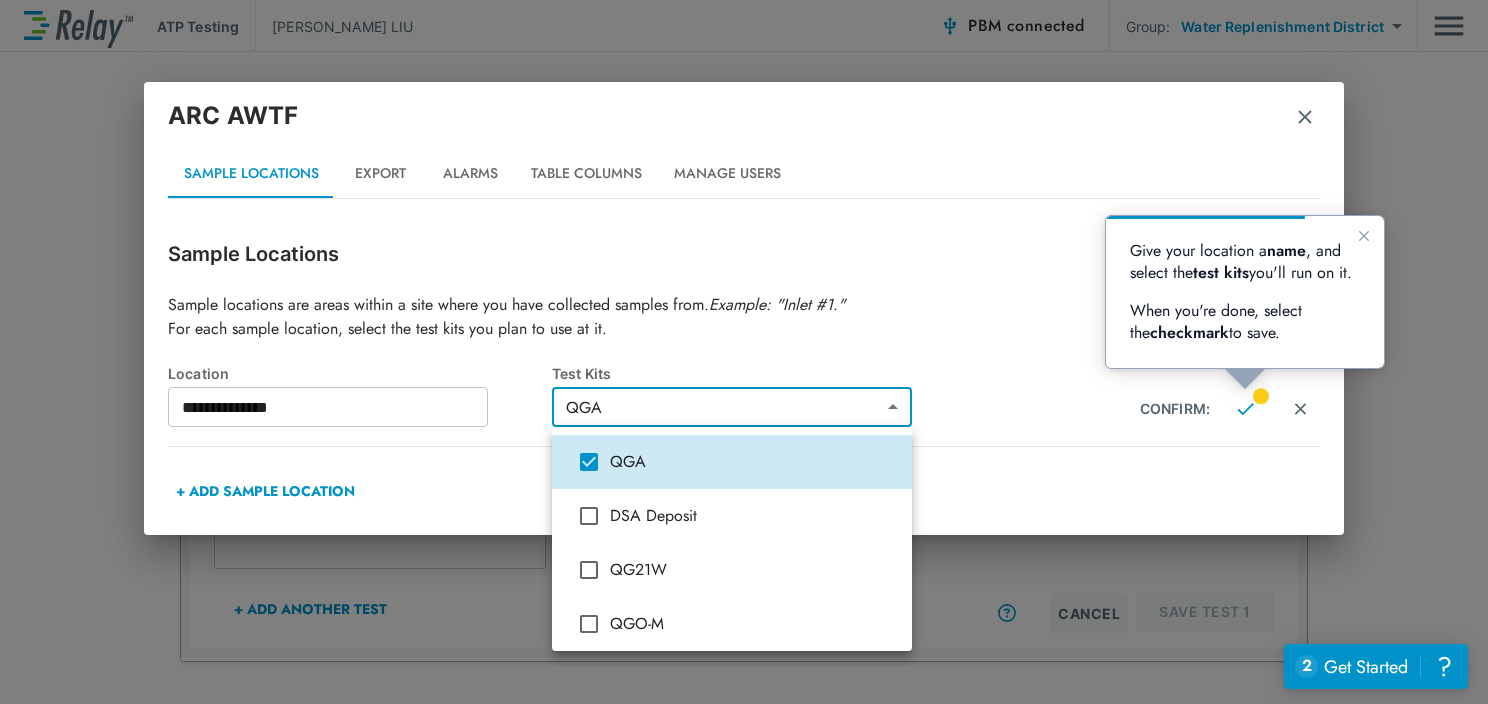 click at bounding box center (744, 352) 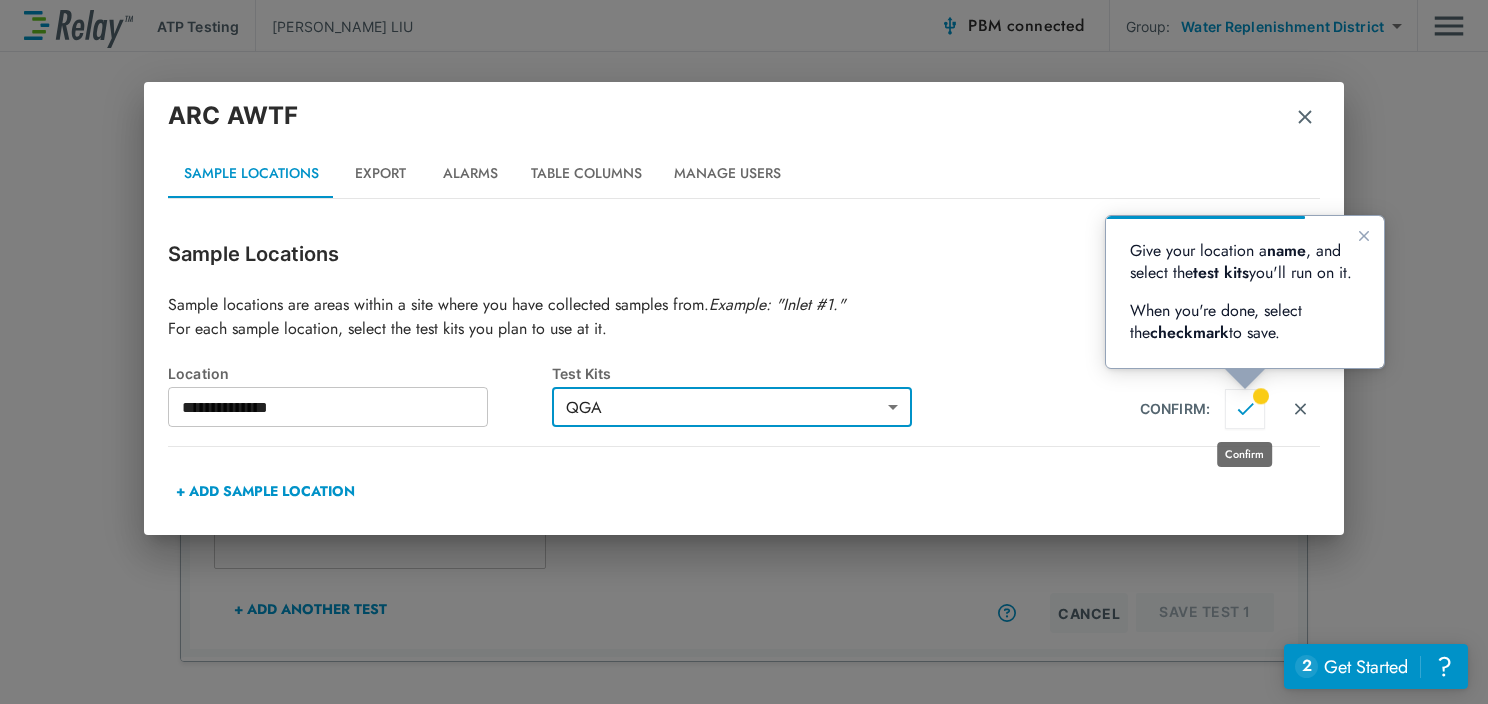 click at bounding box center [1245, 409] 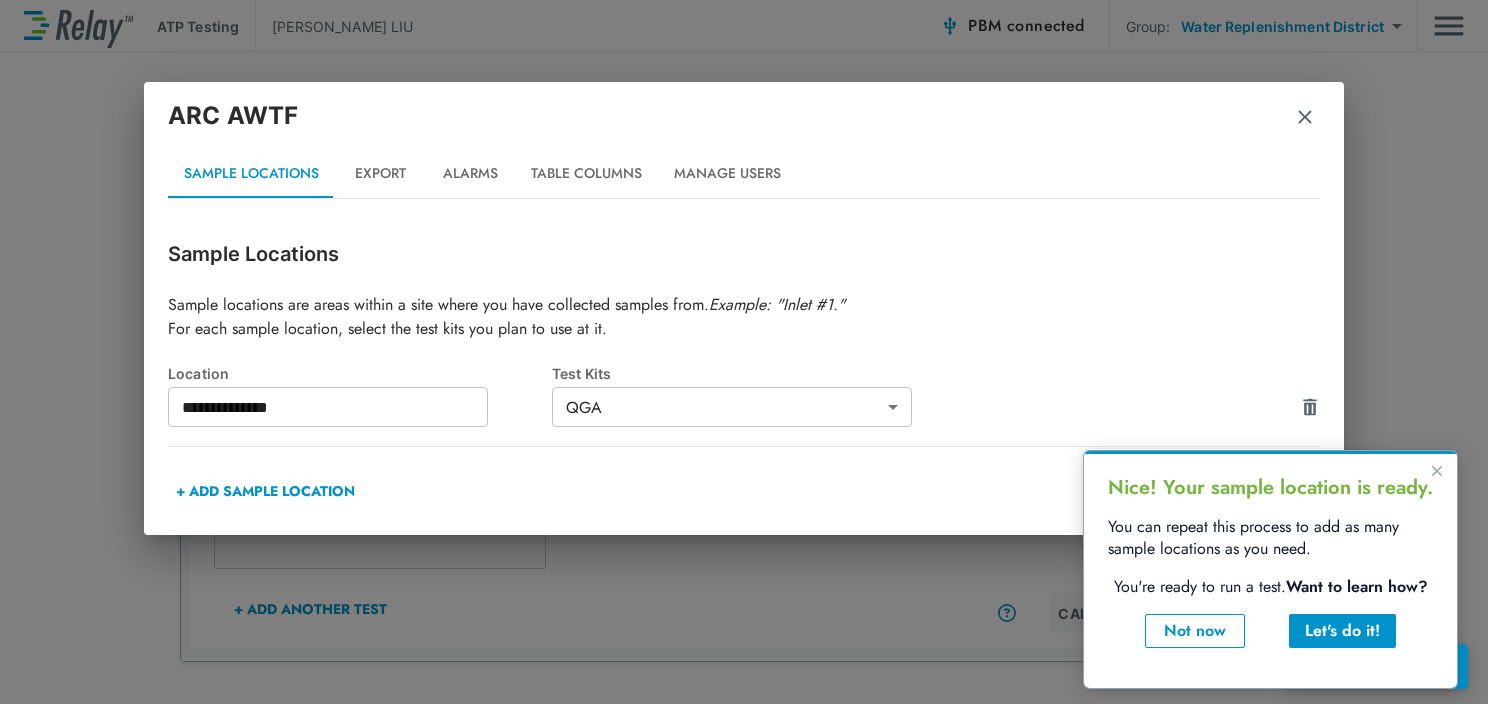 type on "**********" 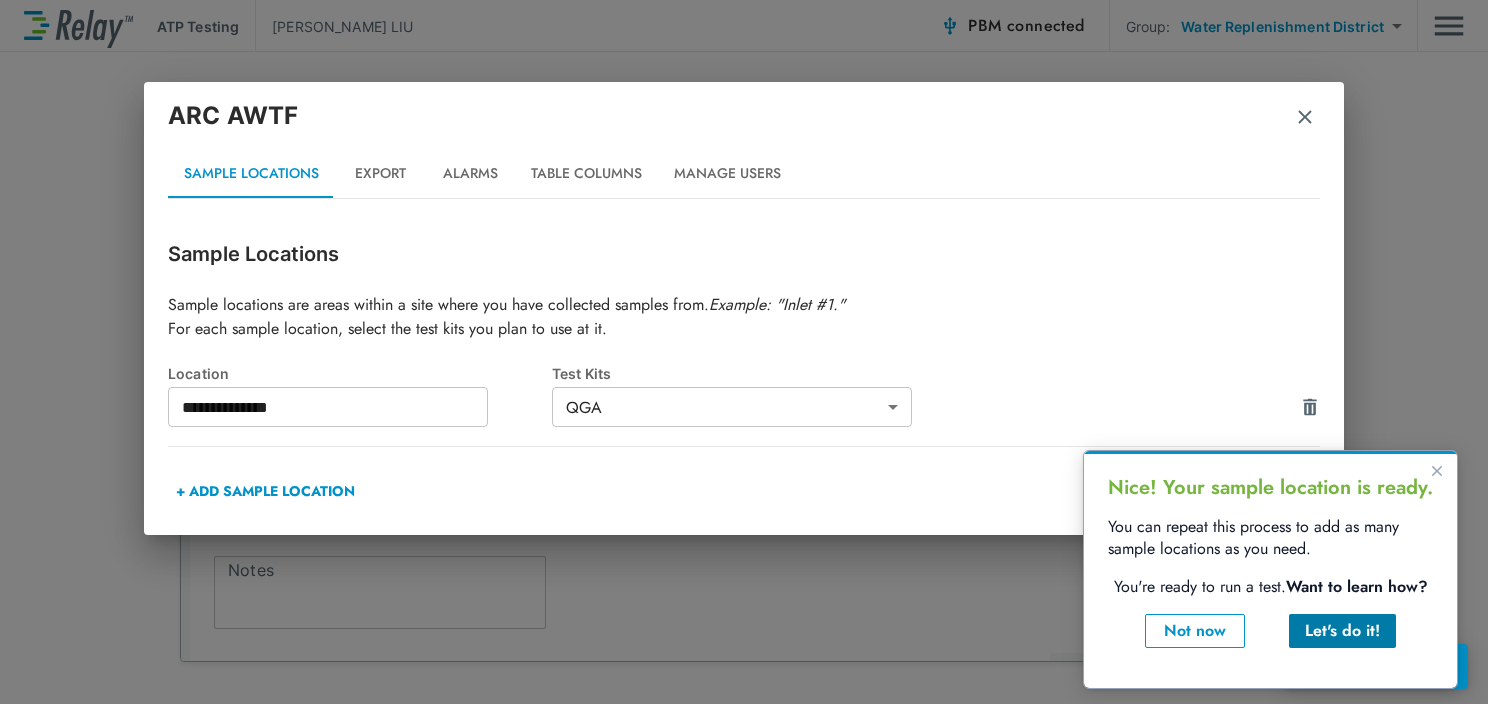 click on "Let's do it!" at bounding box center (1342, 631) 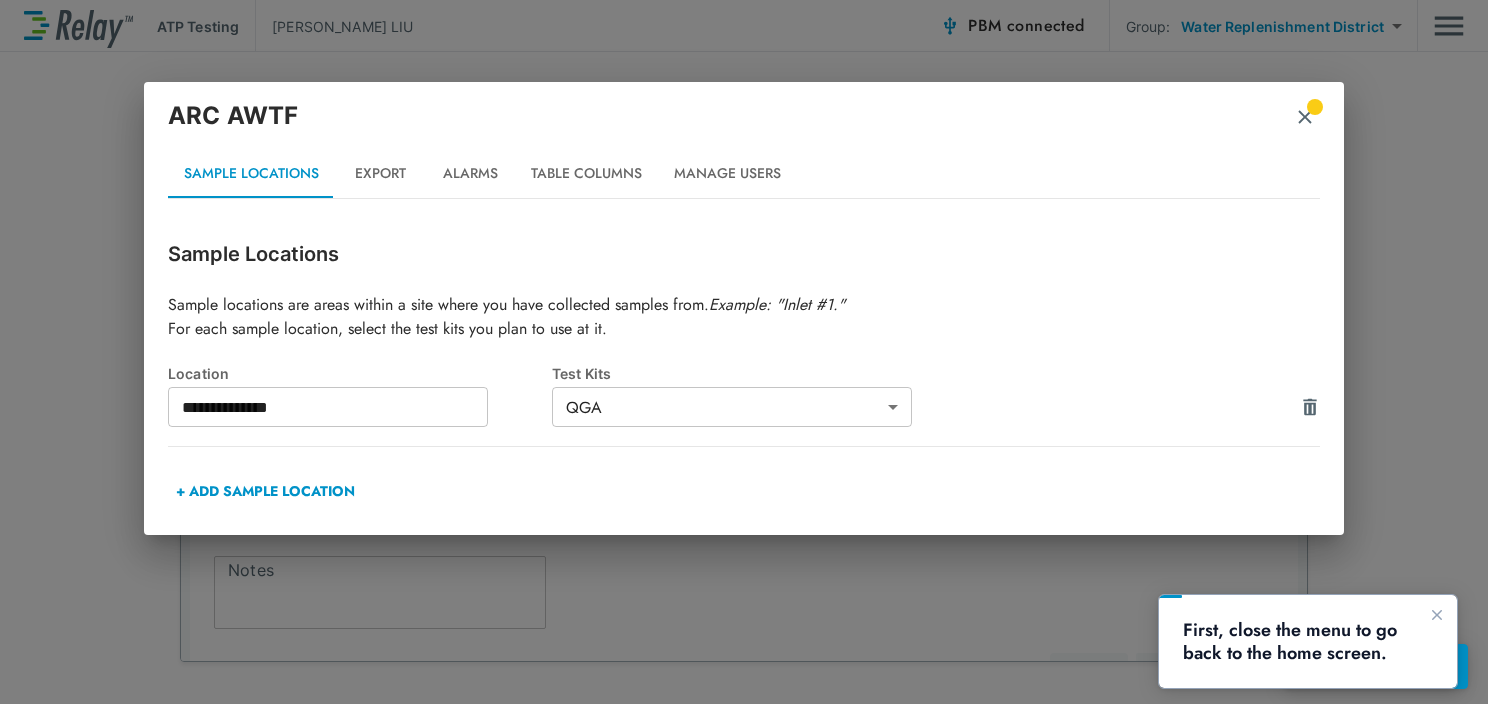 scroll, scrollTop: 0, scrollLeft: 0, axis: both 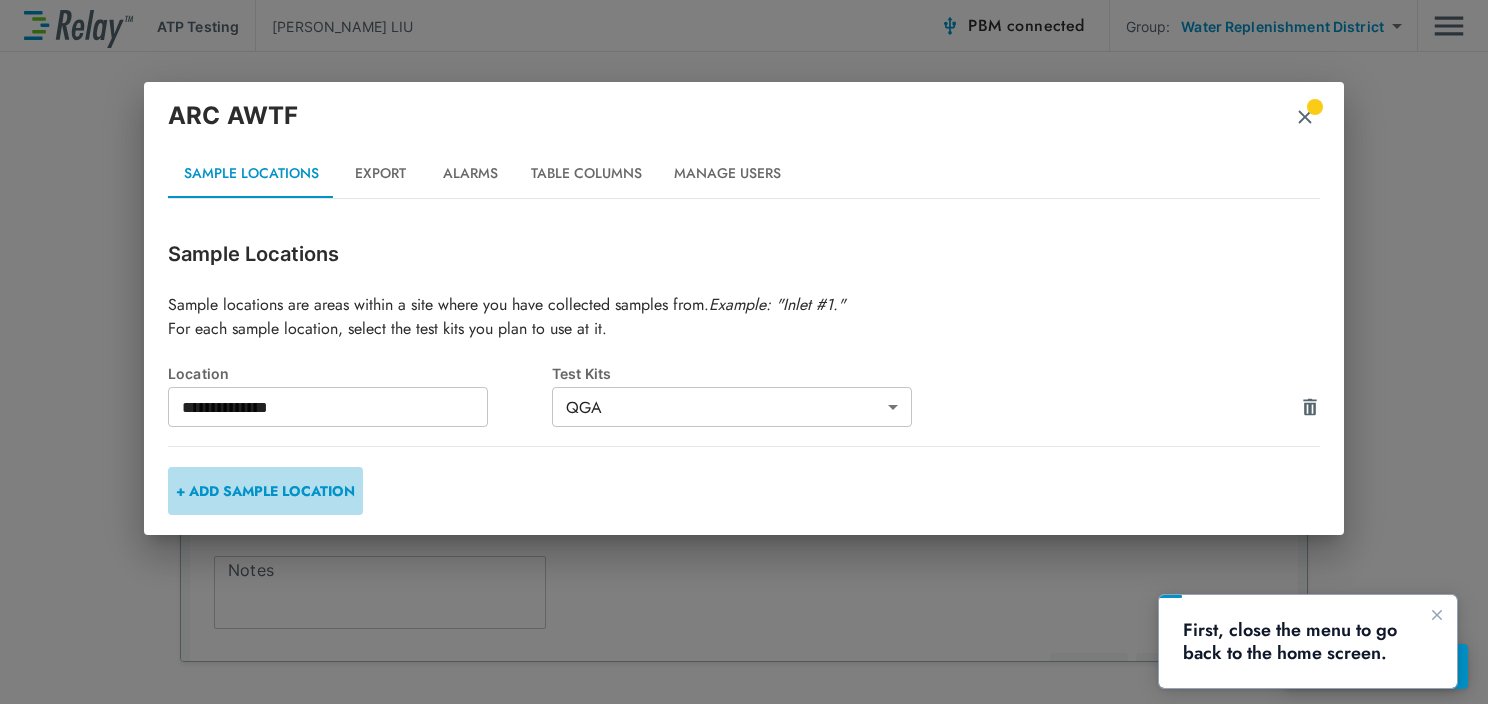 click on "+ ADD SAMPLE LOCATION" at bounding box center [265, 491] 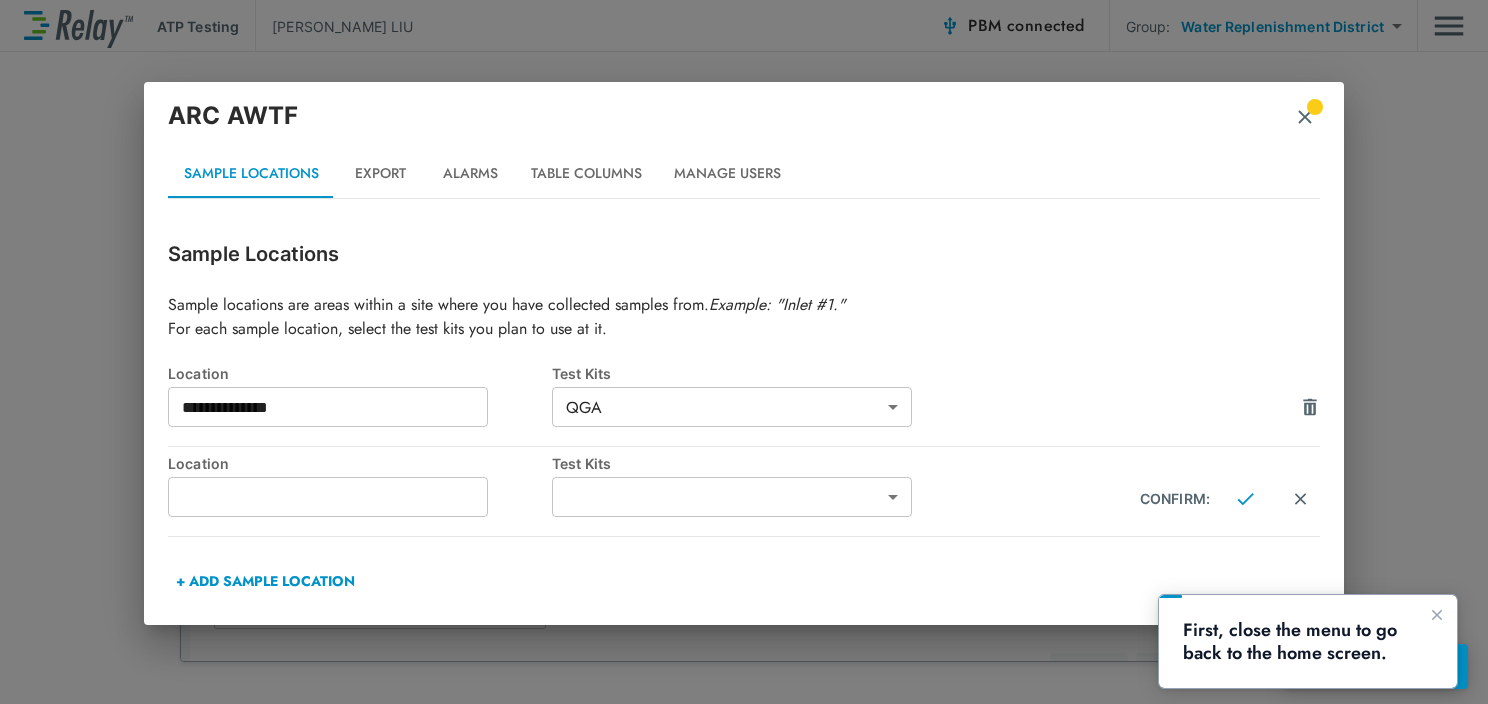 click at bounding box center (328, 497) 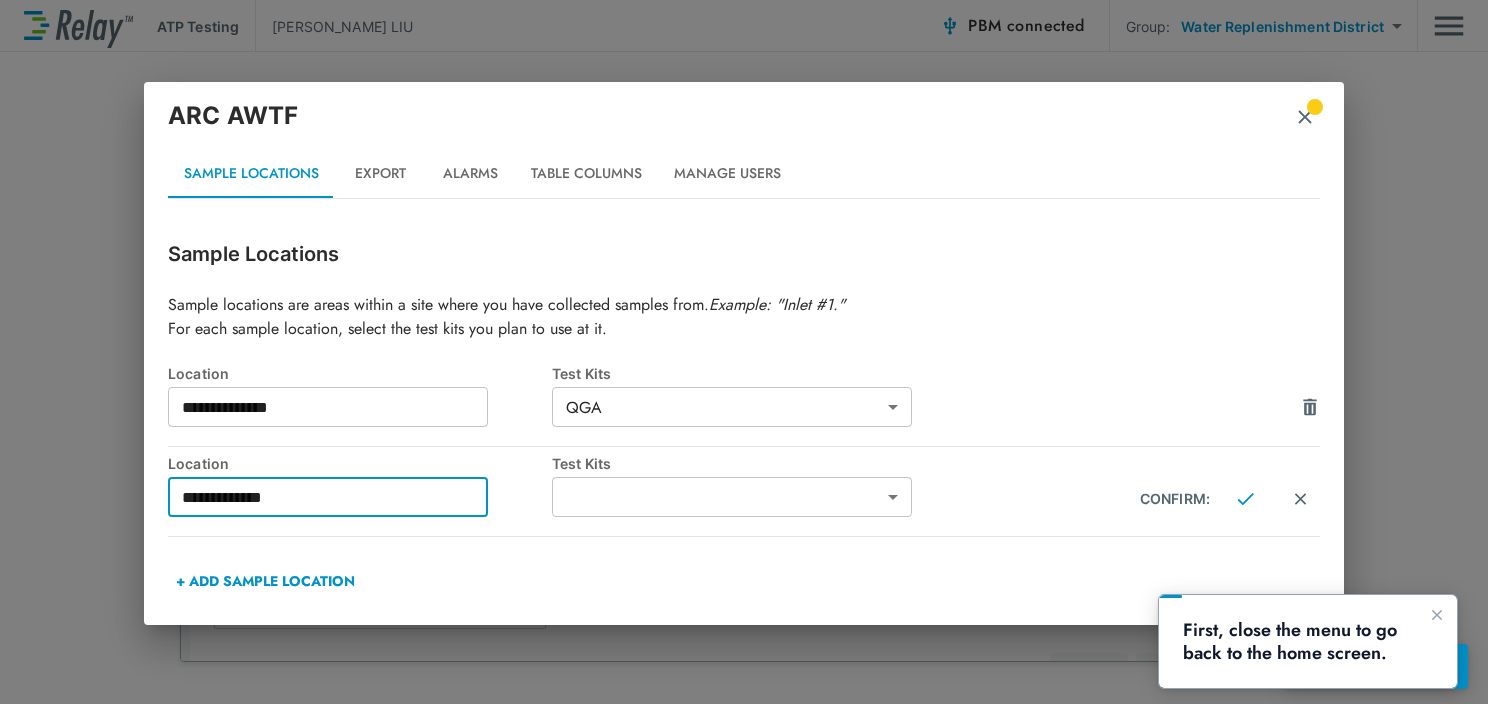 type on "**********" 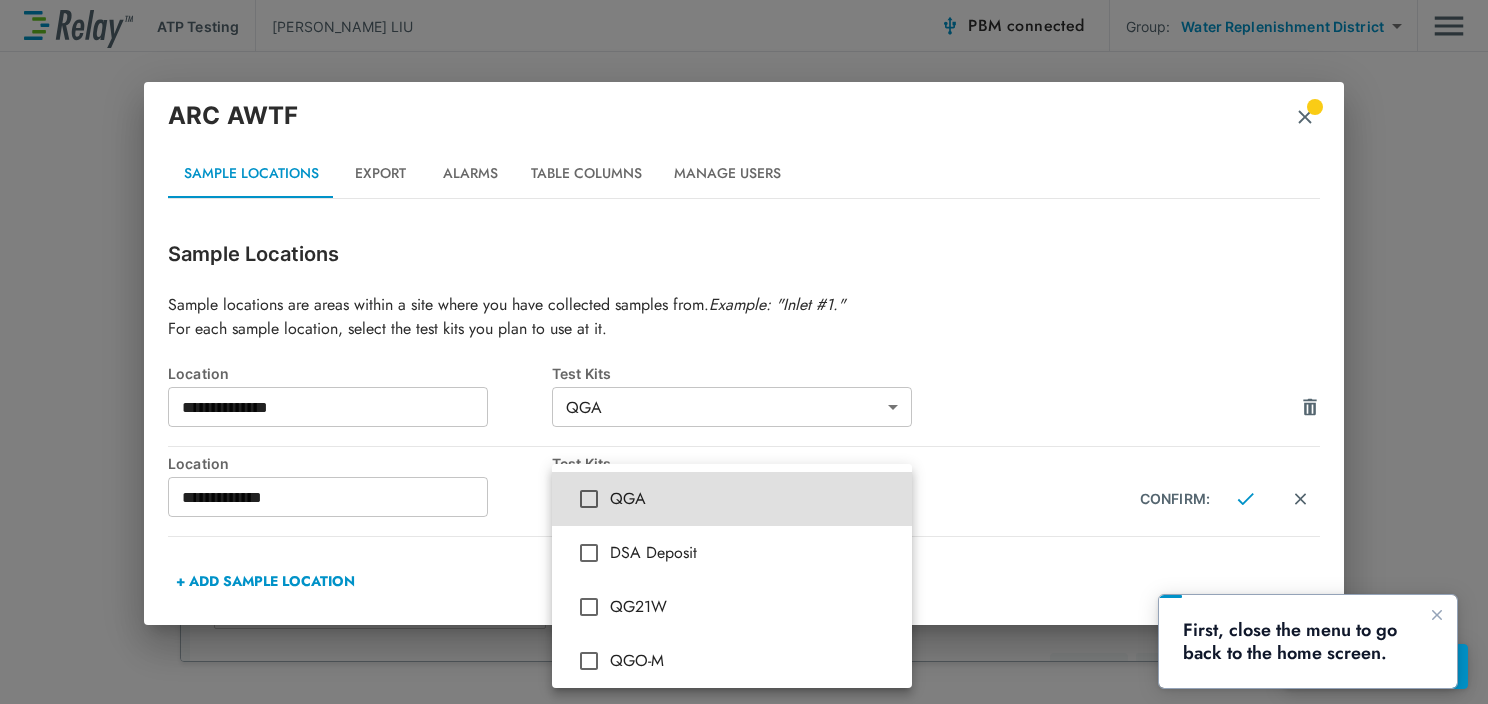 click on "QGA" at bounding box center (753, 499) 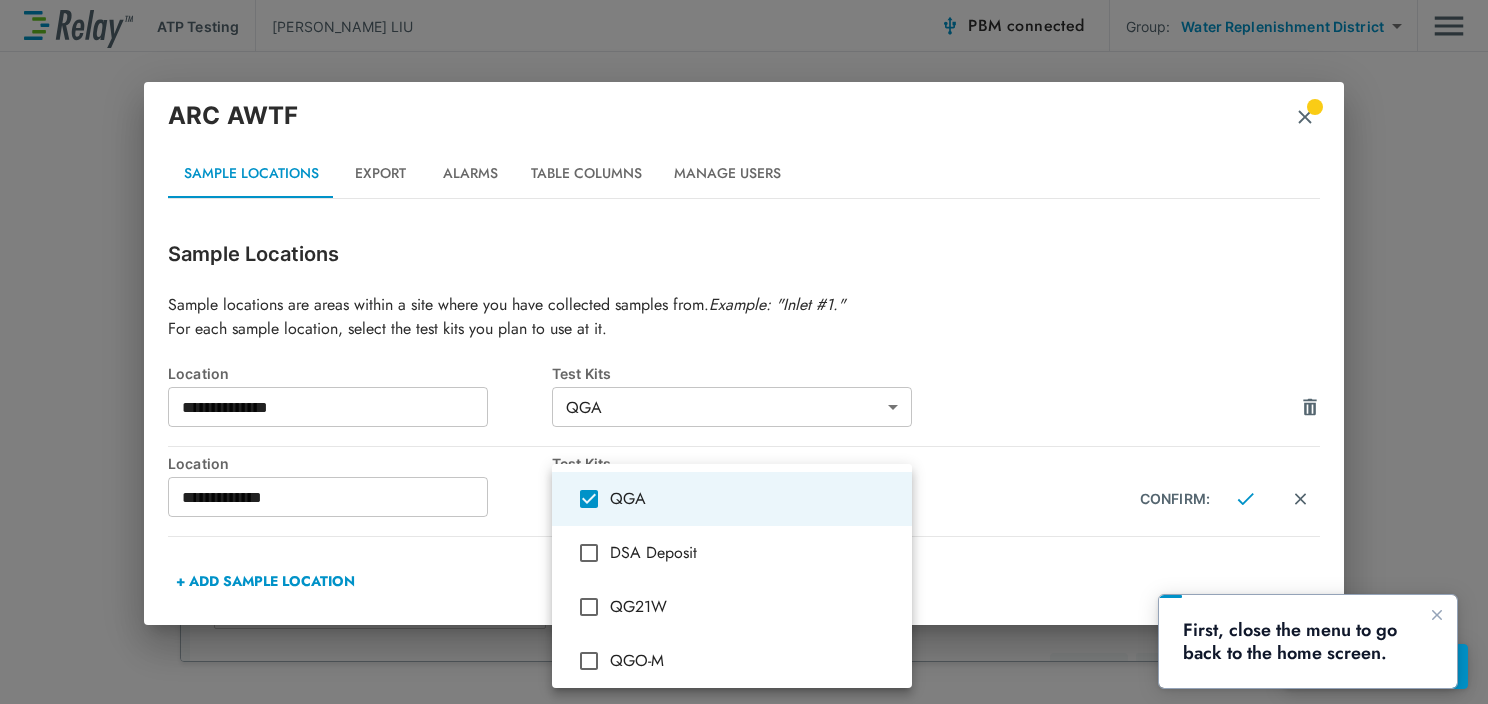 click at bounding box center [744, 352] 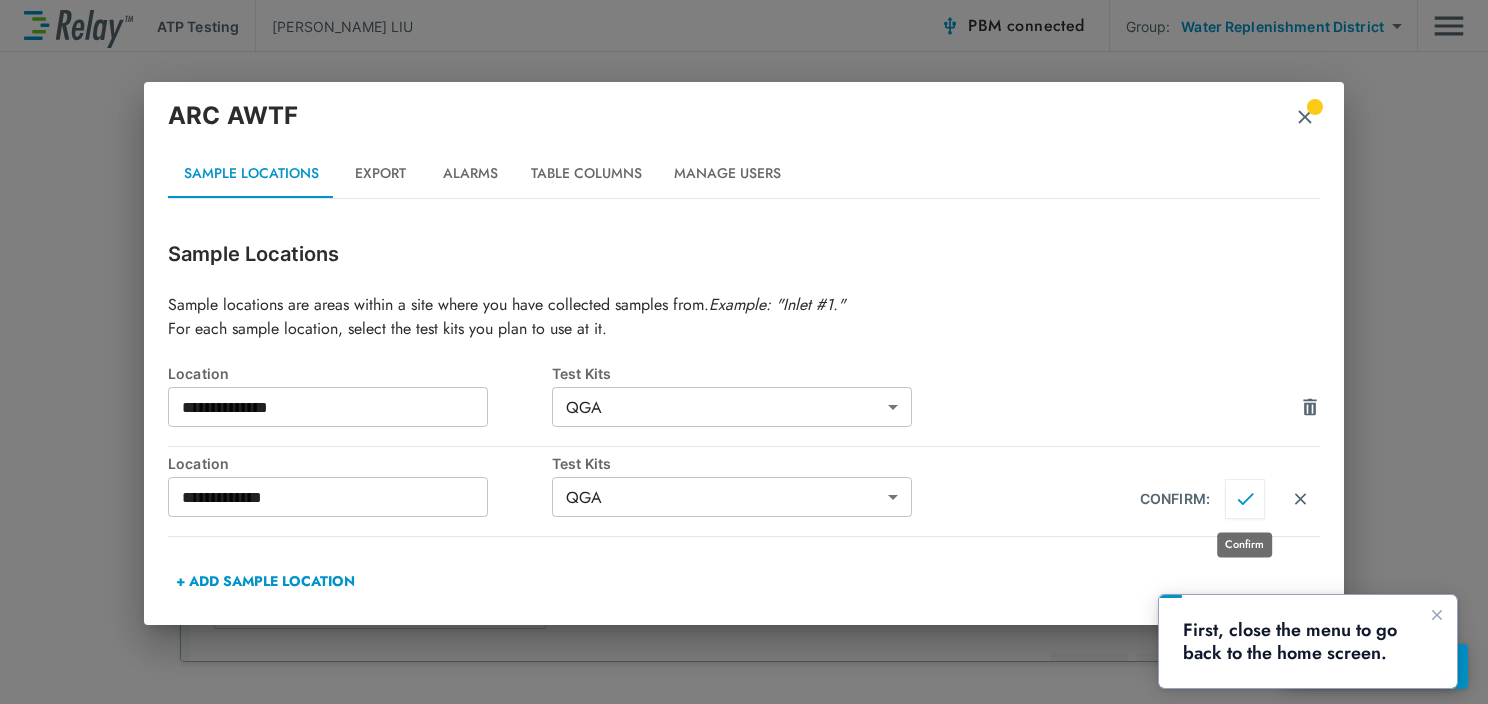 click at bounding box center [1245, 499] 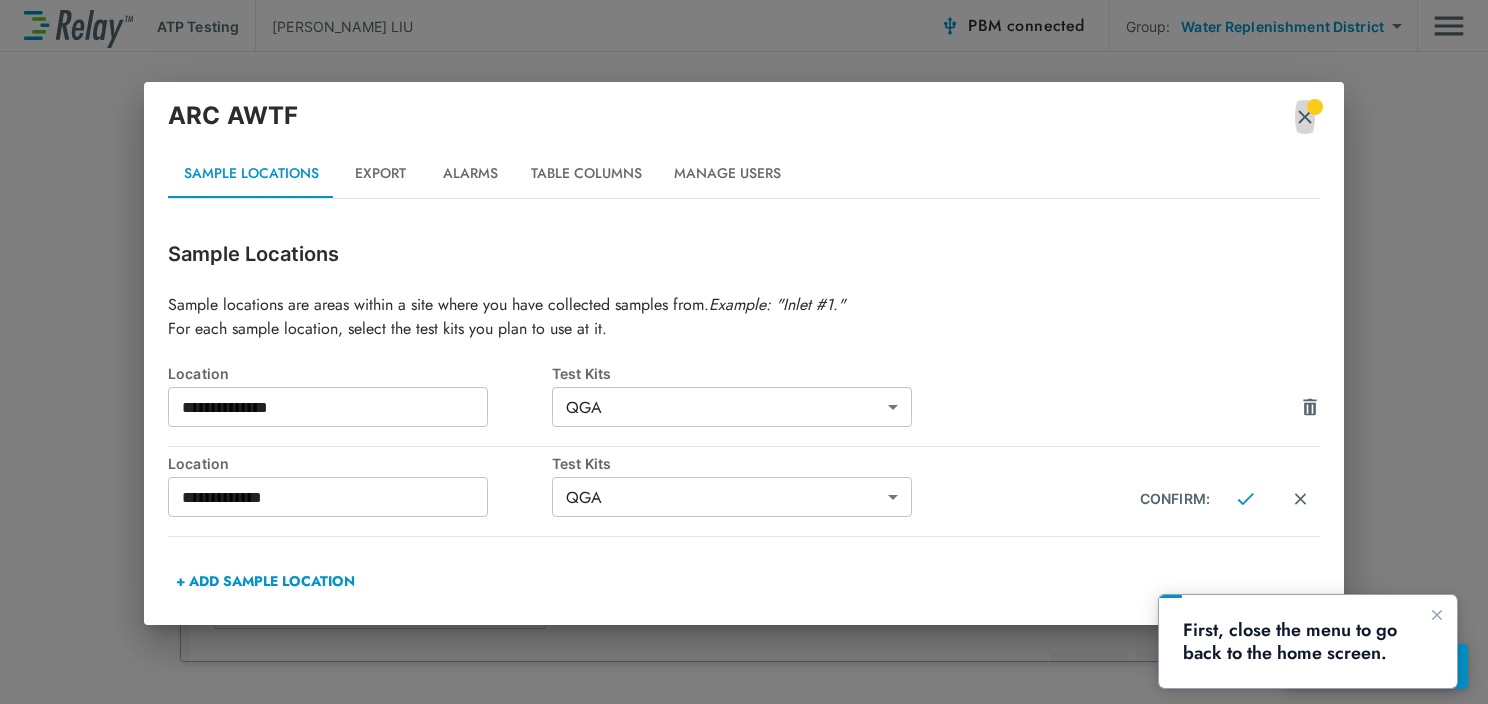 click at bounding box center [1305, 117] 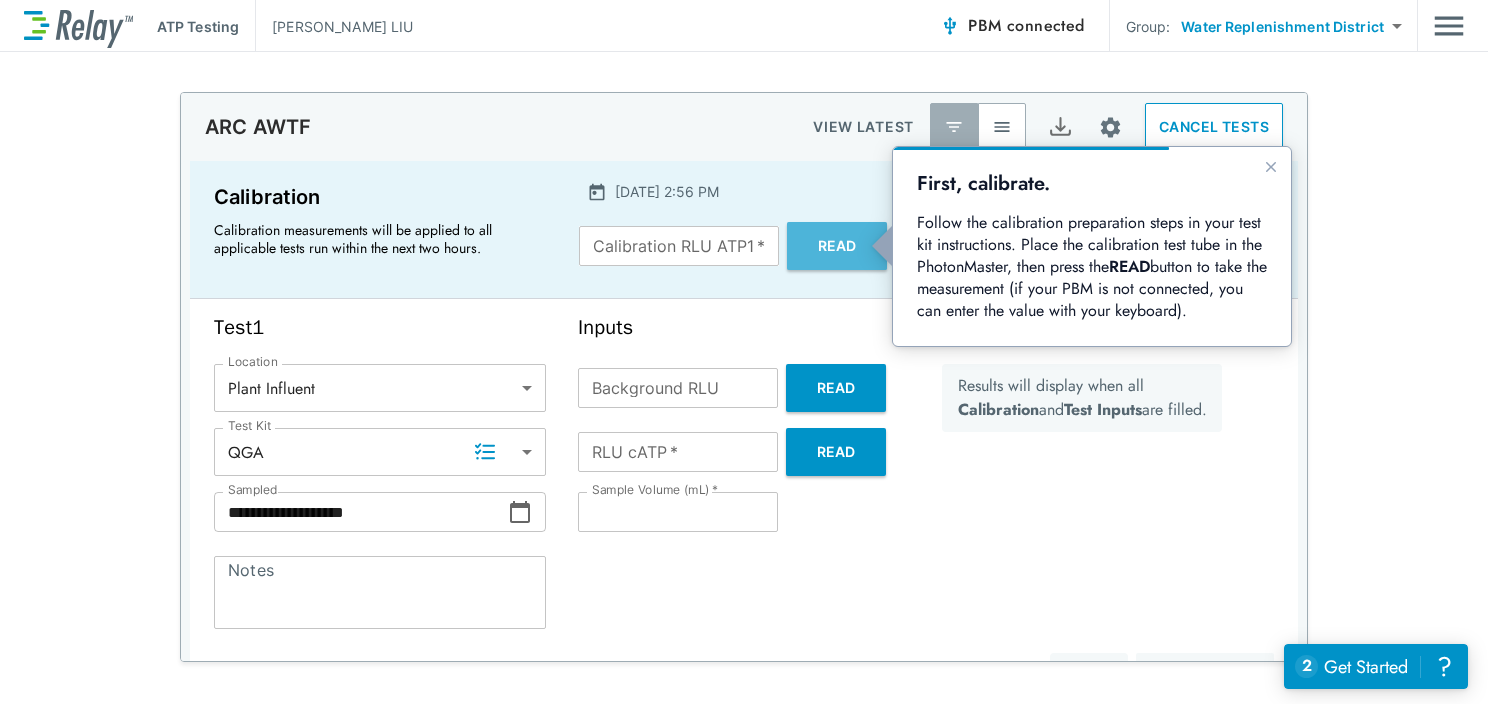 click on "Read" at bounding box center [837, 246] 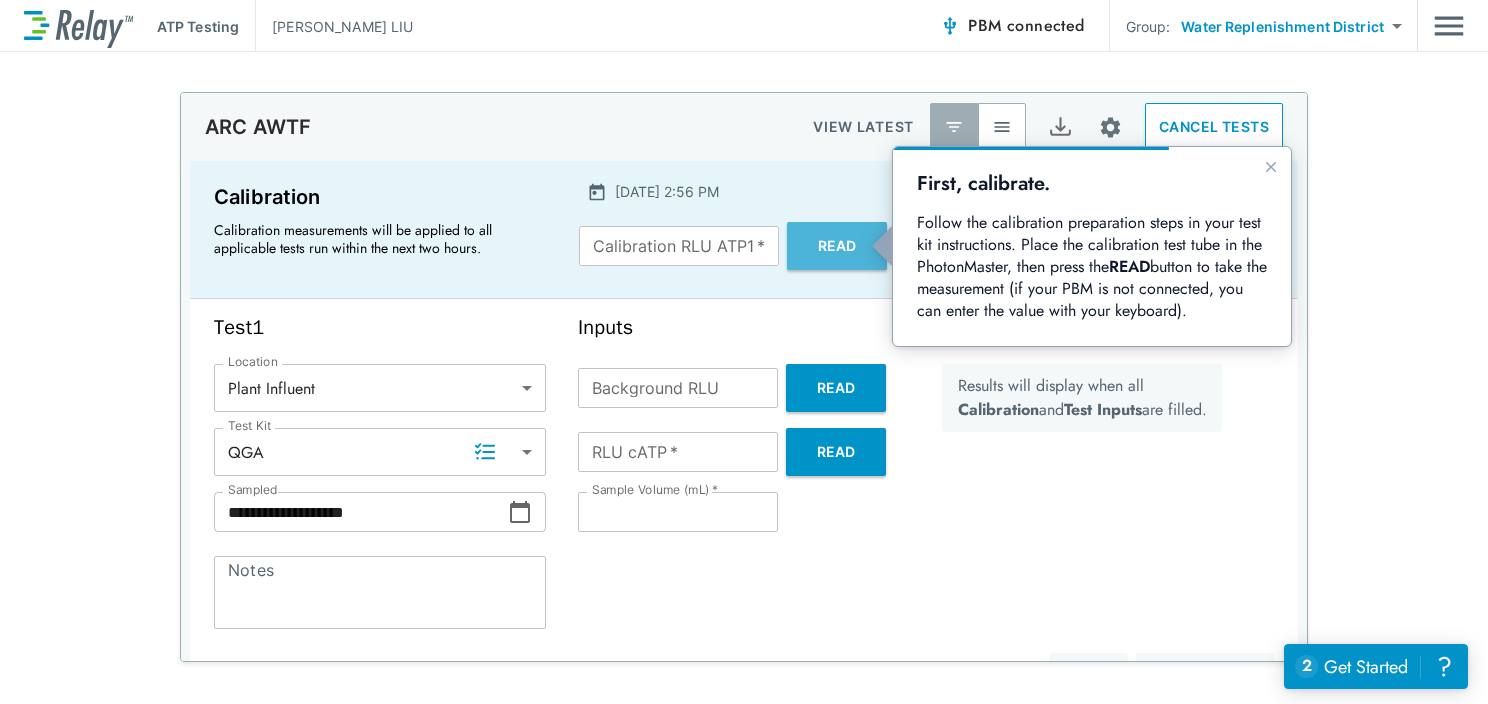 click on "Read" at bounding box center [837, 246] 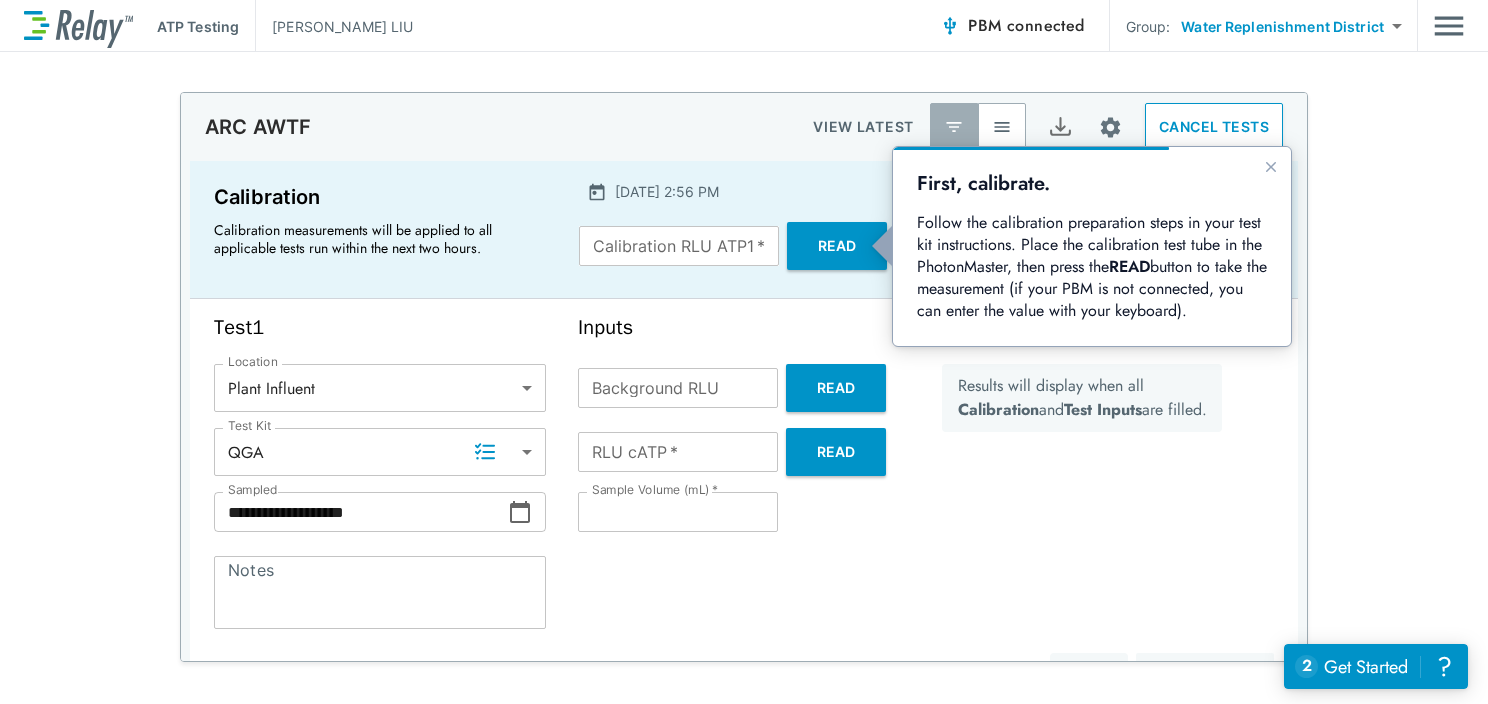 click on "2025/07/10 - 2:56 PM Calibration RLU ATP1   * Calibration RLU ATP1   * Read" at bounding box center [743, 229] 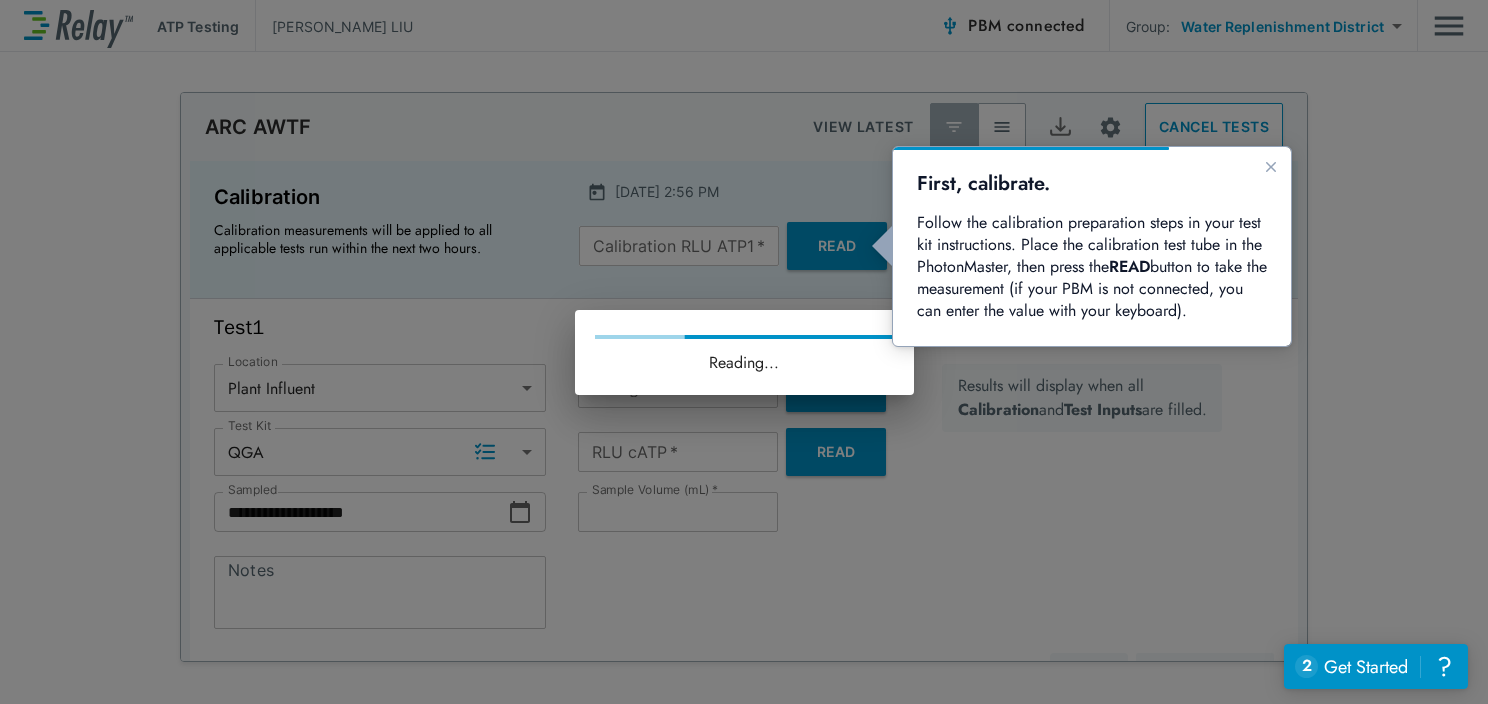 click on "Reading..." at bounding box center (744, 352) 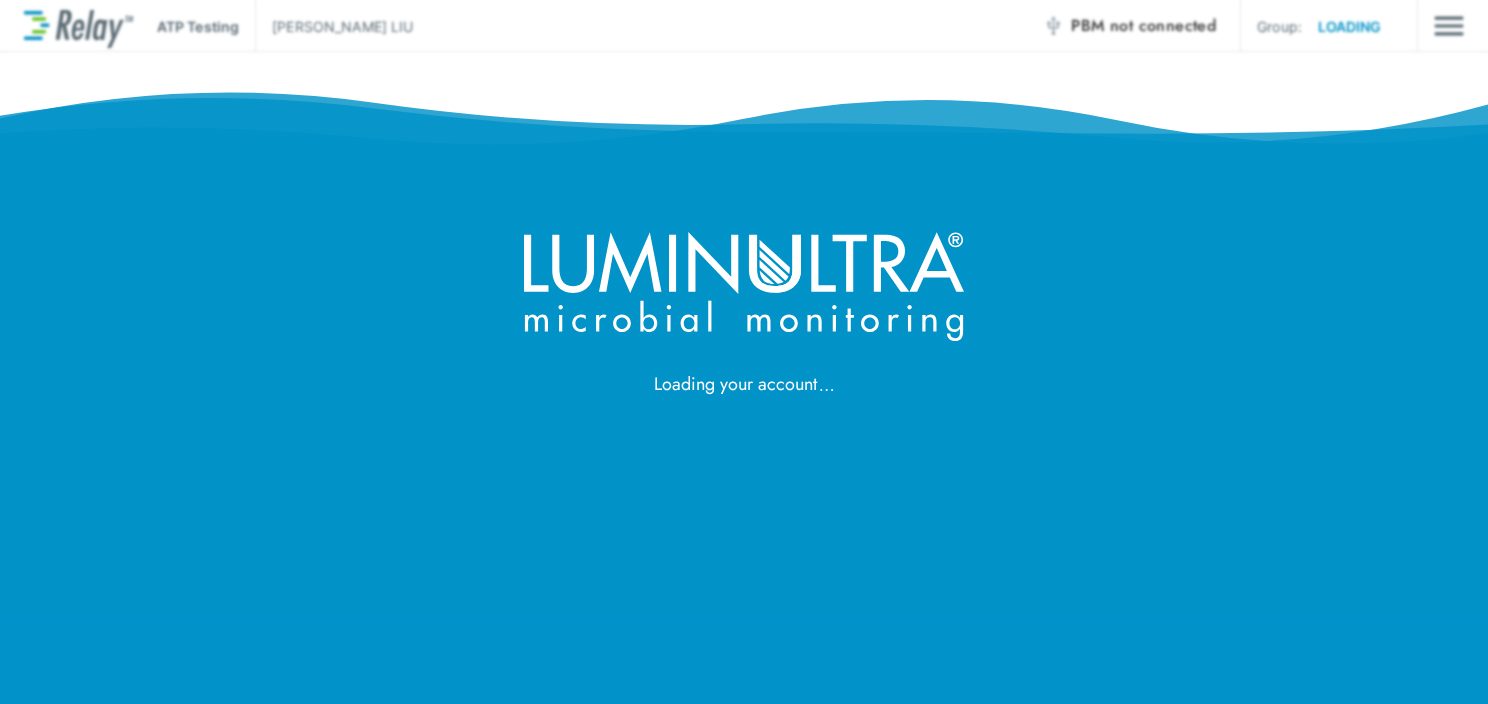 scroll, scrollTop: 0, scrollLeft: 0, axis: both 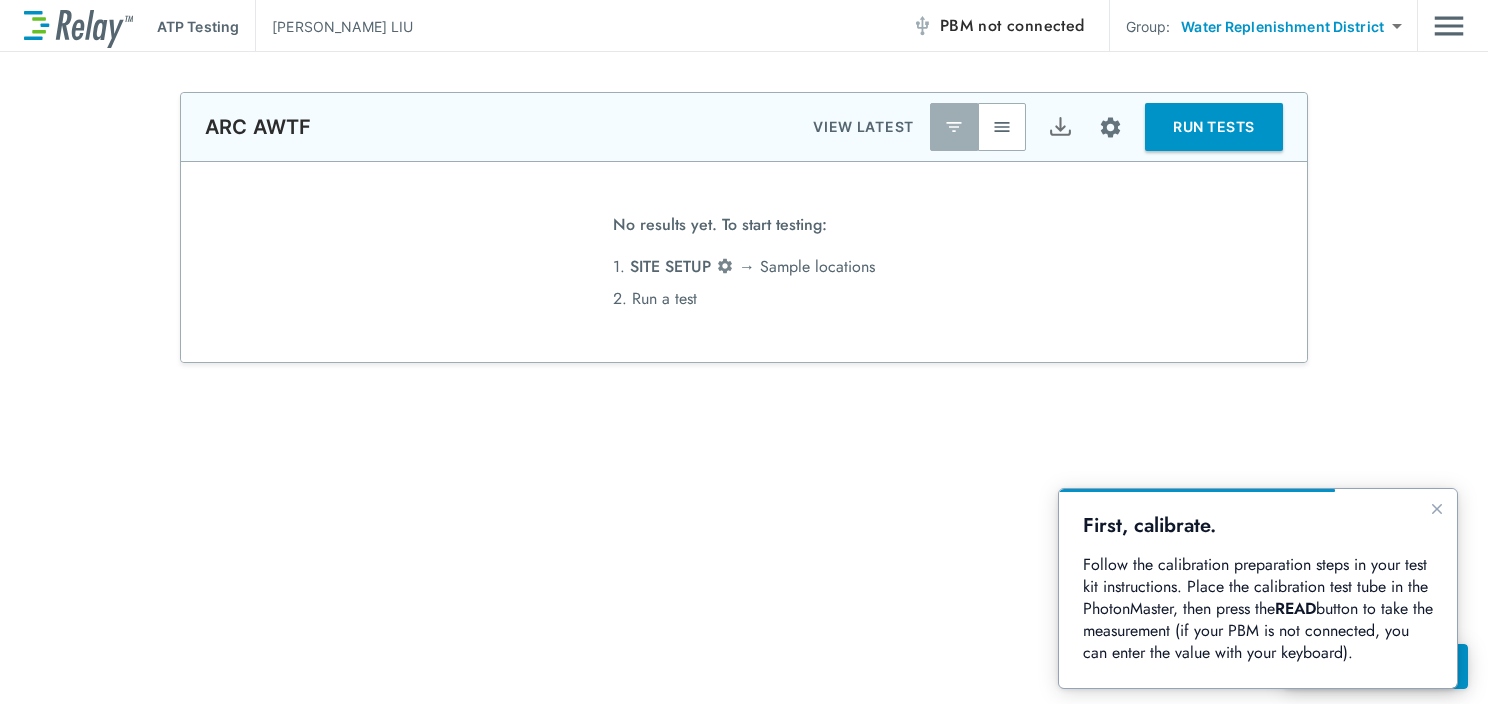 click on "RUN TESTS" at bounding box center [1214, 127] 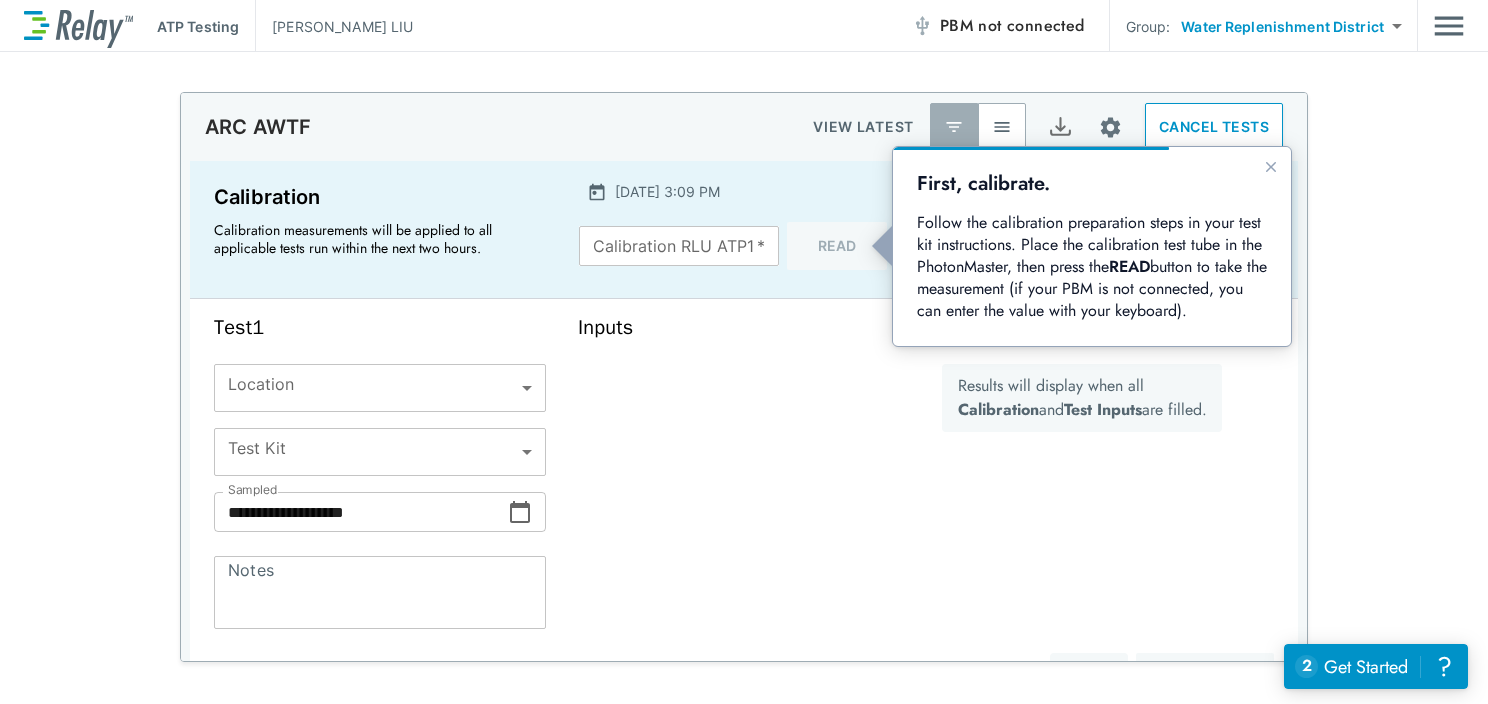 click on "Inputs" at bounding box center (744, 327) 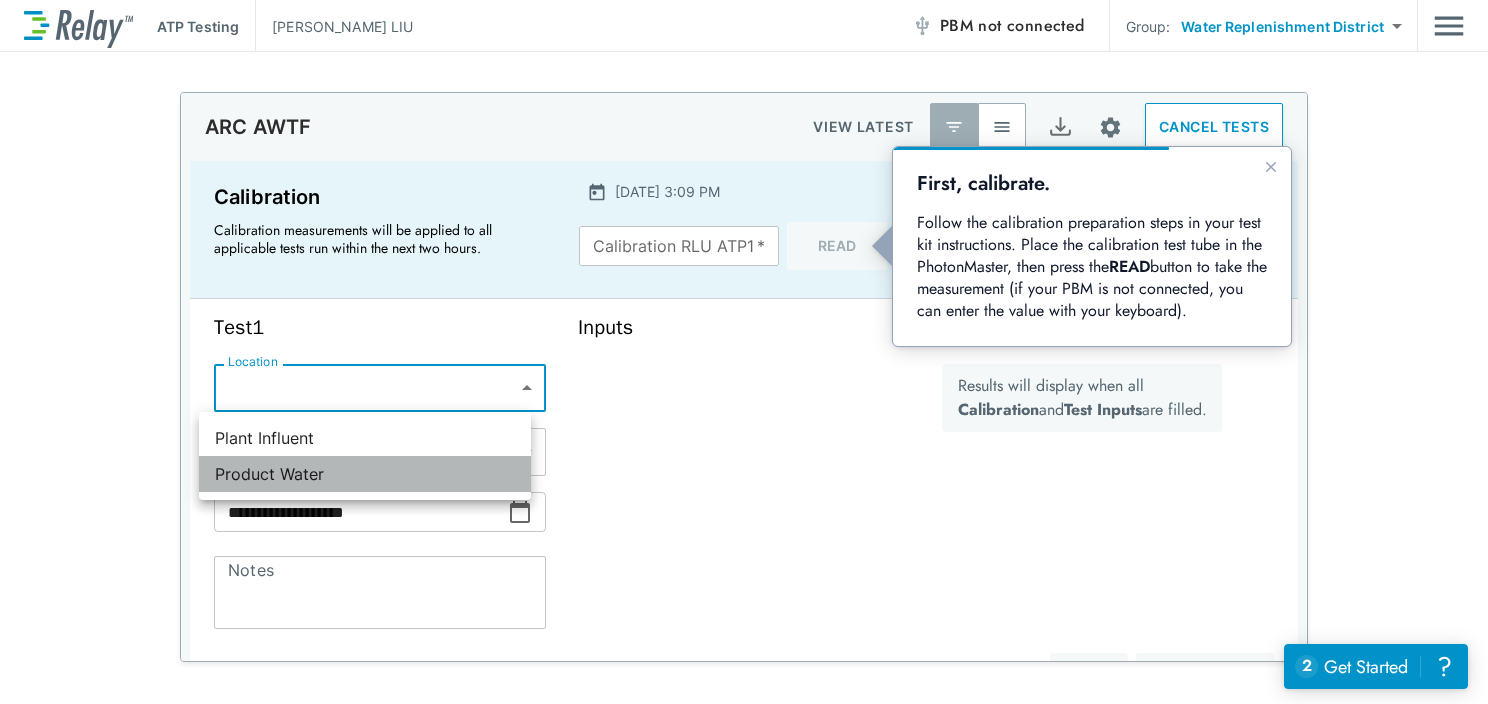 click on "Product Water" at bounding box center (365, 474) 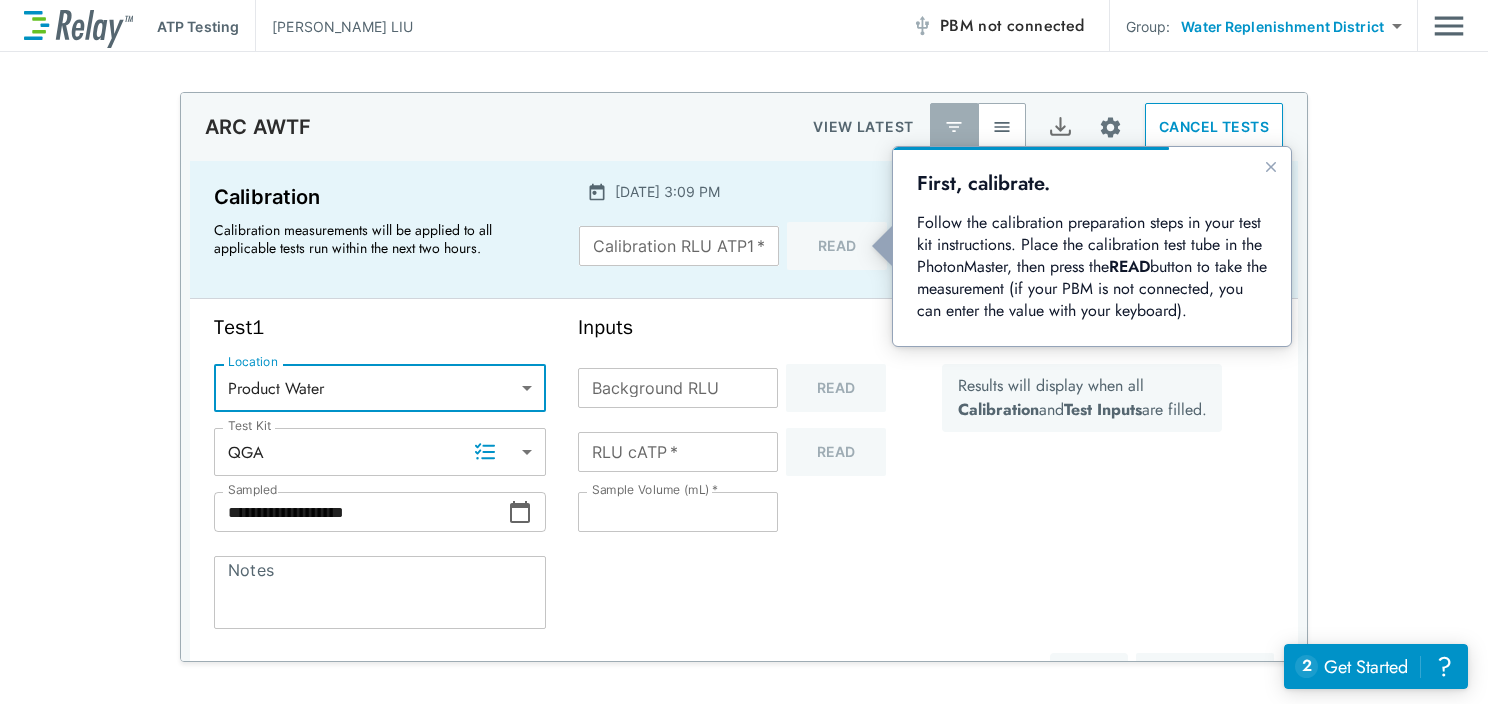 click on "**********" at bounding box center [744, 504] 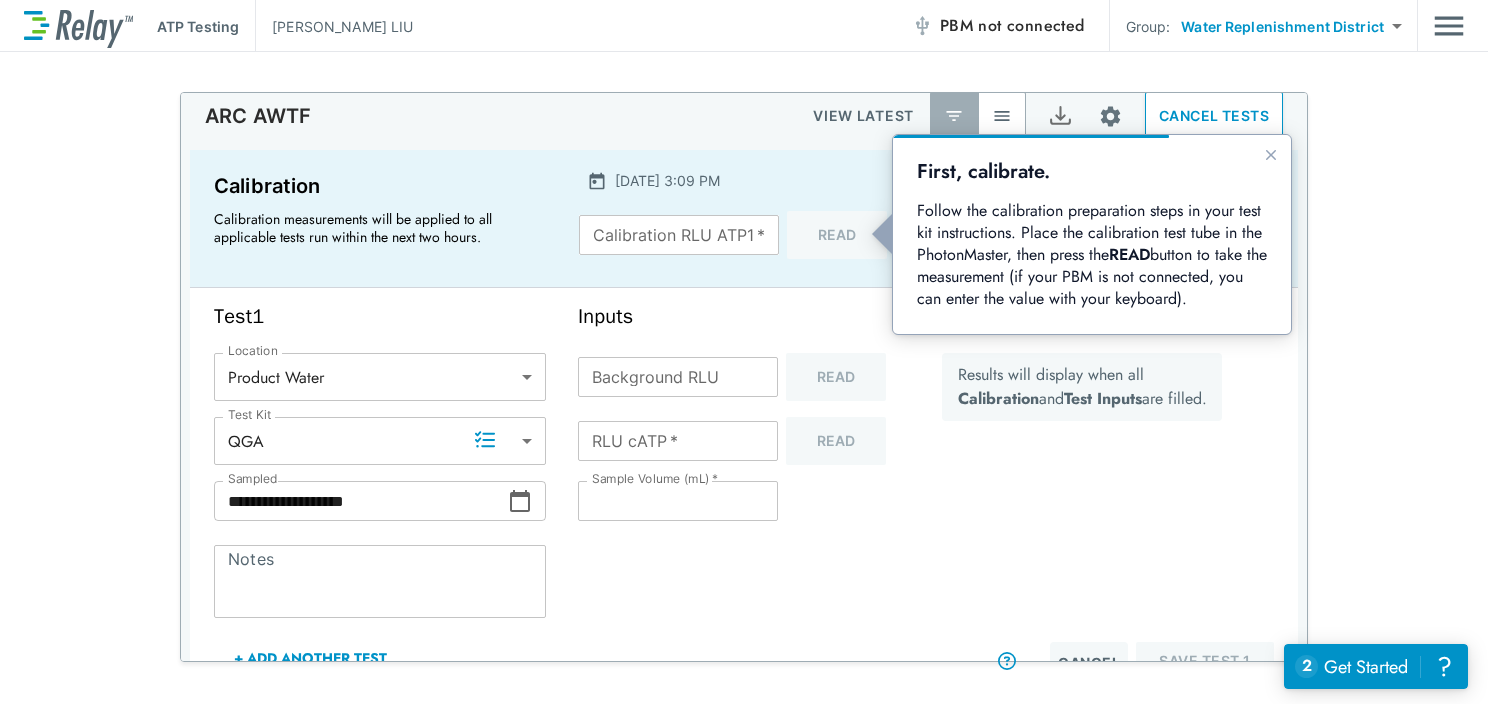 scroll, scrollTop: 13, scrollLeft: 0, axis: vertical 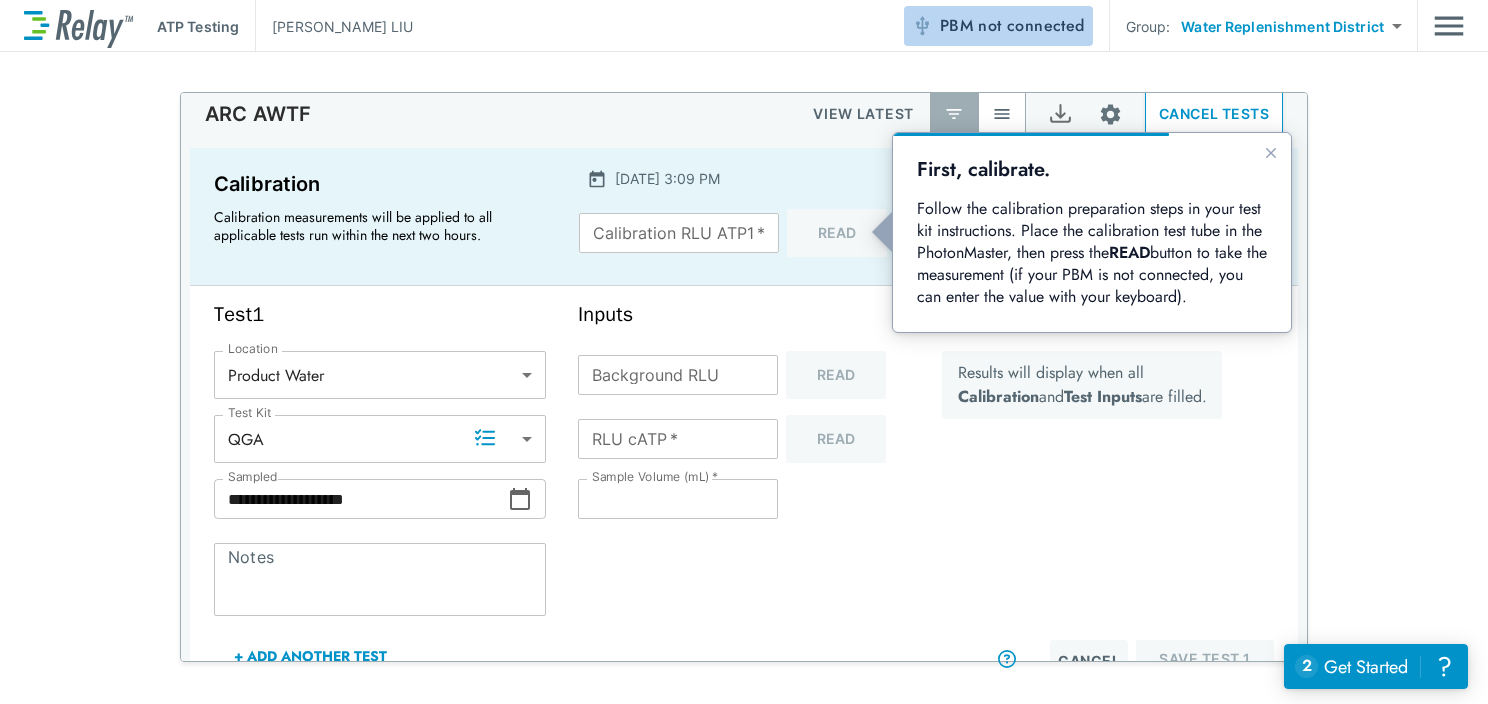 click on "not connected" at bounding box center (1031, 25) 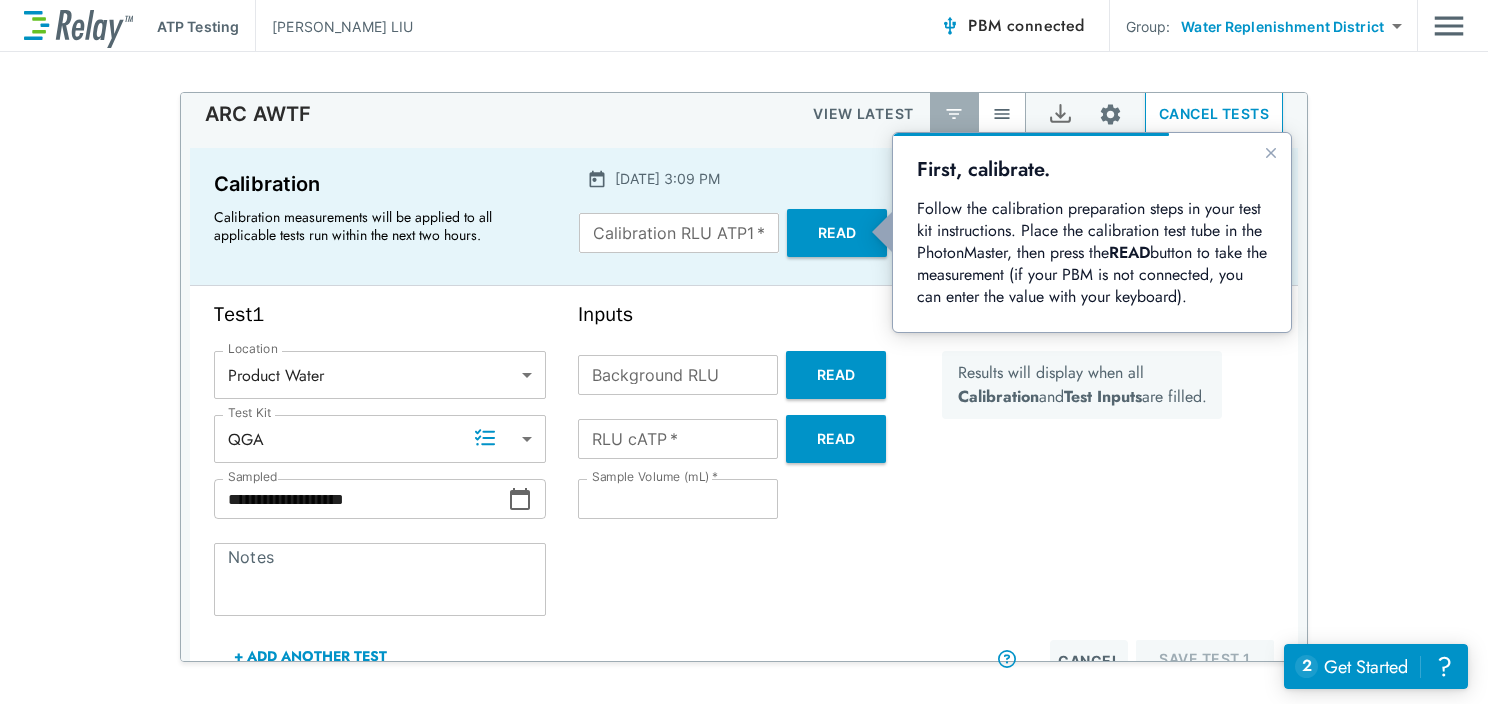 click on "Read" at bounding box center (837, 233) 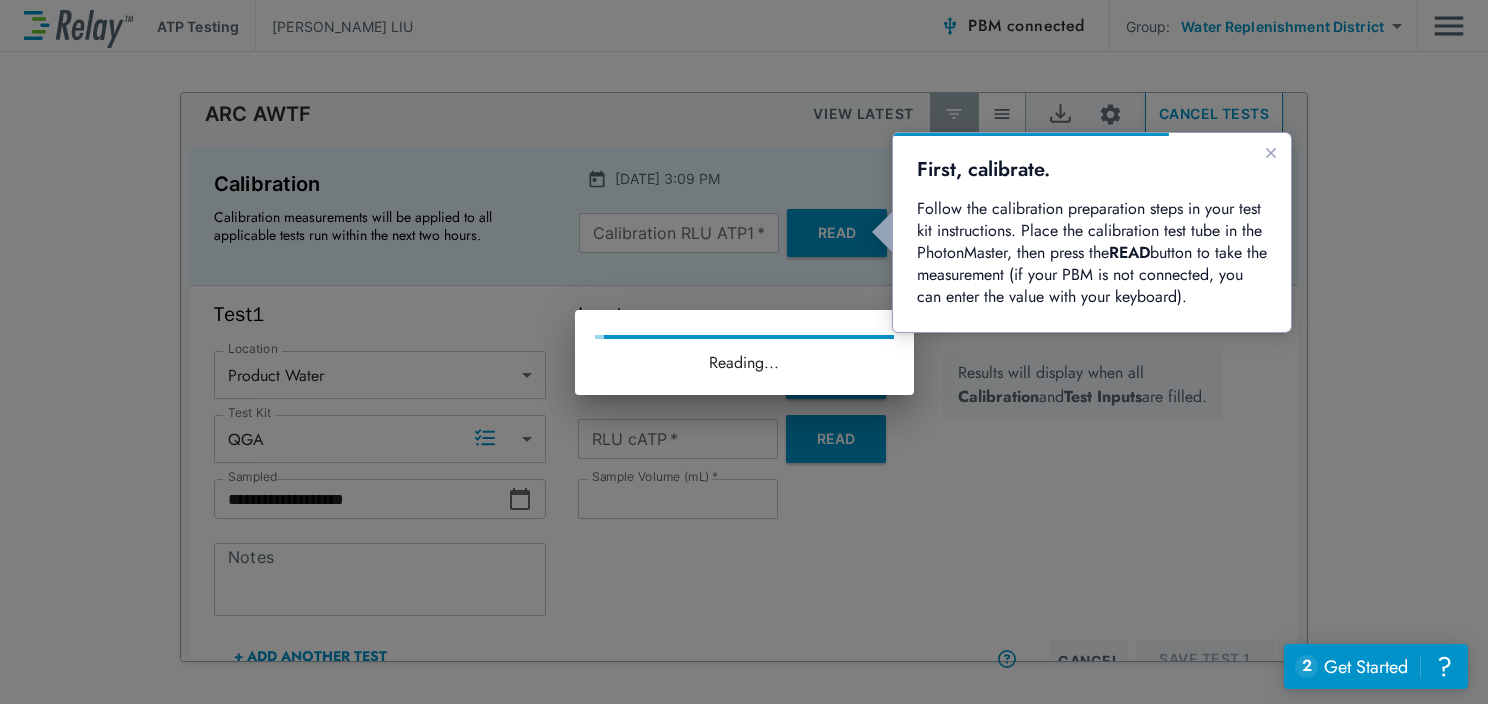 type on "*****" 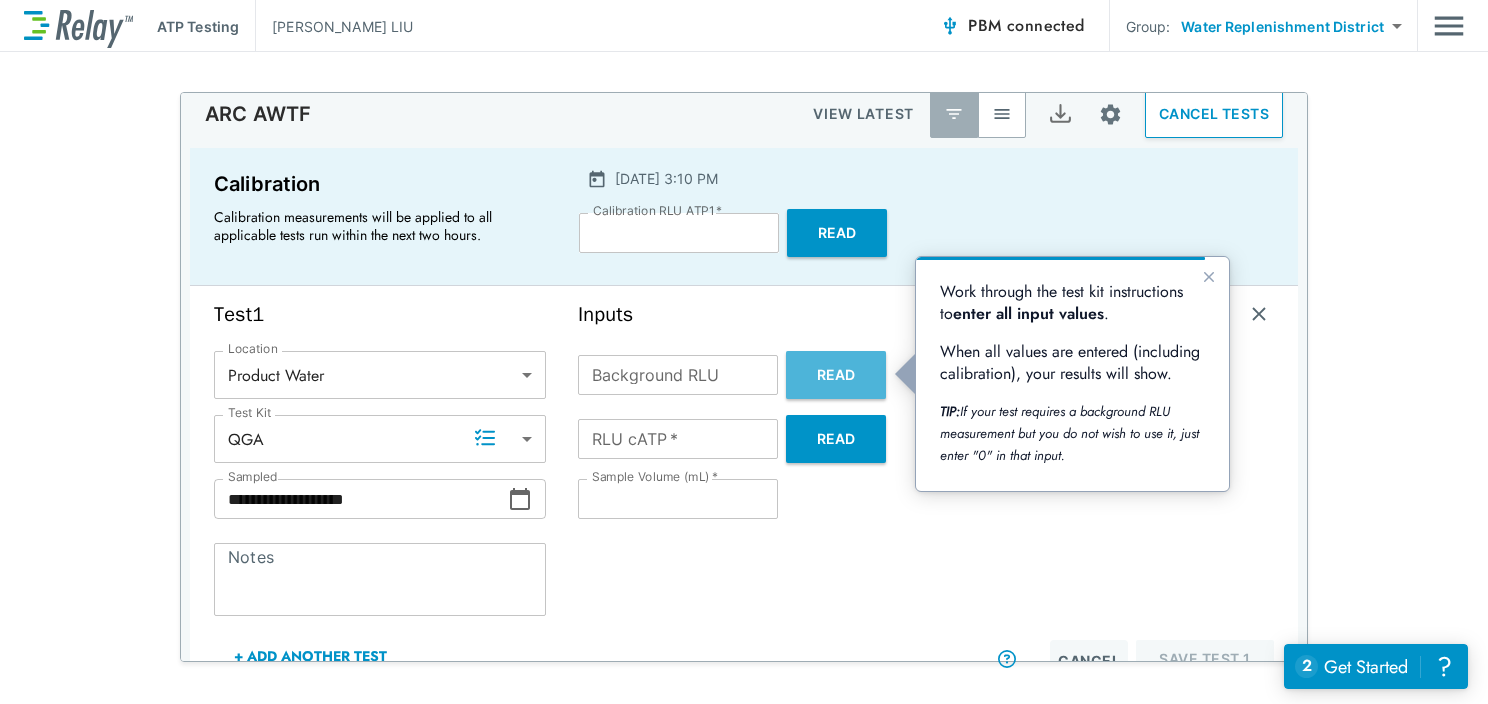 click on "Read" at bounding box center (836, 375) 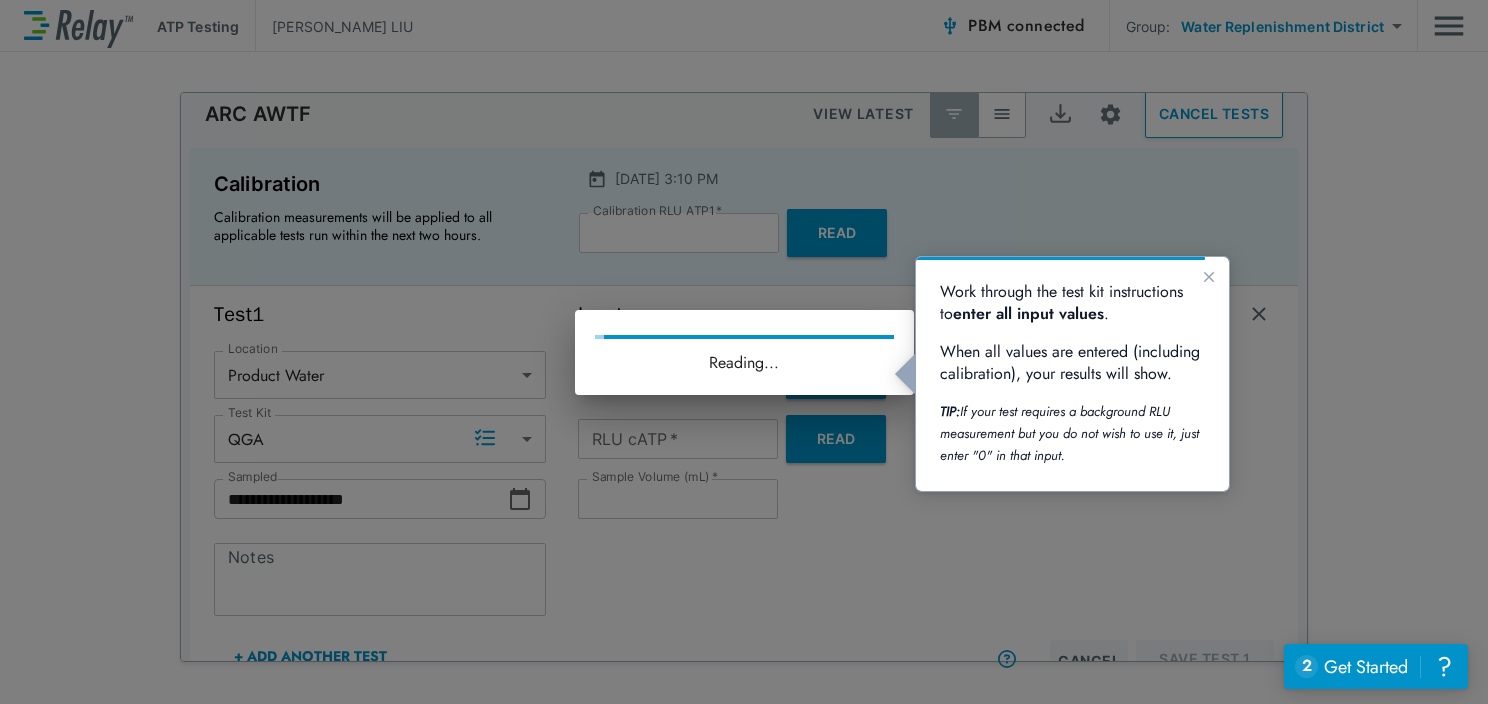 type on "**" 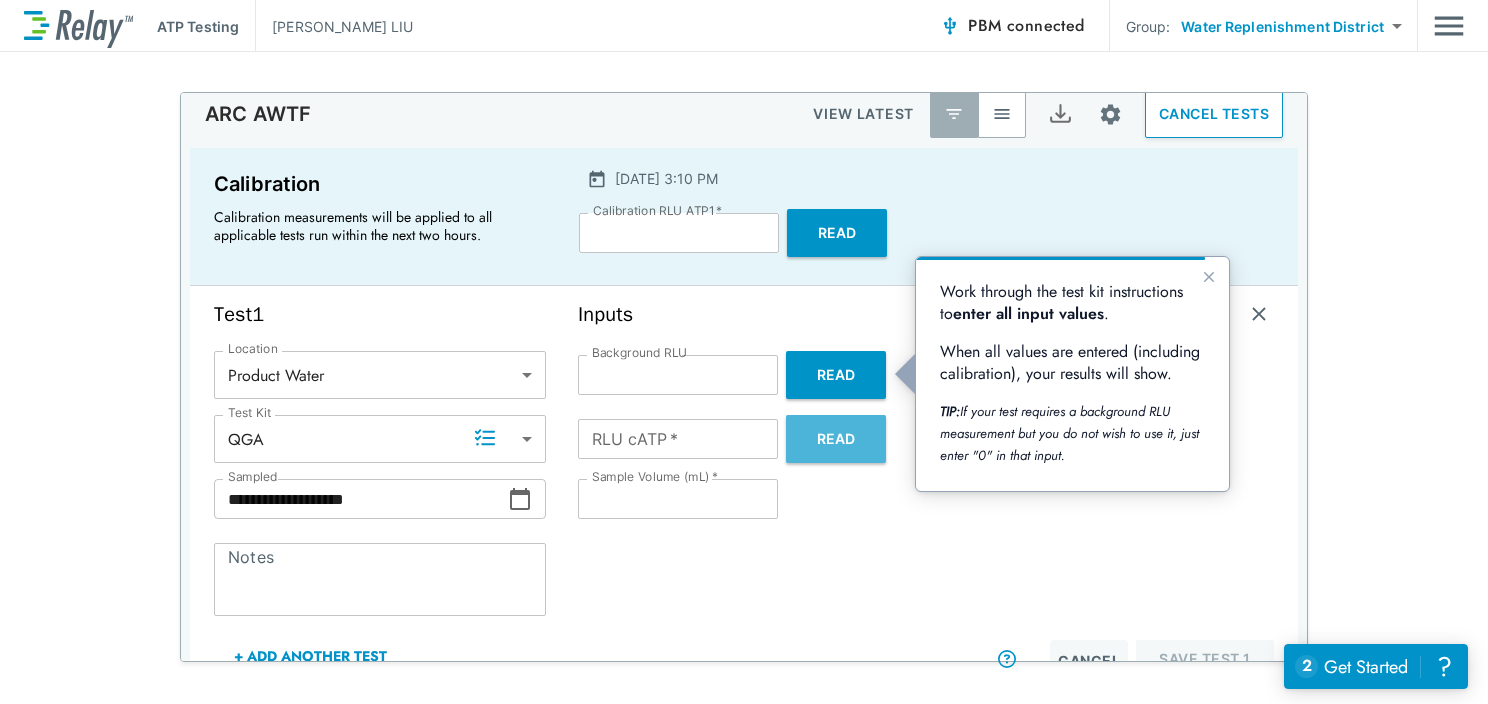 click on "Read" at bounding box center [836, 439] 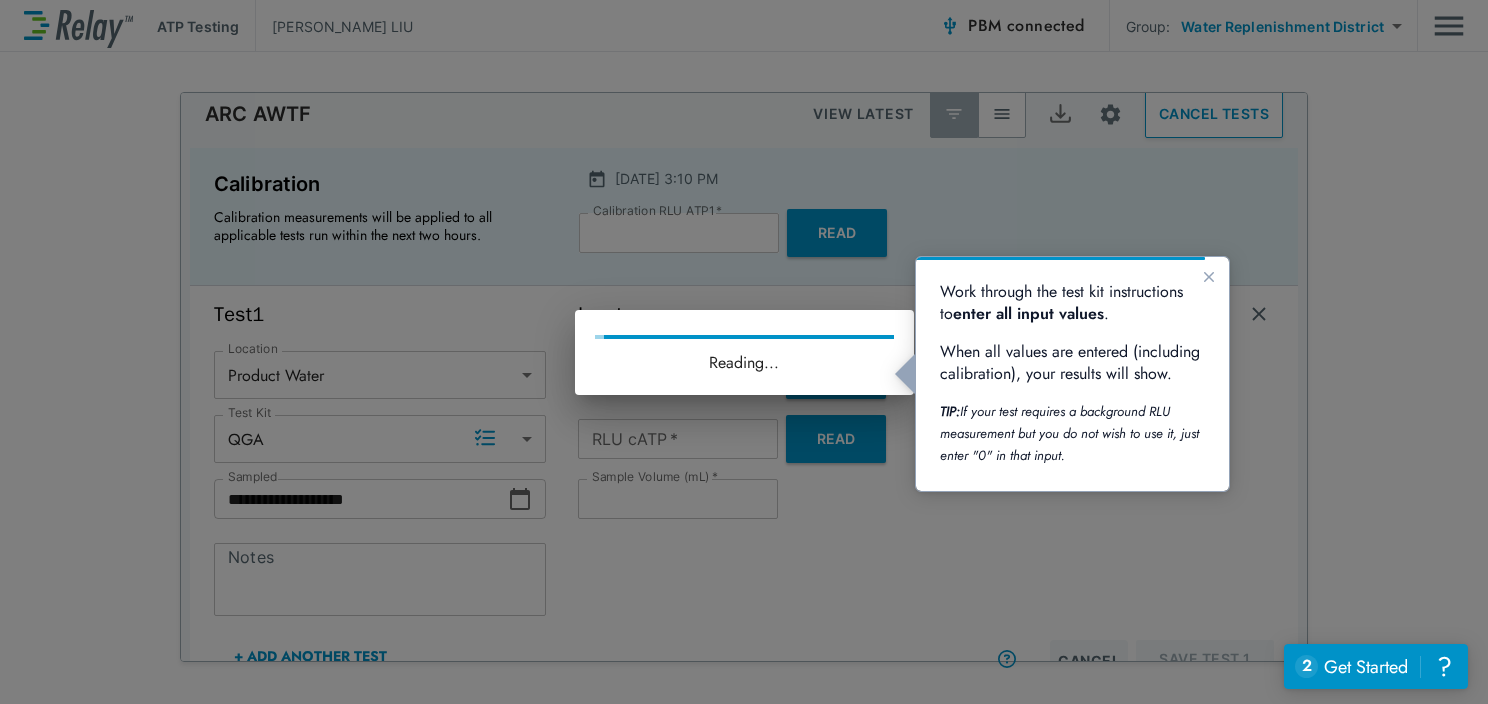 type on "****" 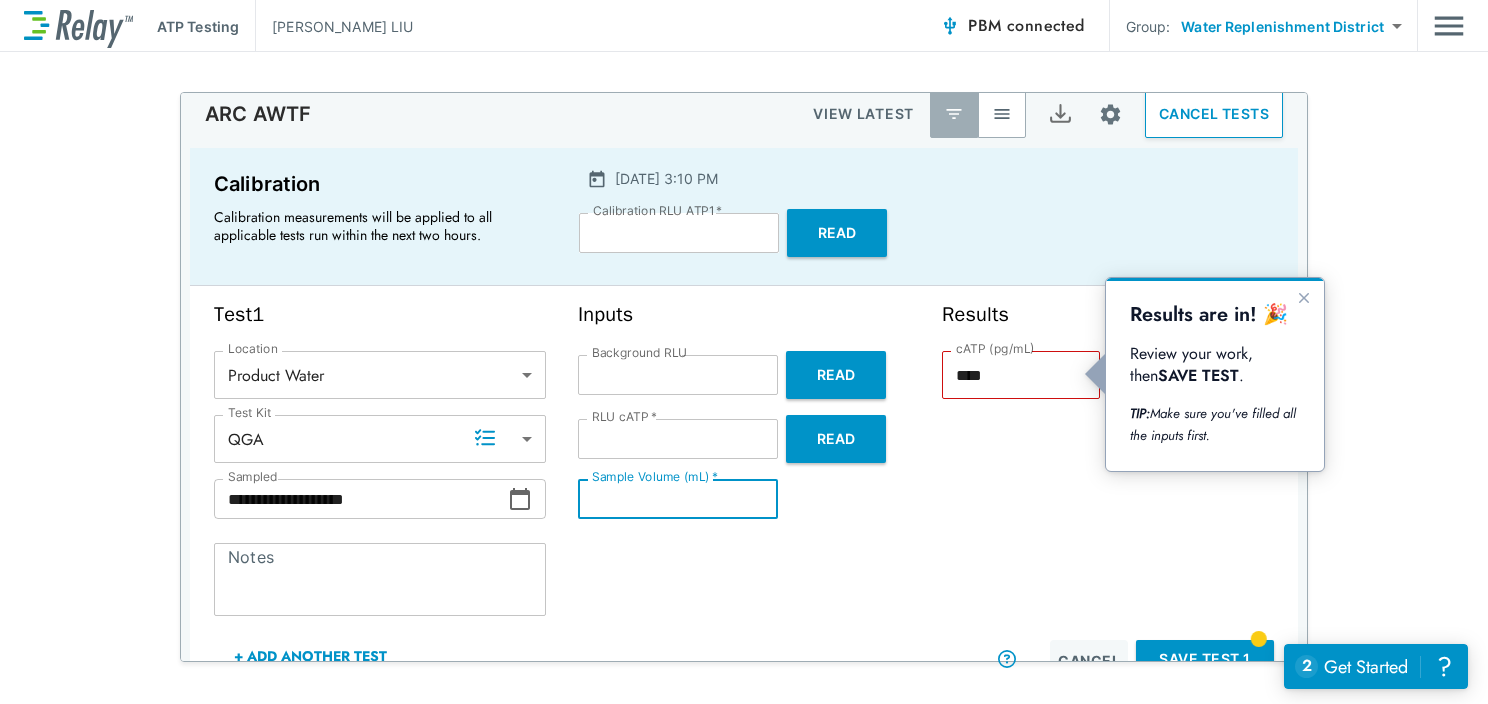 click on "**" at bounding box center (678, 499) 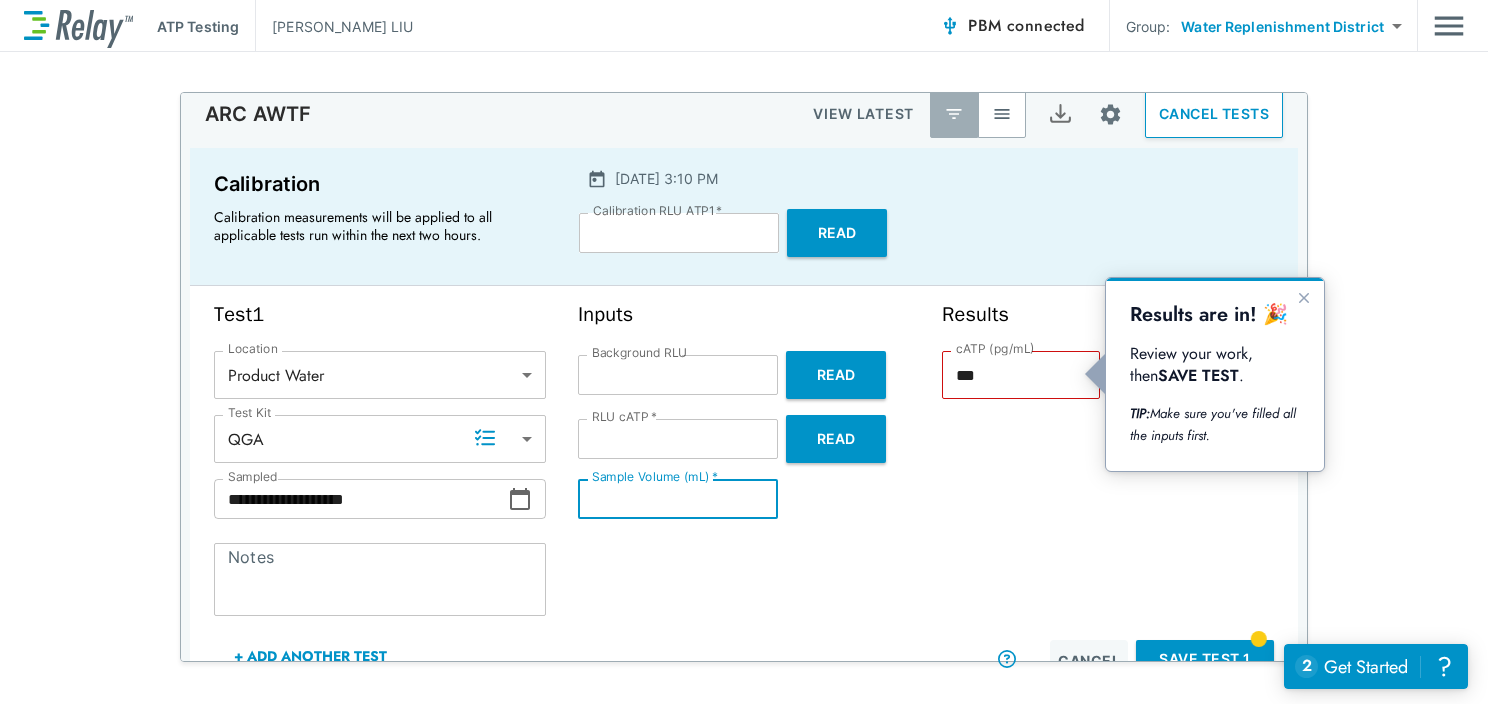 type 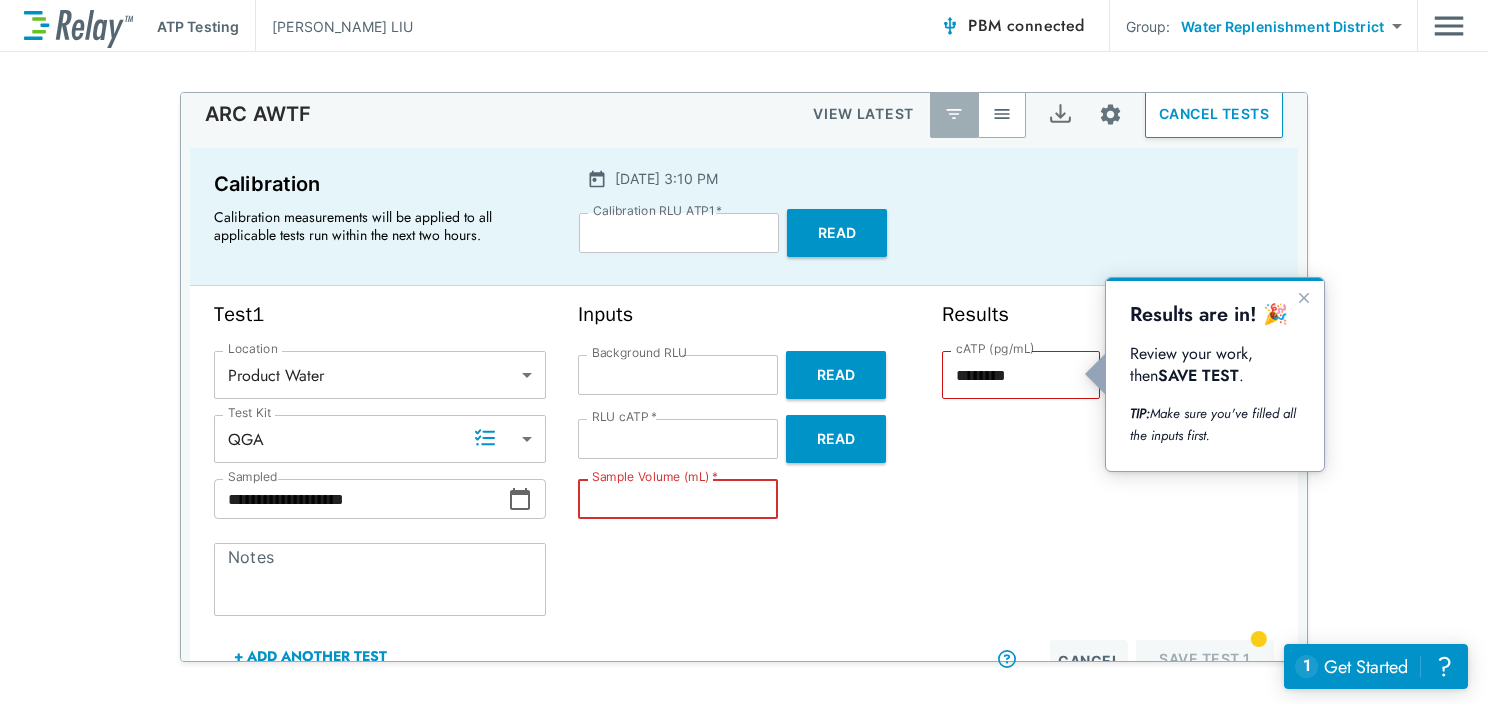 type on "*" 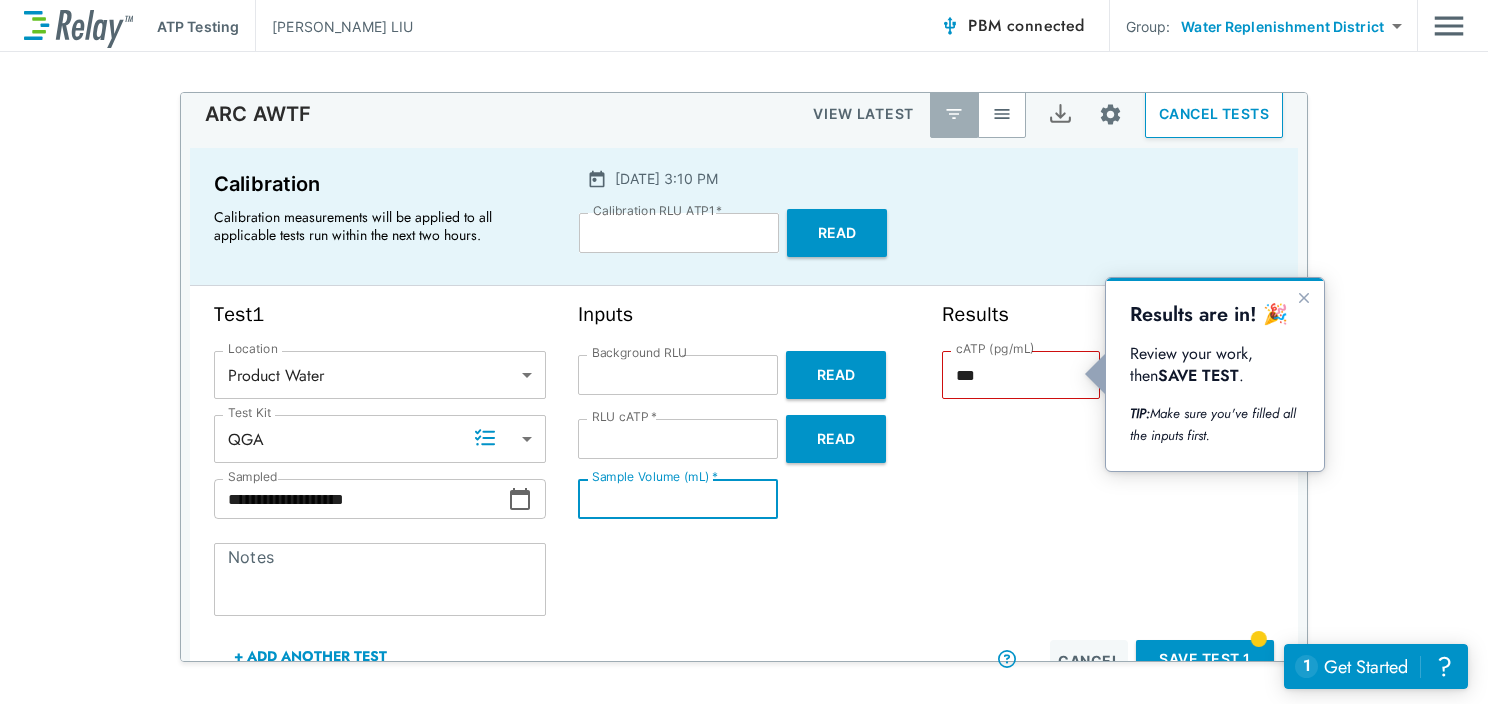 type on "**" 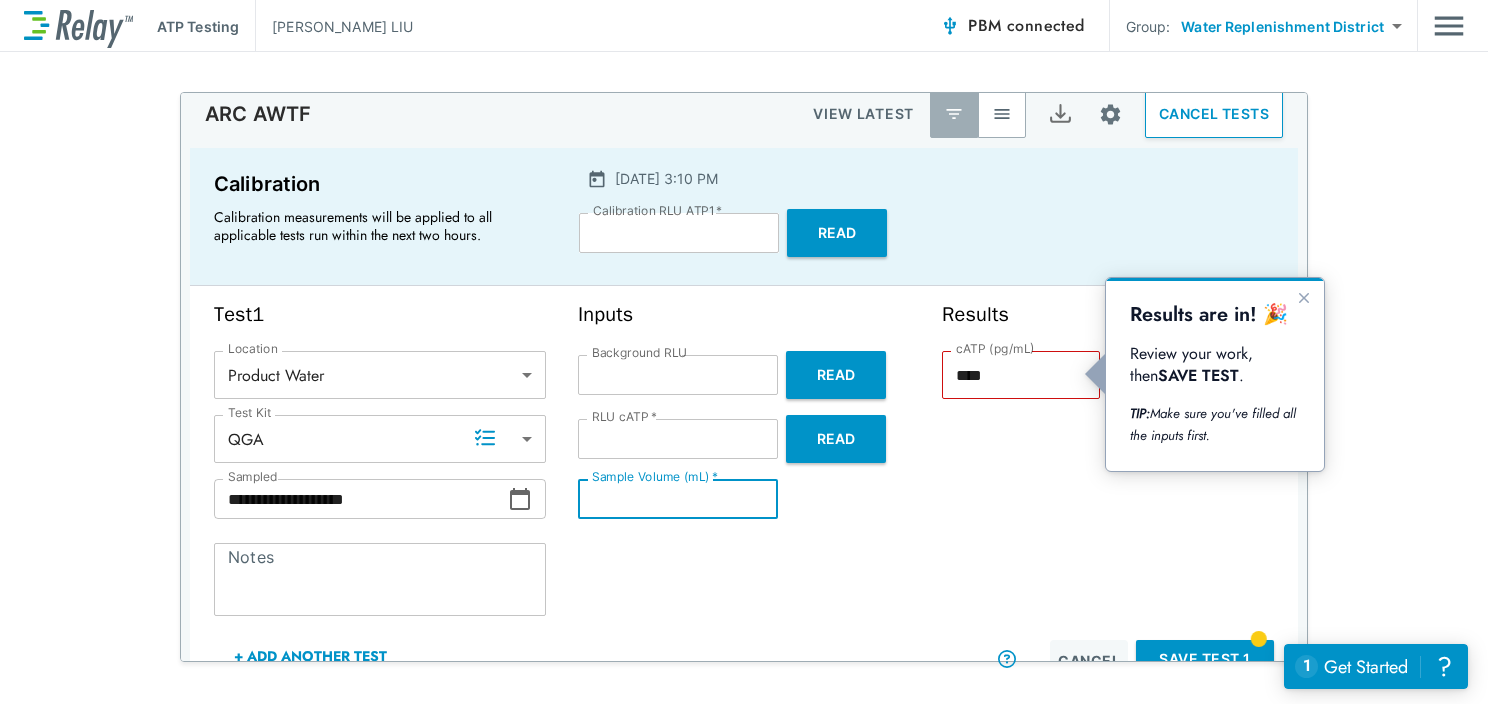 type on "***" 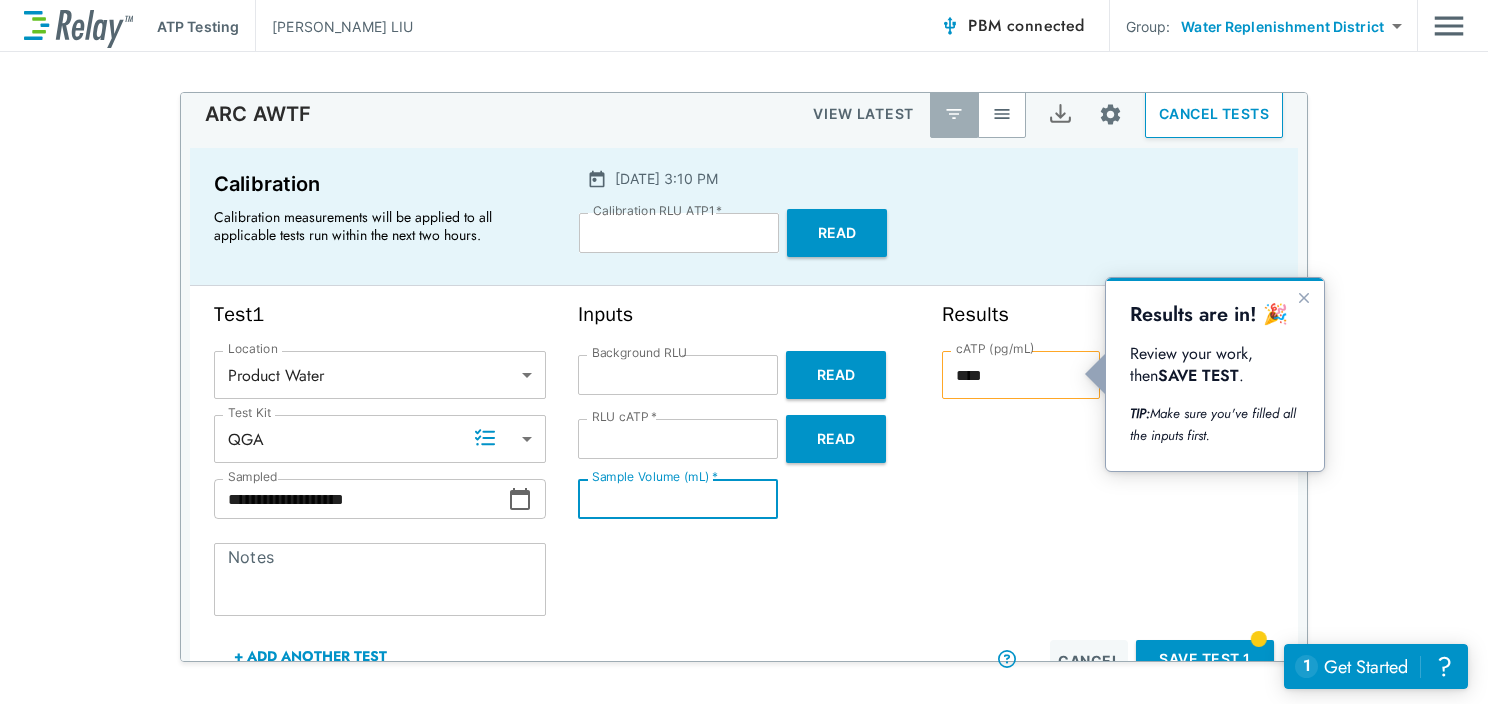 type on "***" 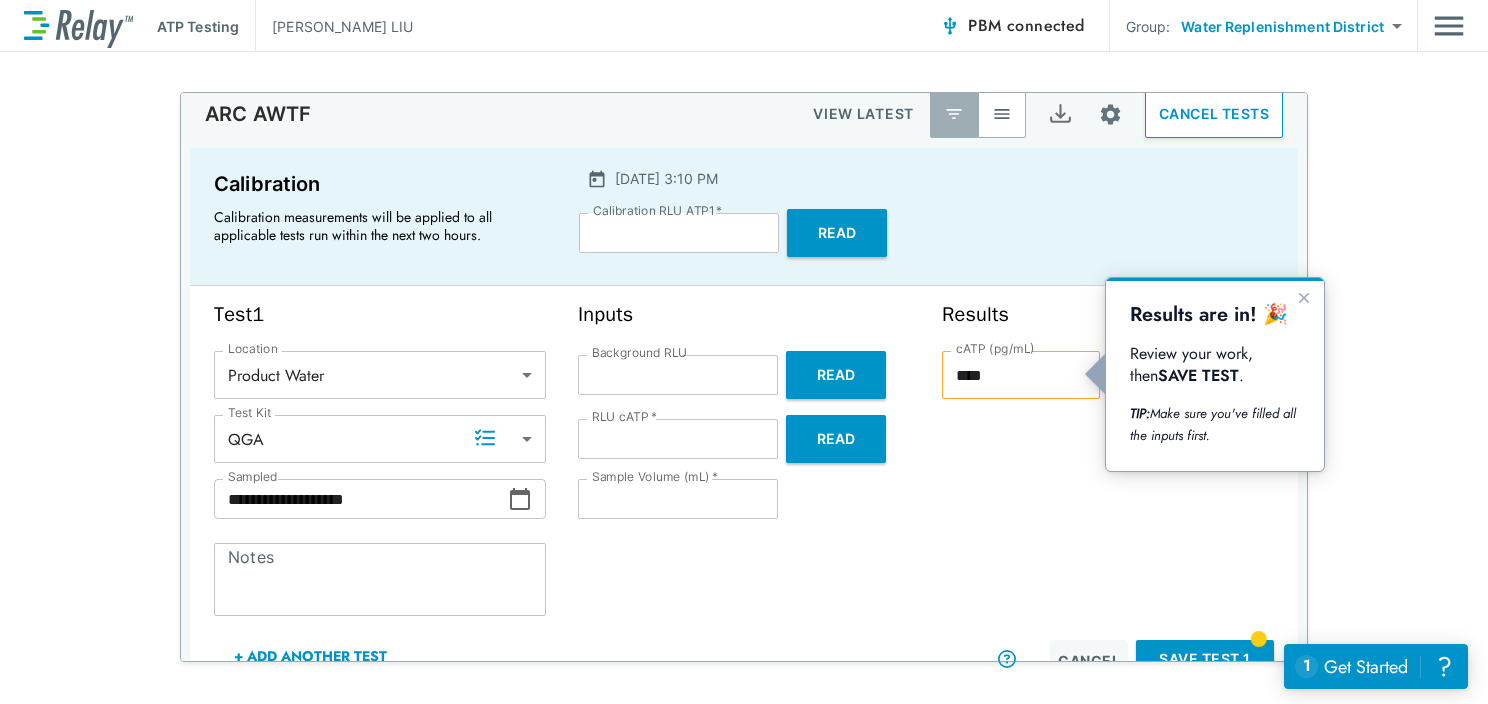 drag, startPoint x: 794, startPoint y: 525, endPoint x: 1423, endPoint y: 441, distance: 634.5841 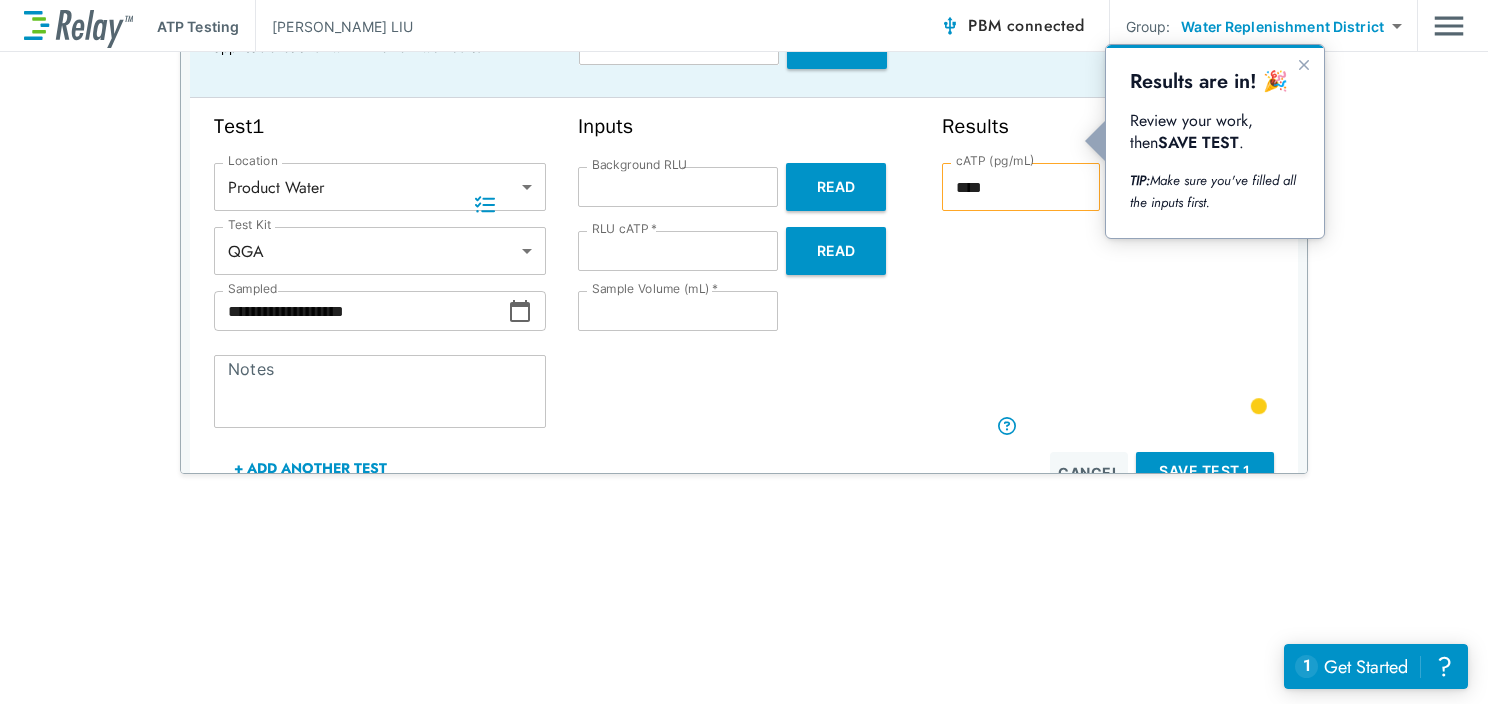 scroll, scrollTop: 232, scrollLeft: 0, axis: vertical 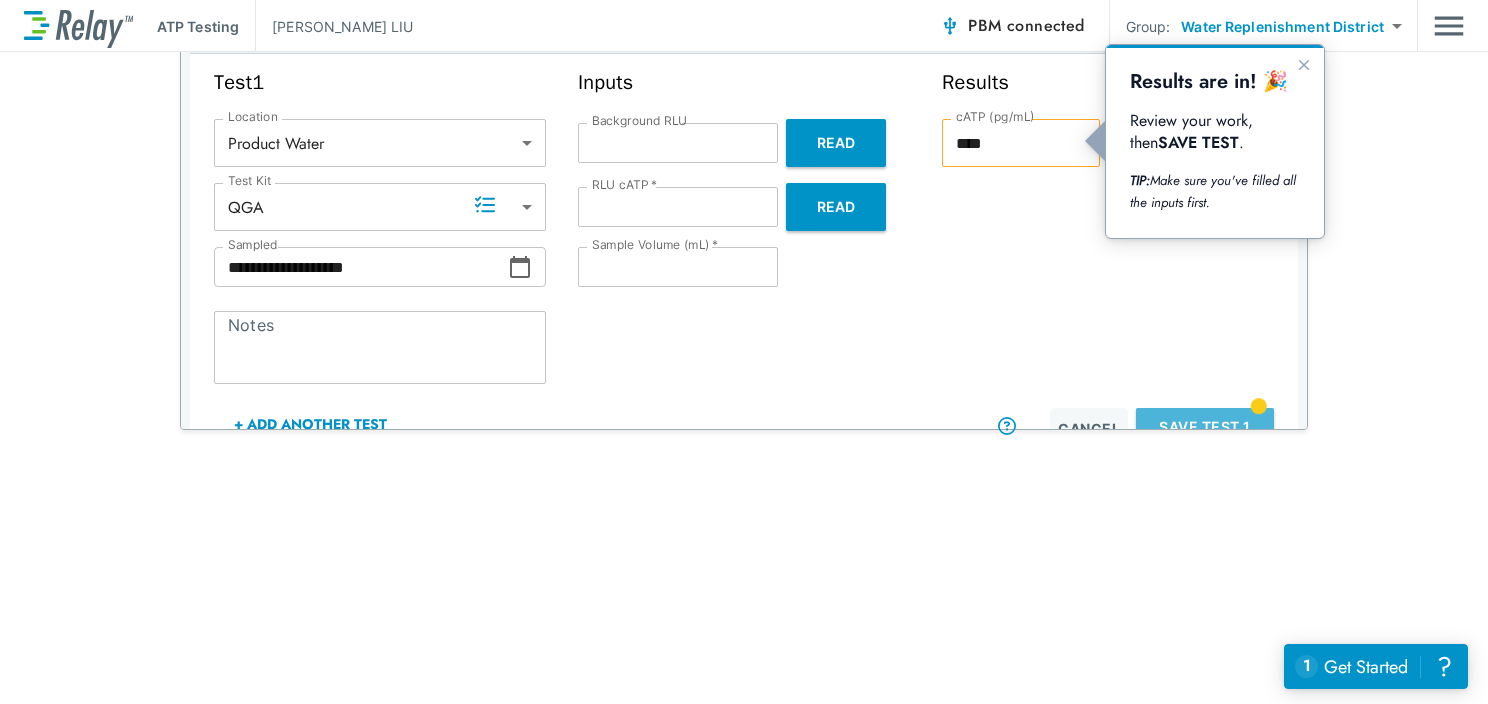 click on "Save Test 1" at bounding box center (1205, 427) 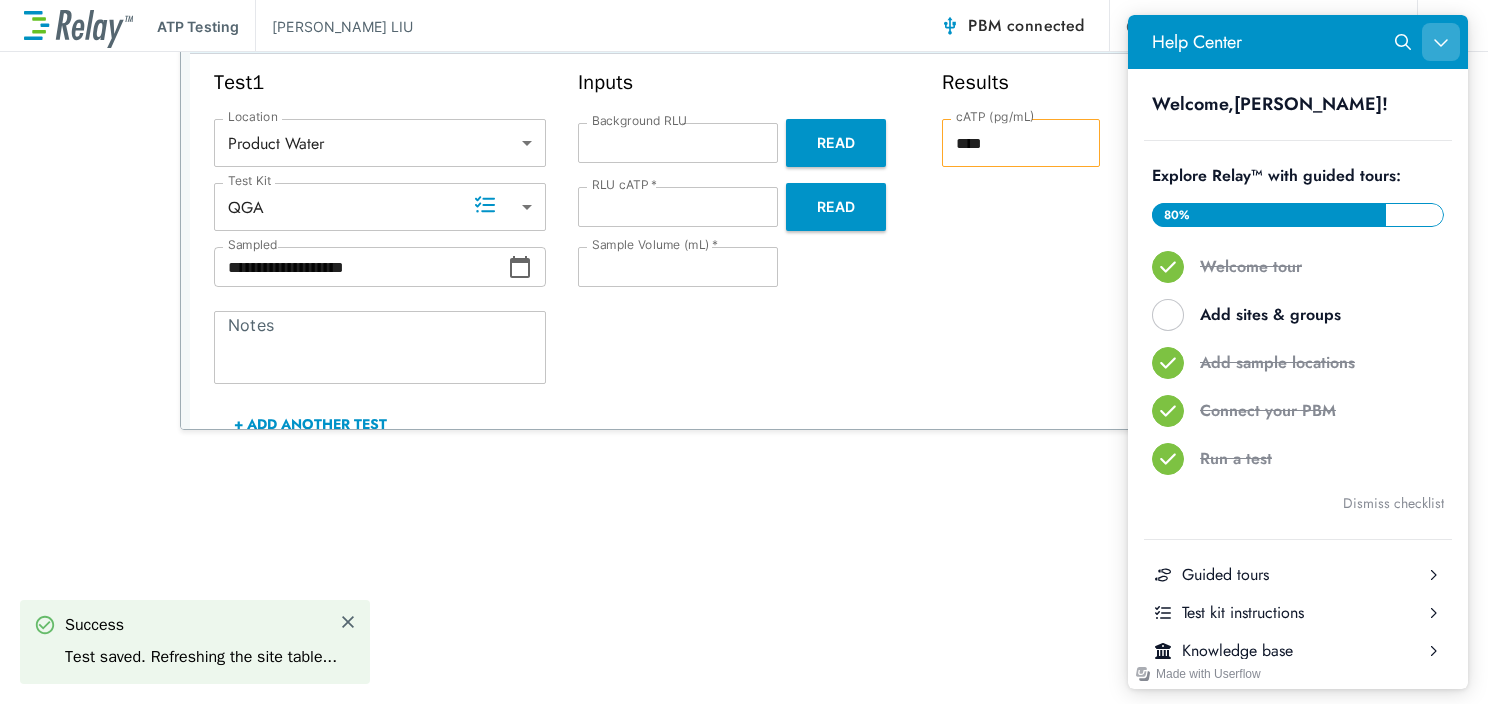 click 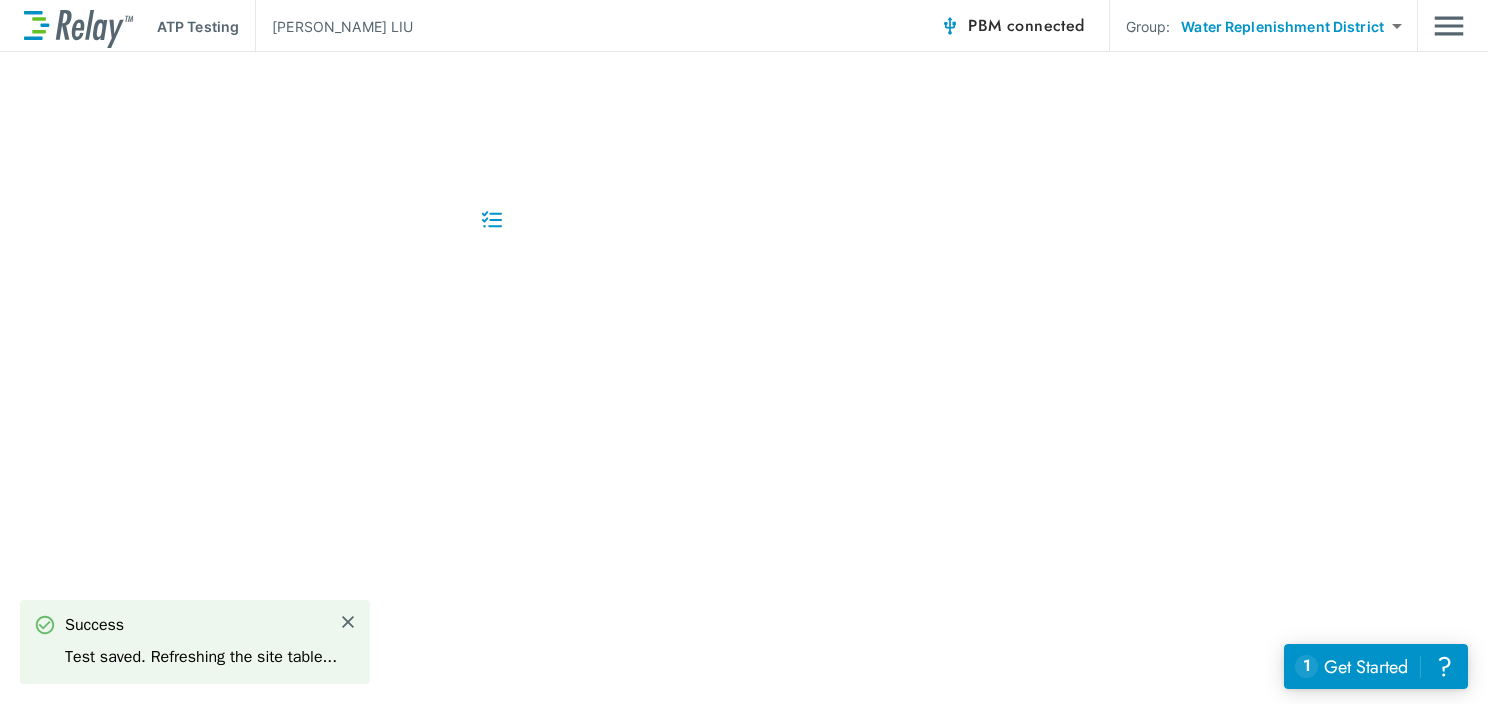 scroll, scrollTop: 0, scrollLeft: 0, axis: both 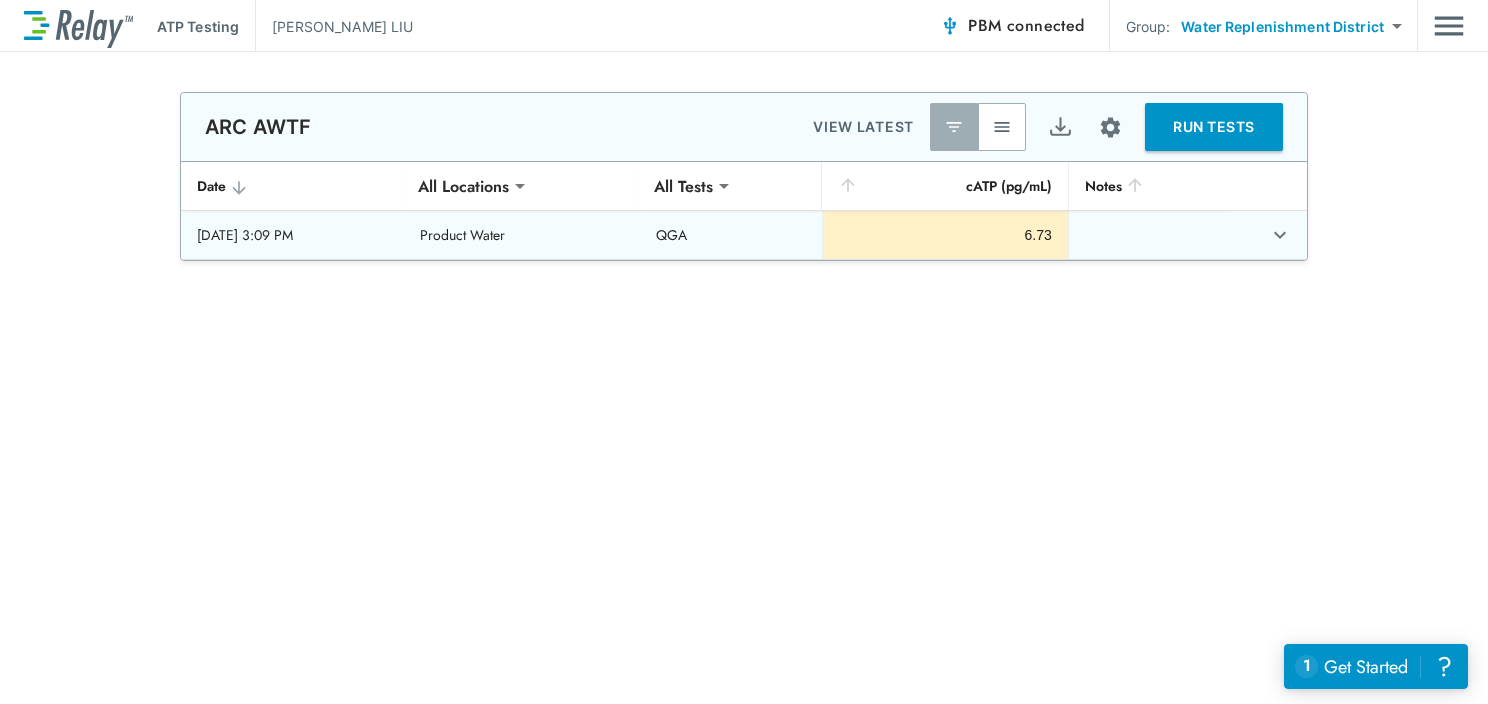 click on "6.73" at bounding box center (945, 235) 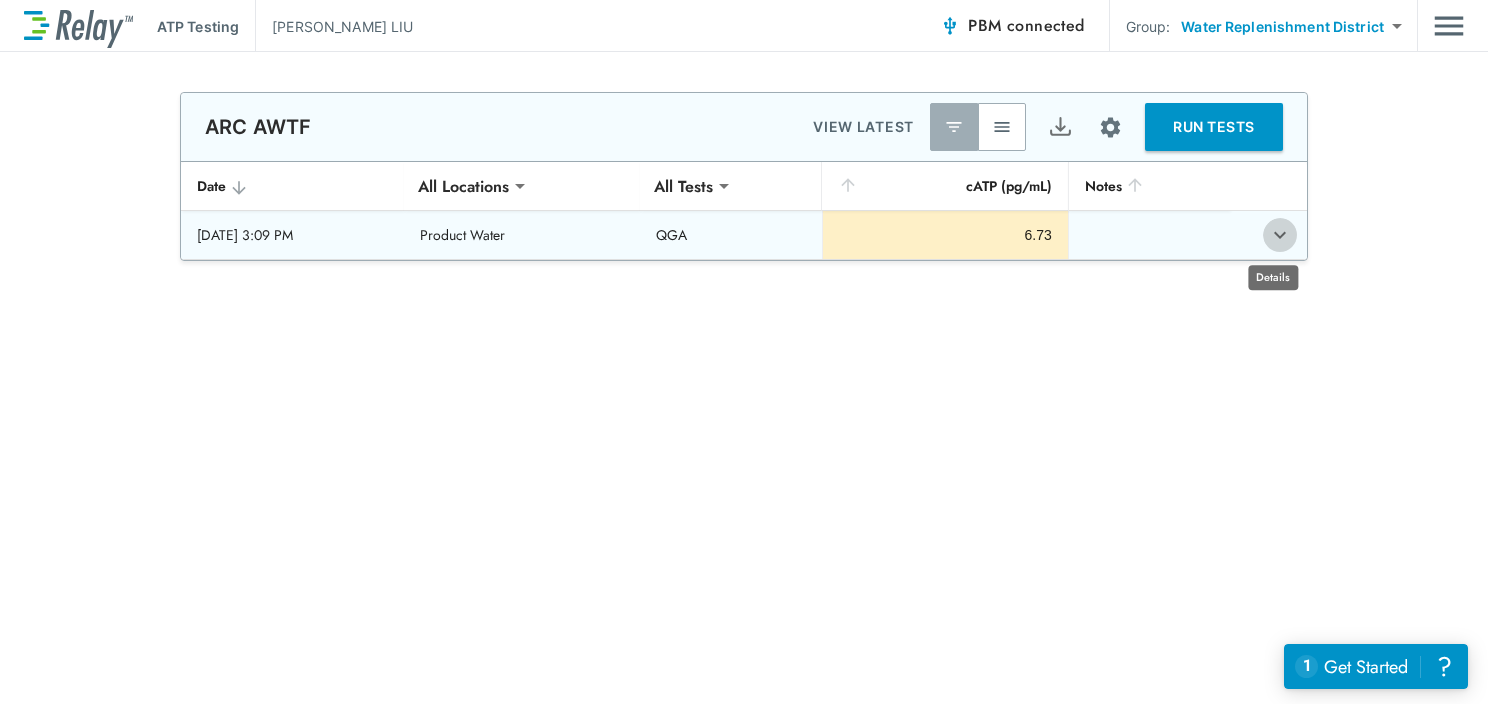 click 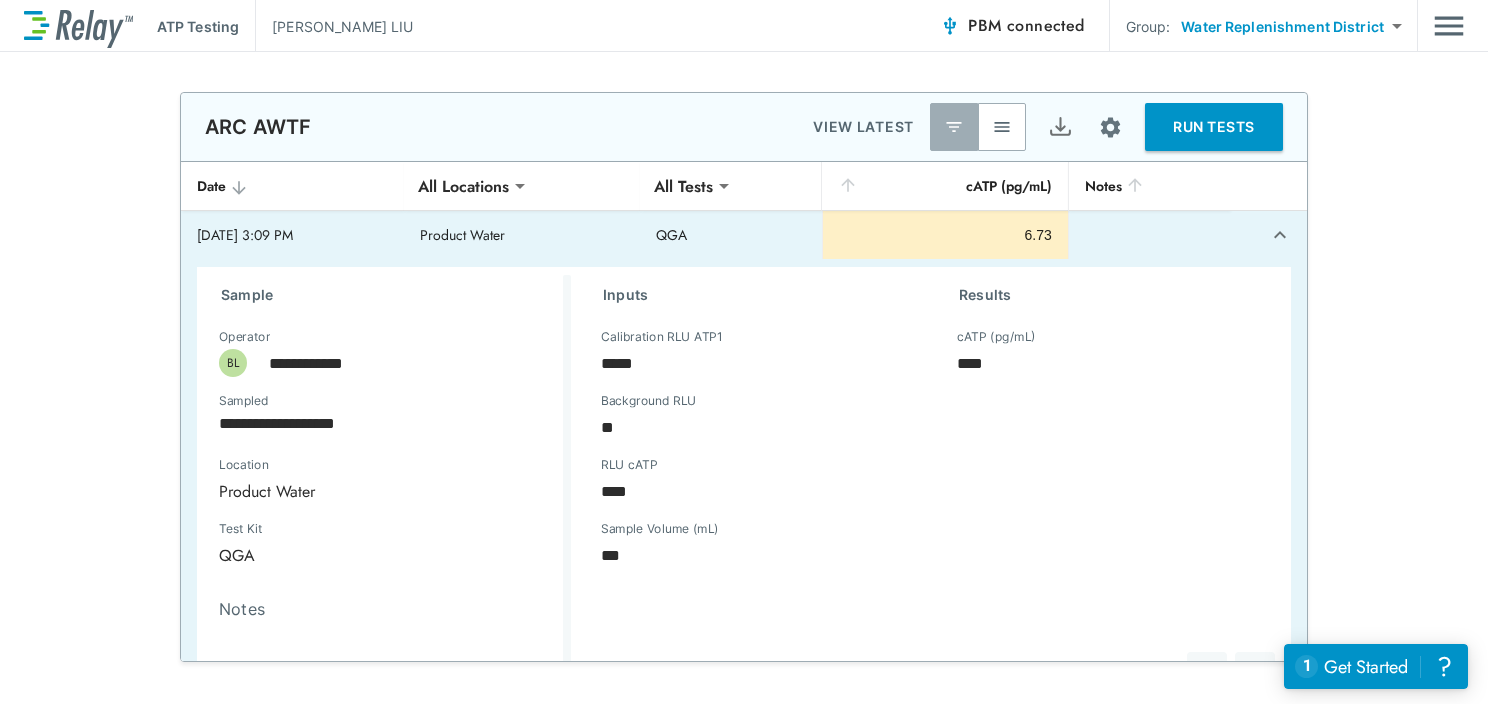 click on "RUN TESTS" at bounding box center [1214, 127] 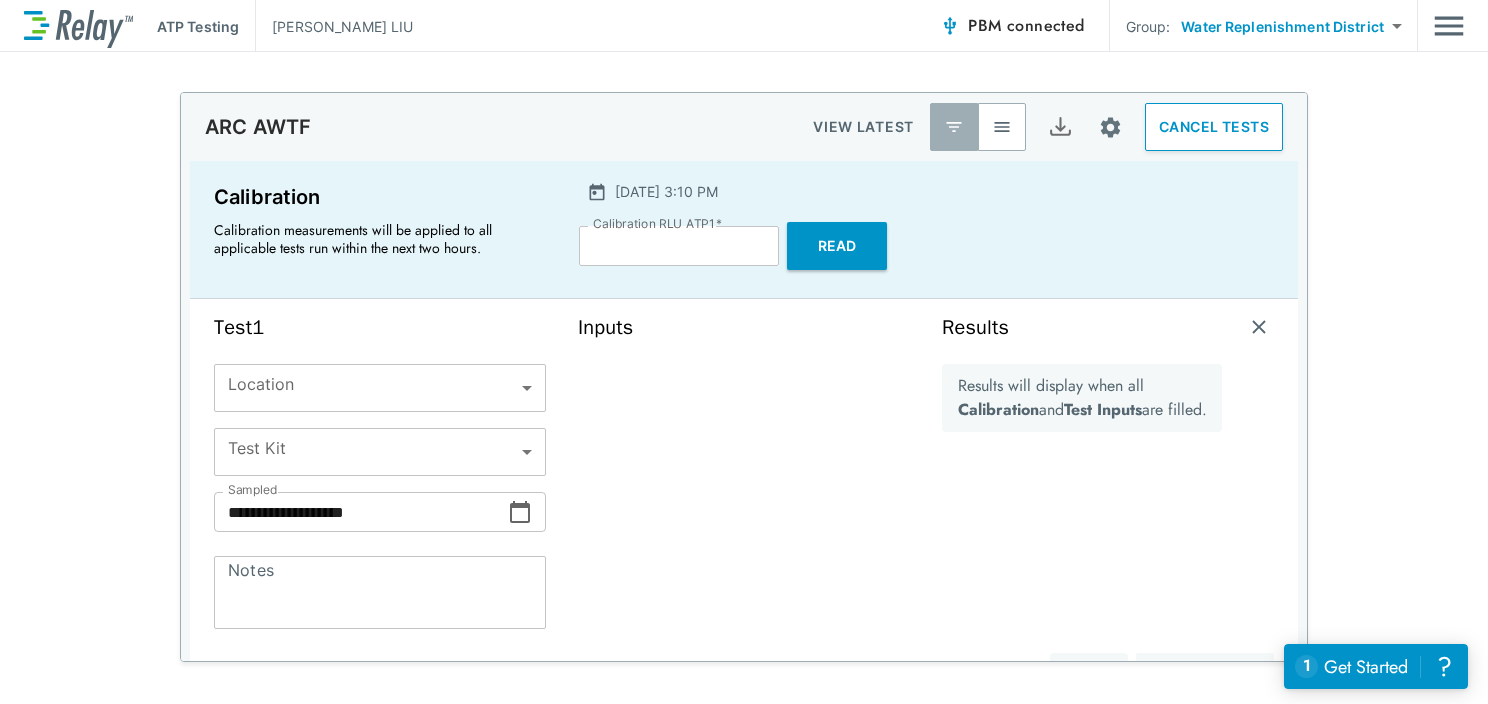 click on "**********" at bounding box center [744, 352] 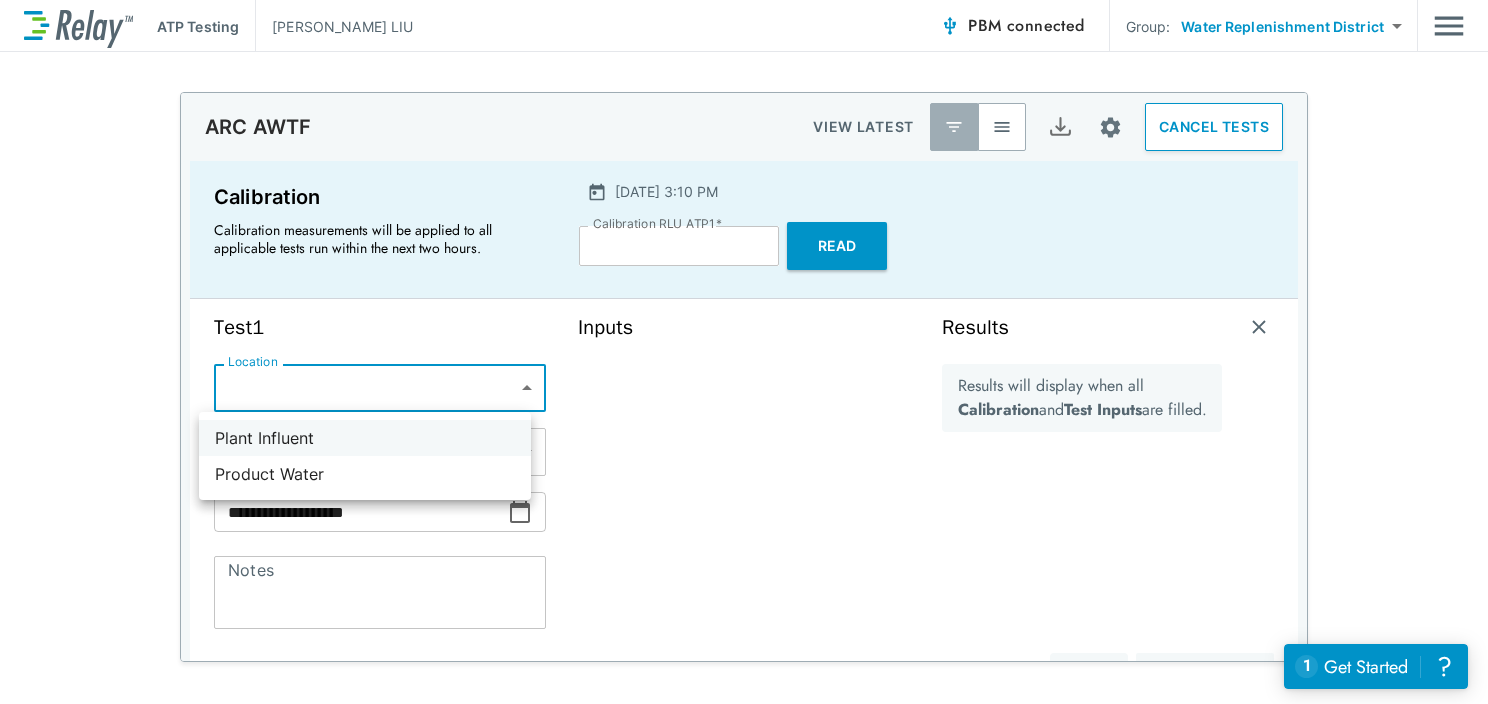 click on "Plant Influent" at bounding box center (365, 438) 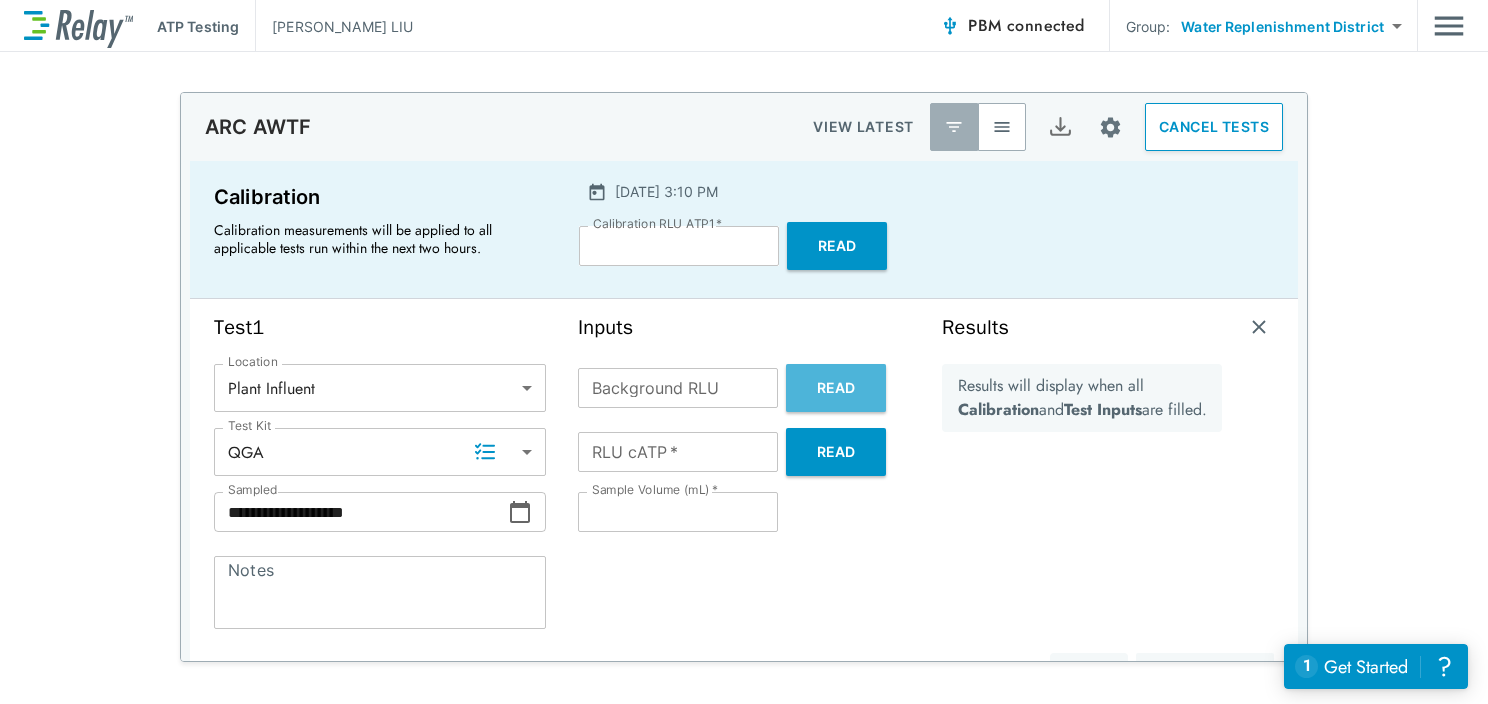 click on "Read" at bounding box center [836, 388] 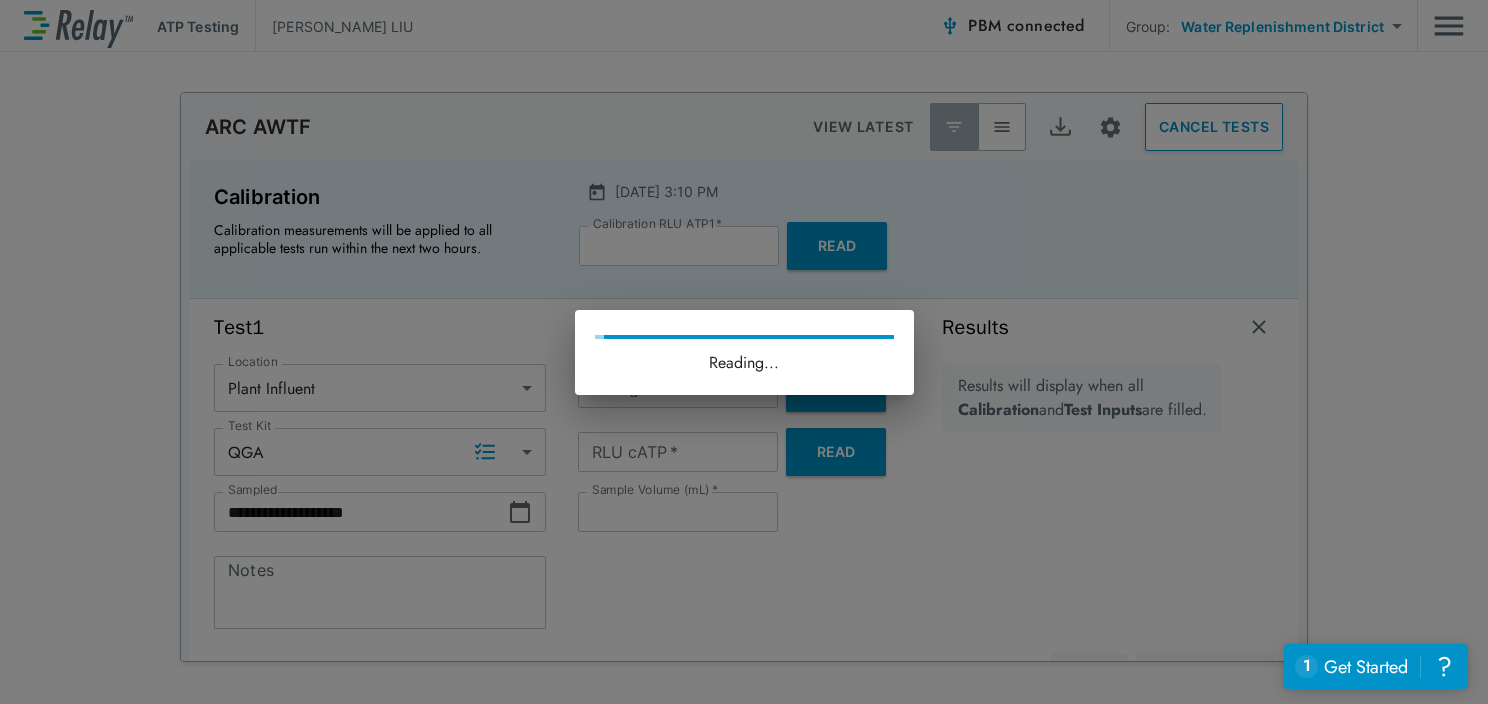type on "**" 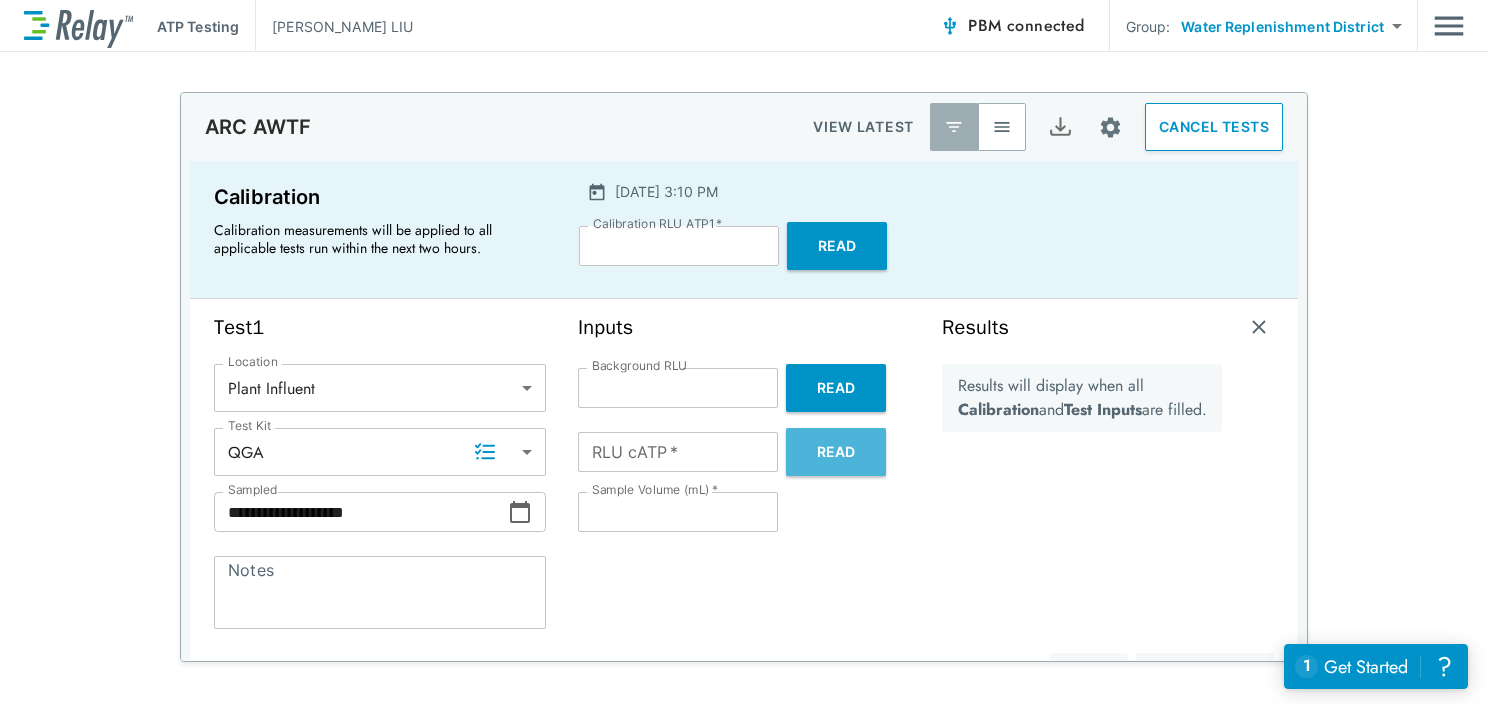 click on "Read" at bounding box center [836, 452] 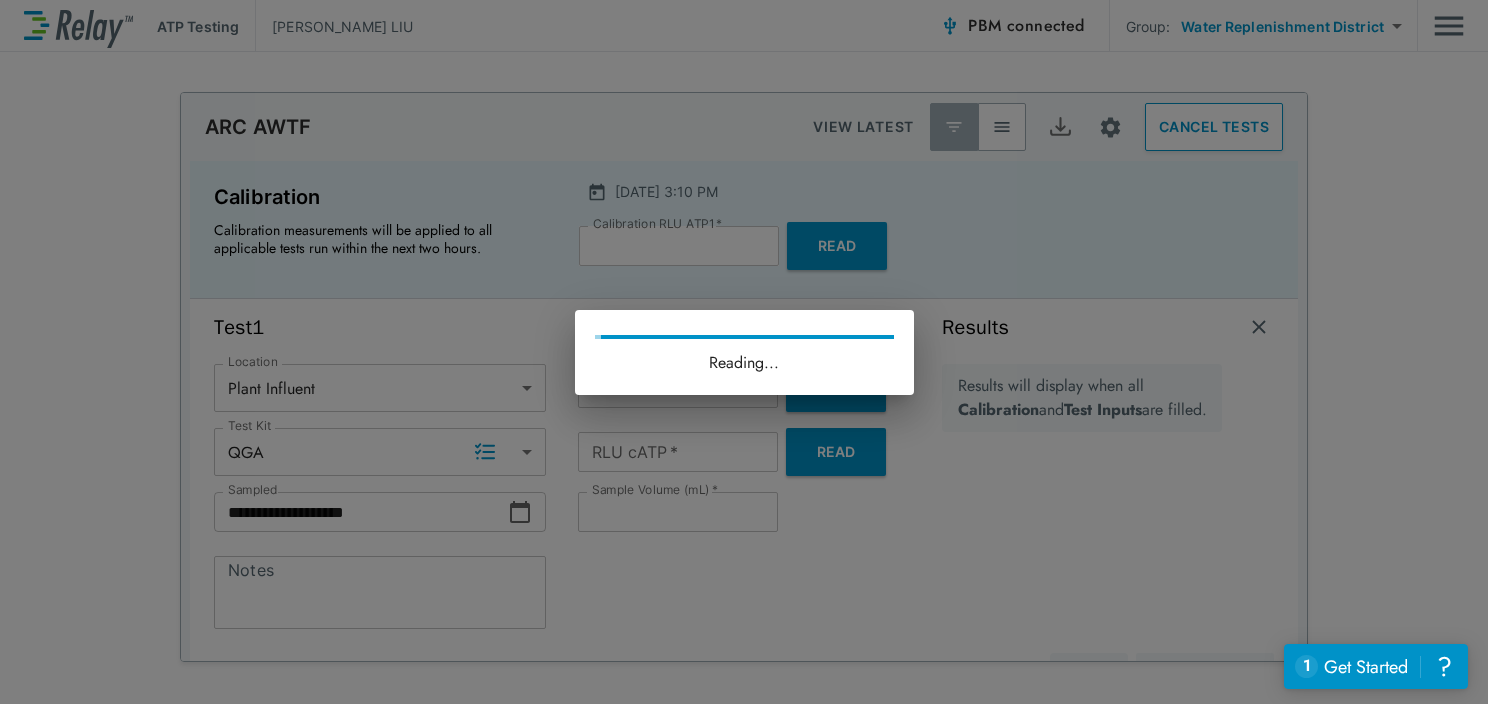 type on "*****" 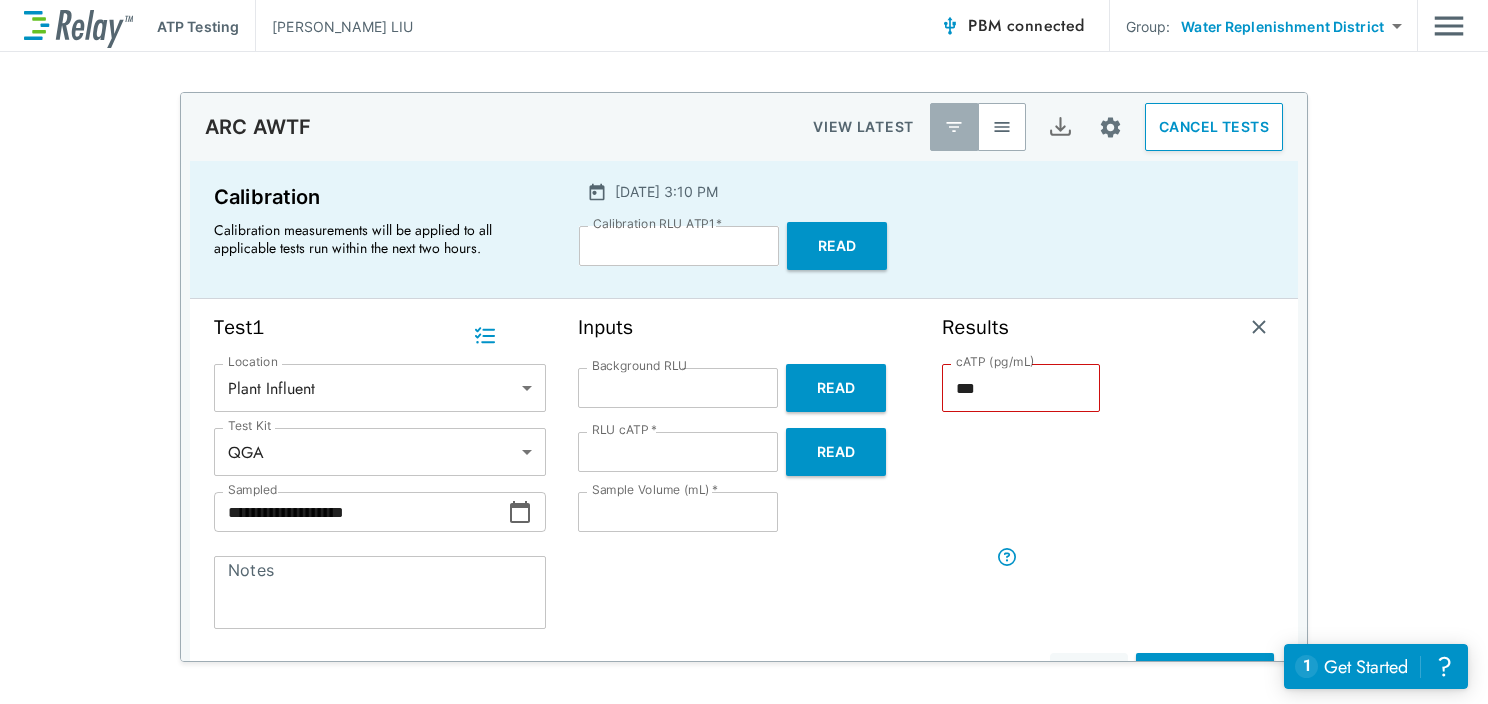 scroll, scrollTop: 152, scrollLeft: 0, axis: vertical 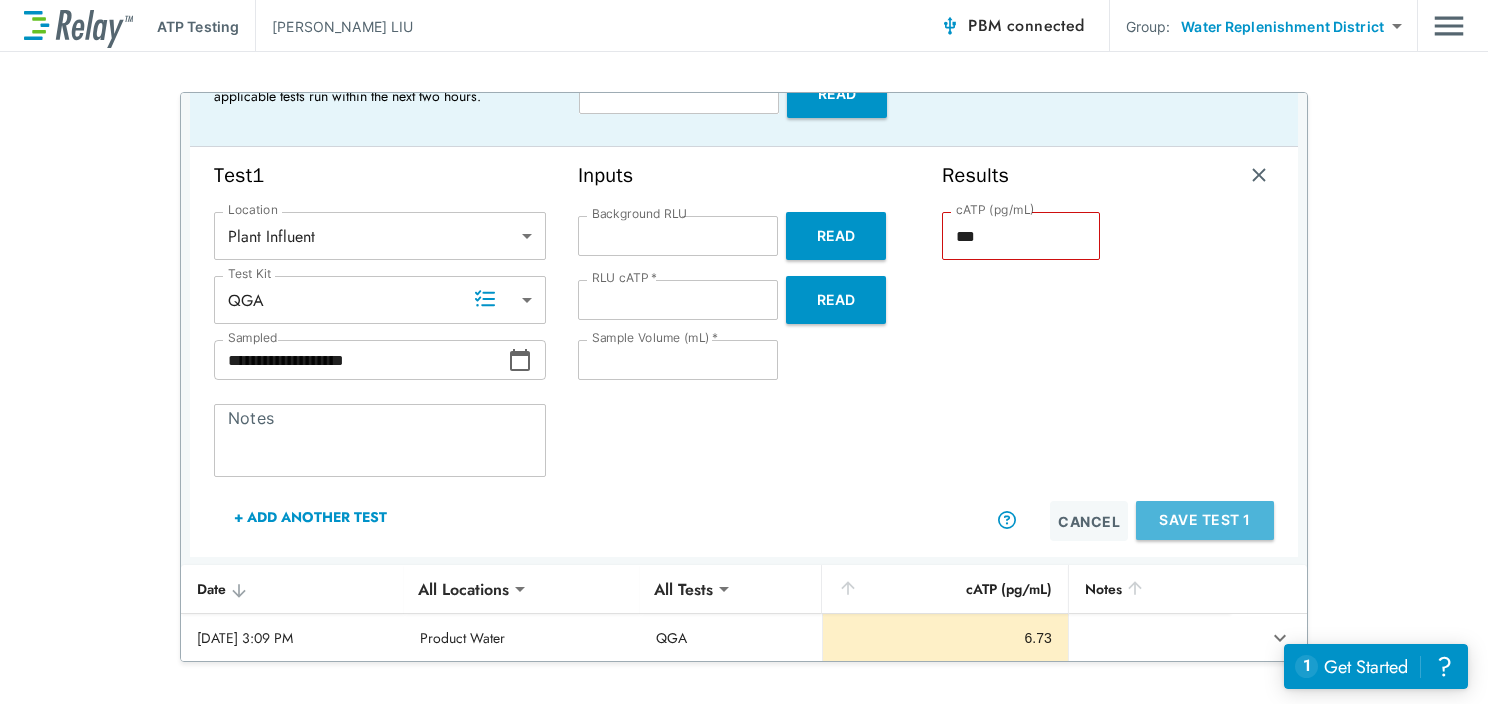 click on "Save Test 1" at bounding box center (1205, 520) 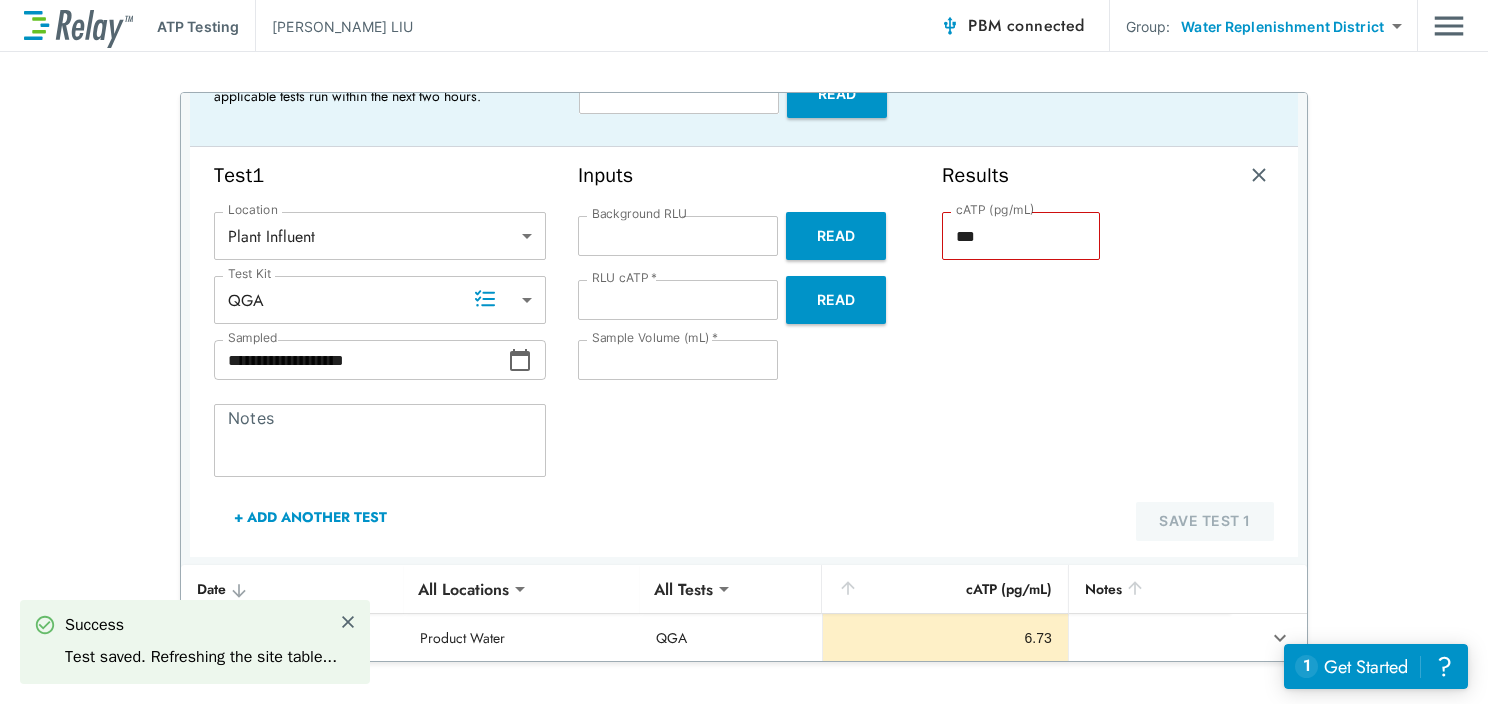 scroll, scrollTop: 0, scrollLeft: 0, axis: both 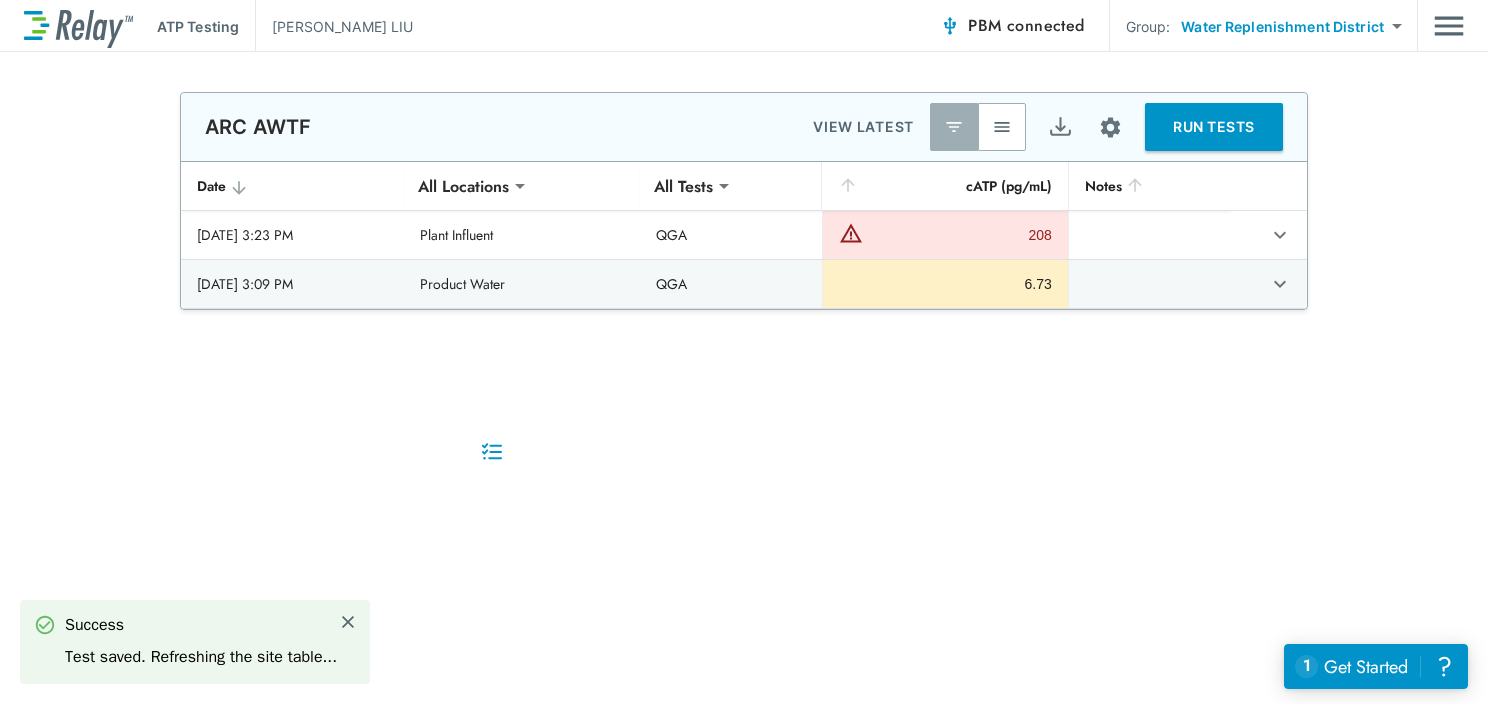 click on "**********" at bounding box center (744, 553) 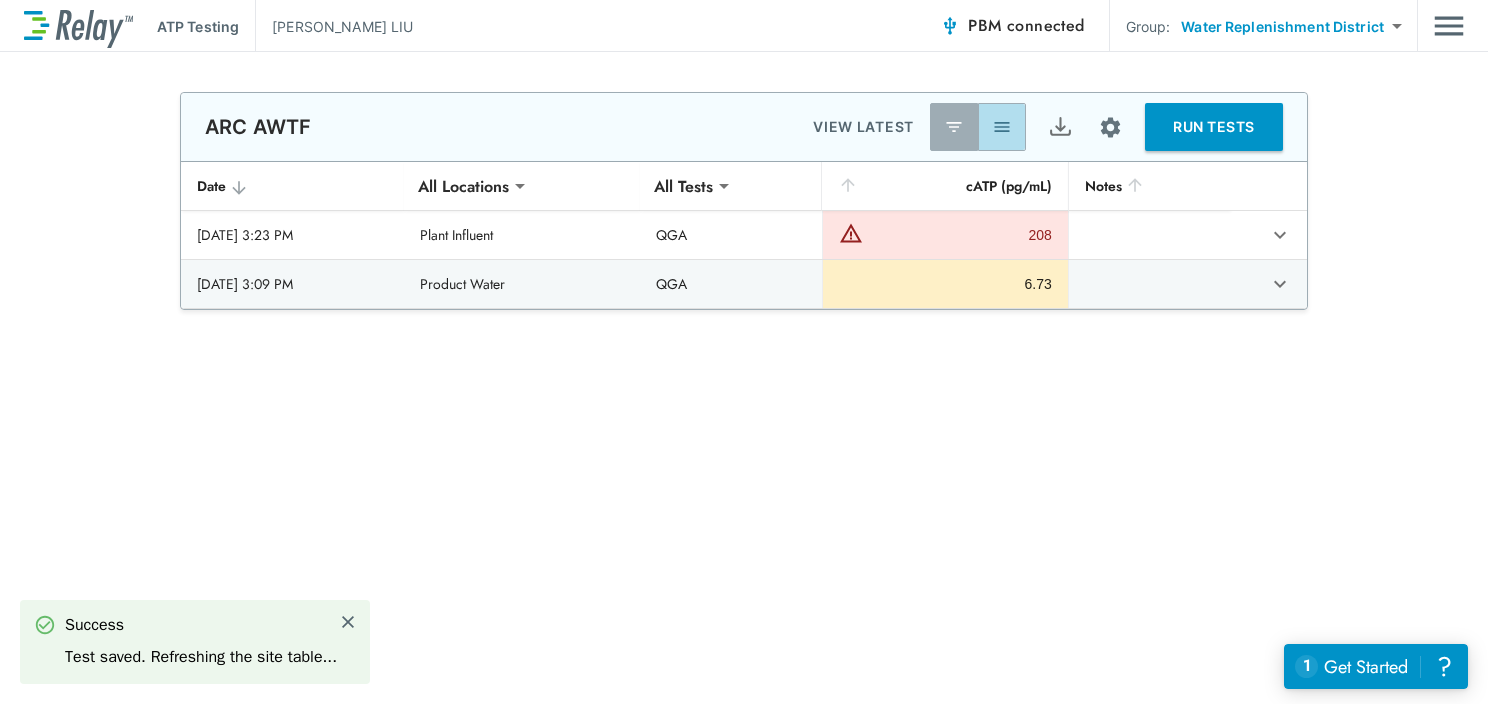 click at bounding box center (1002, 127) 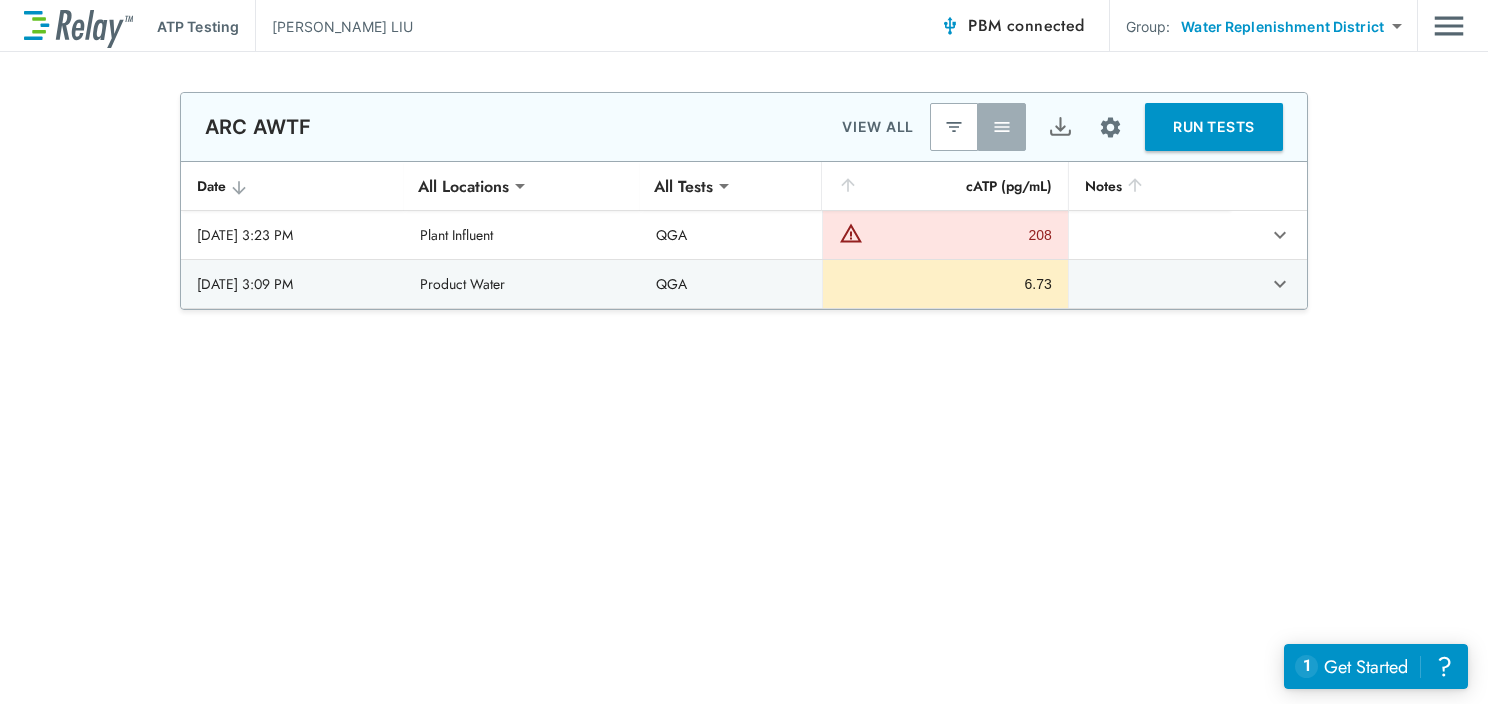 click at bounding box center (954, 127) 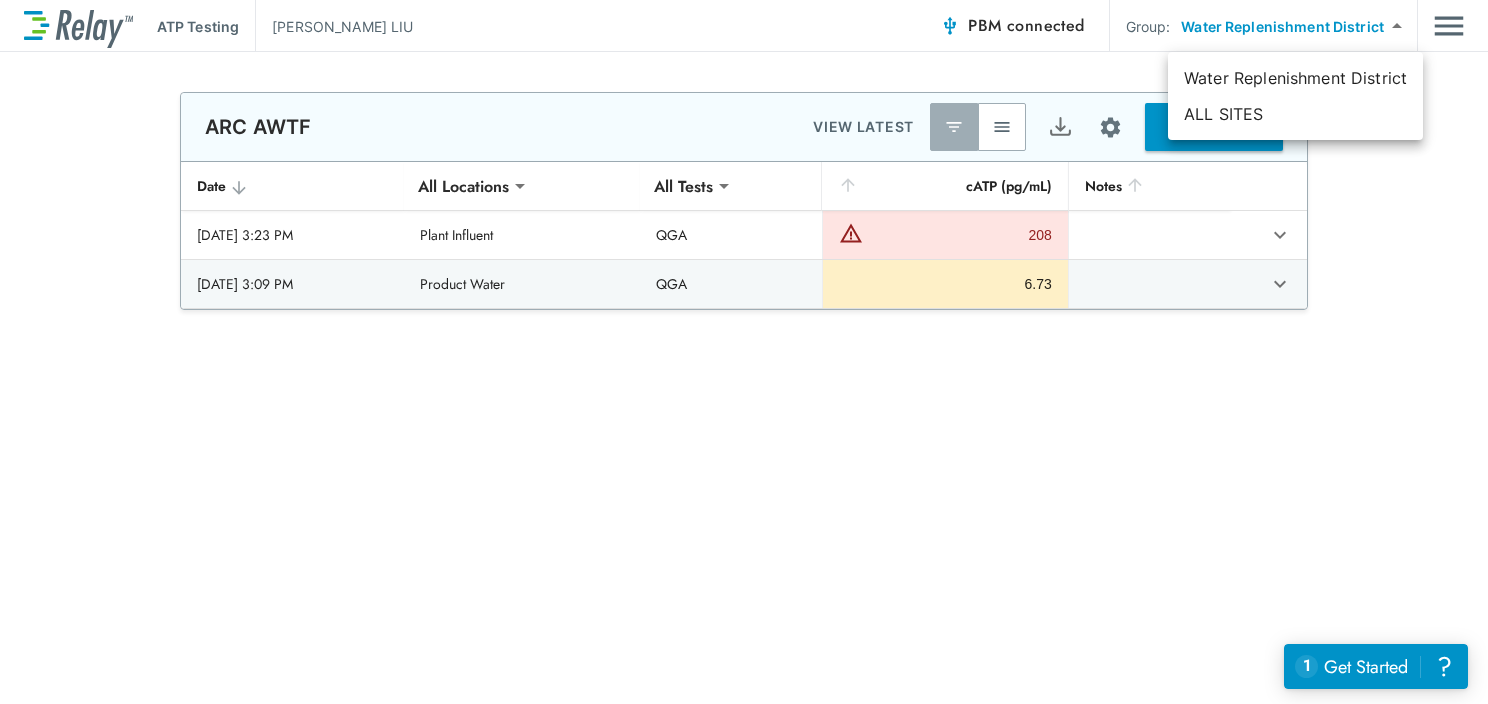 click on "**********" at bounding box center (744, 352) 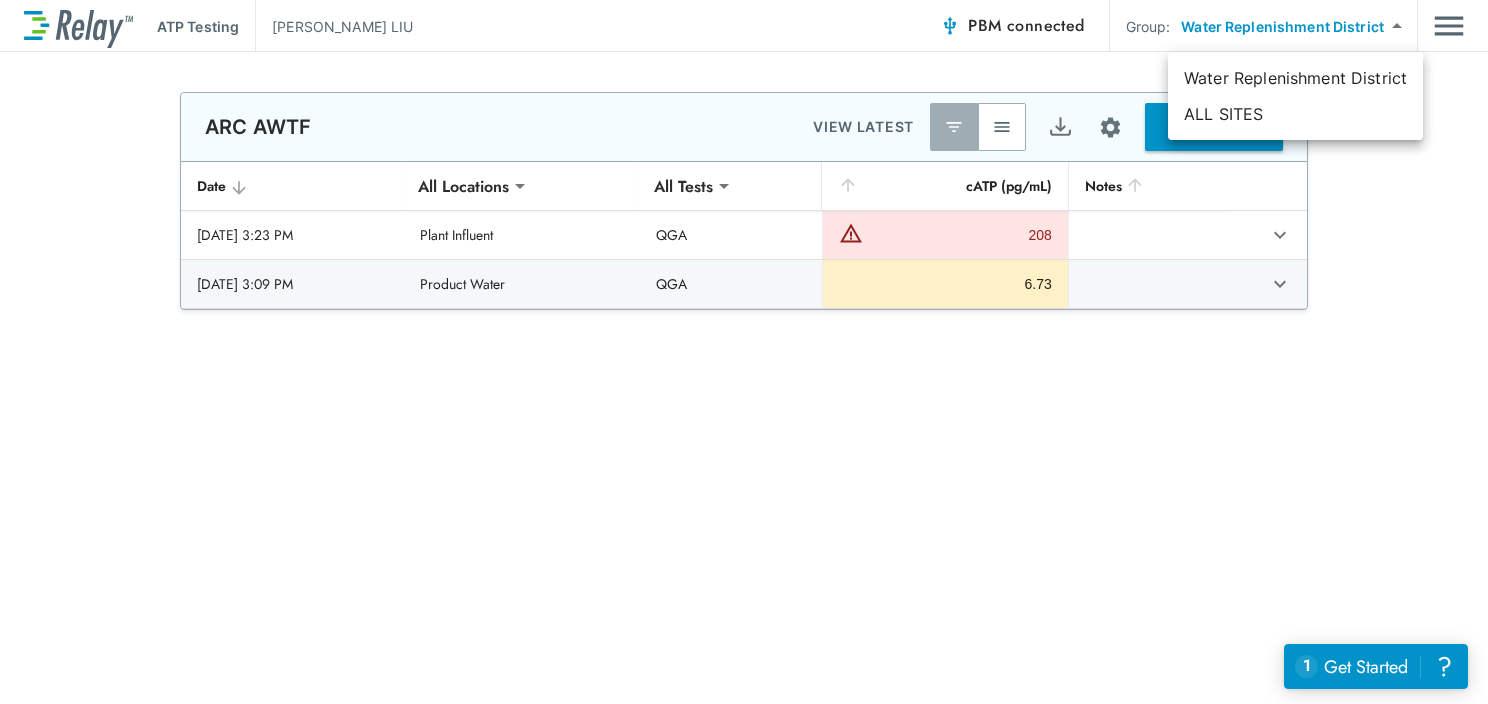 click at bounding box center (744, 352) 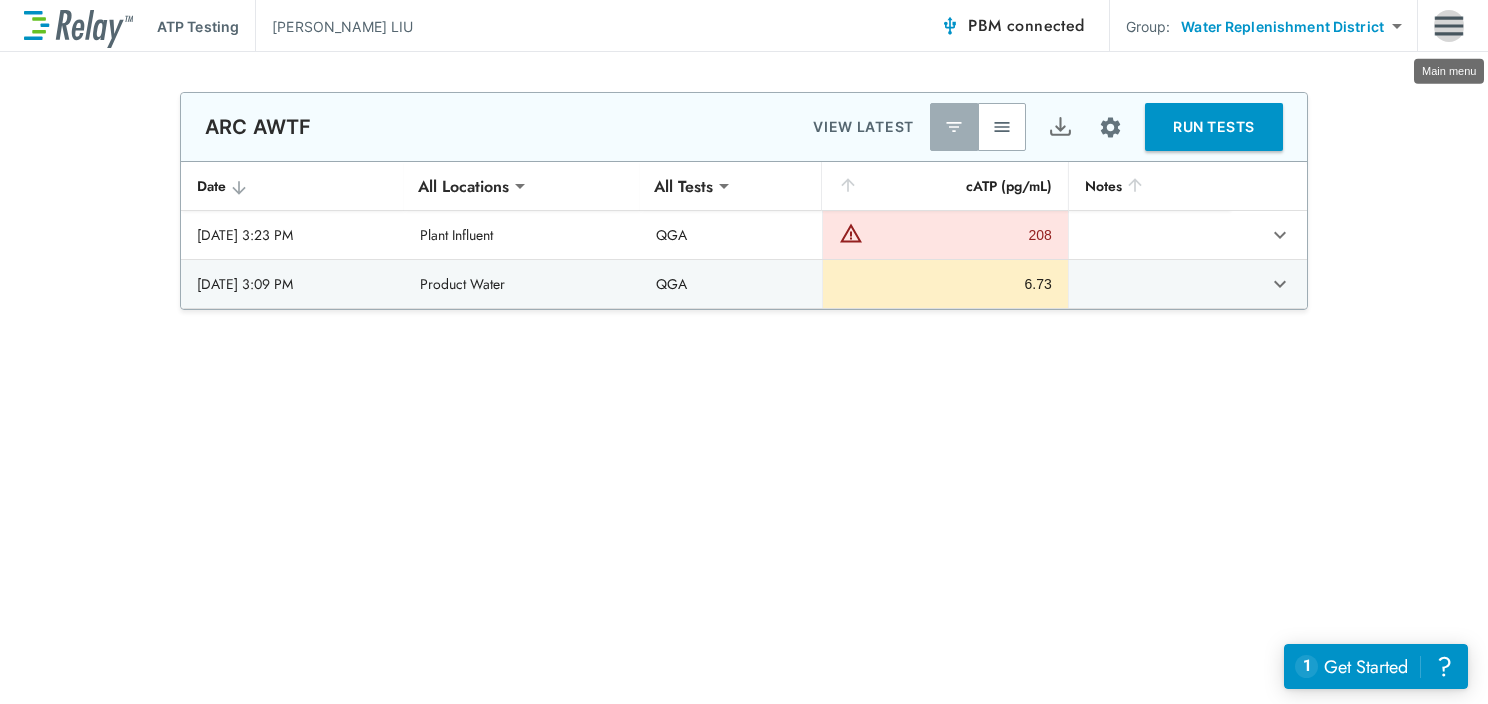 click at bounding box center [1449, 26] 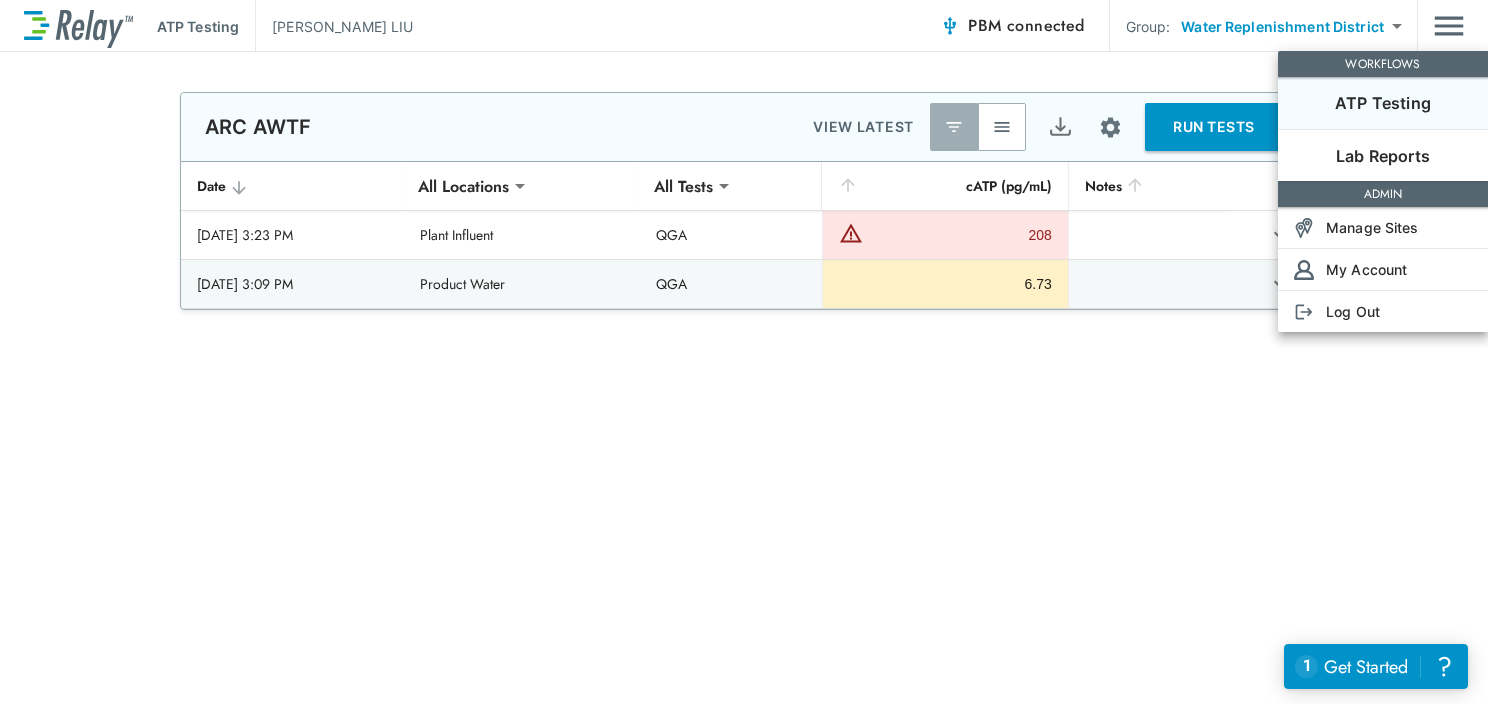click at bounding box center [744, 352] 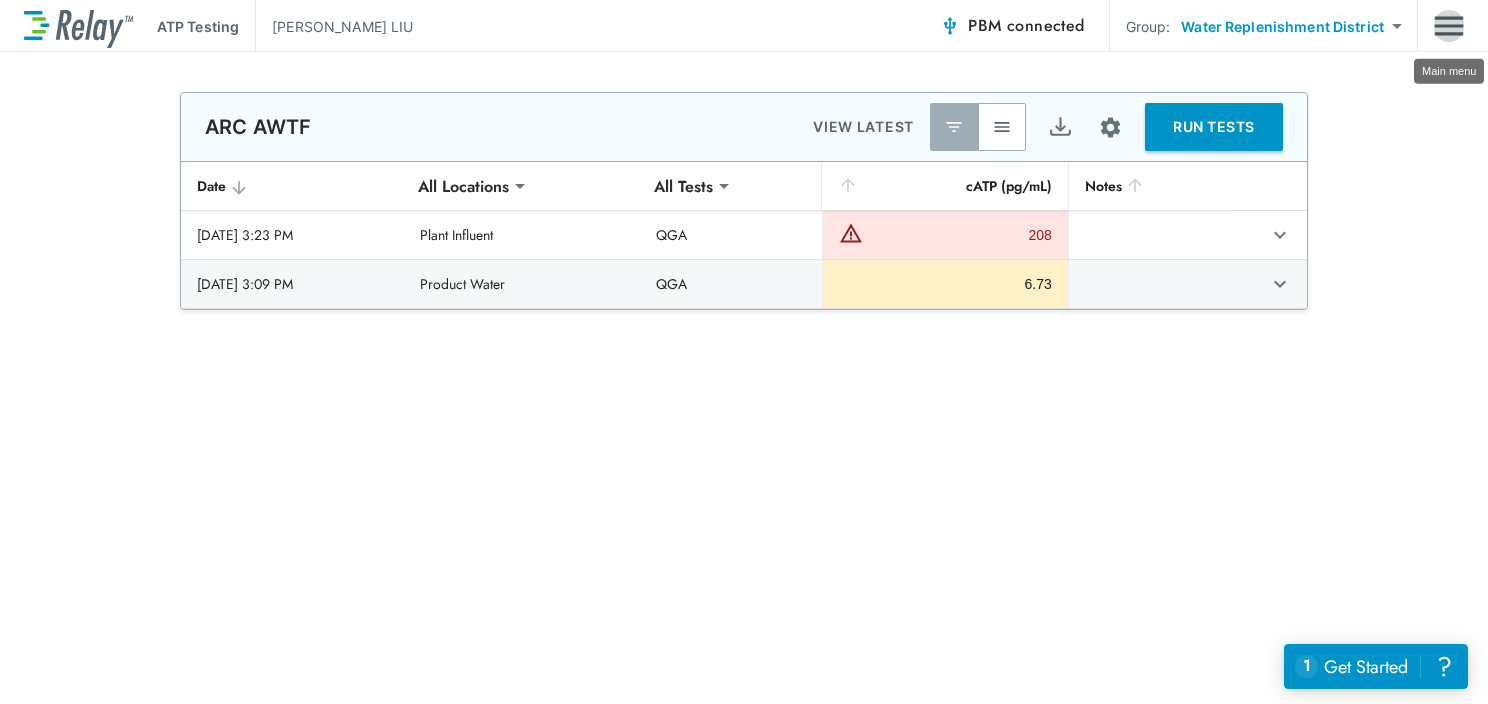click at bounding box center [1449, 26] 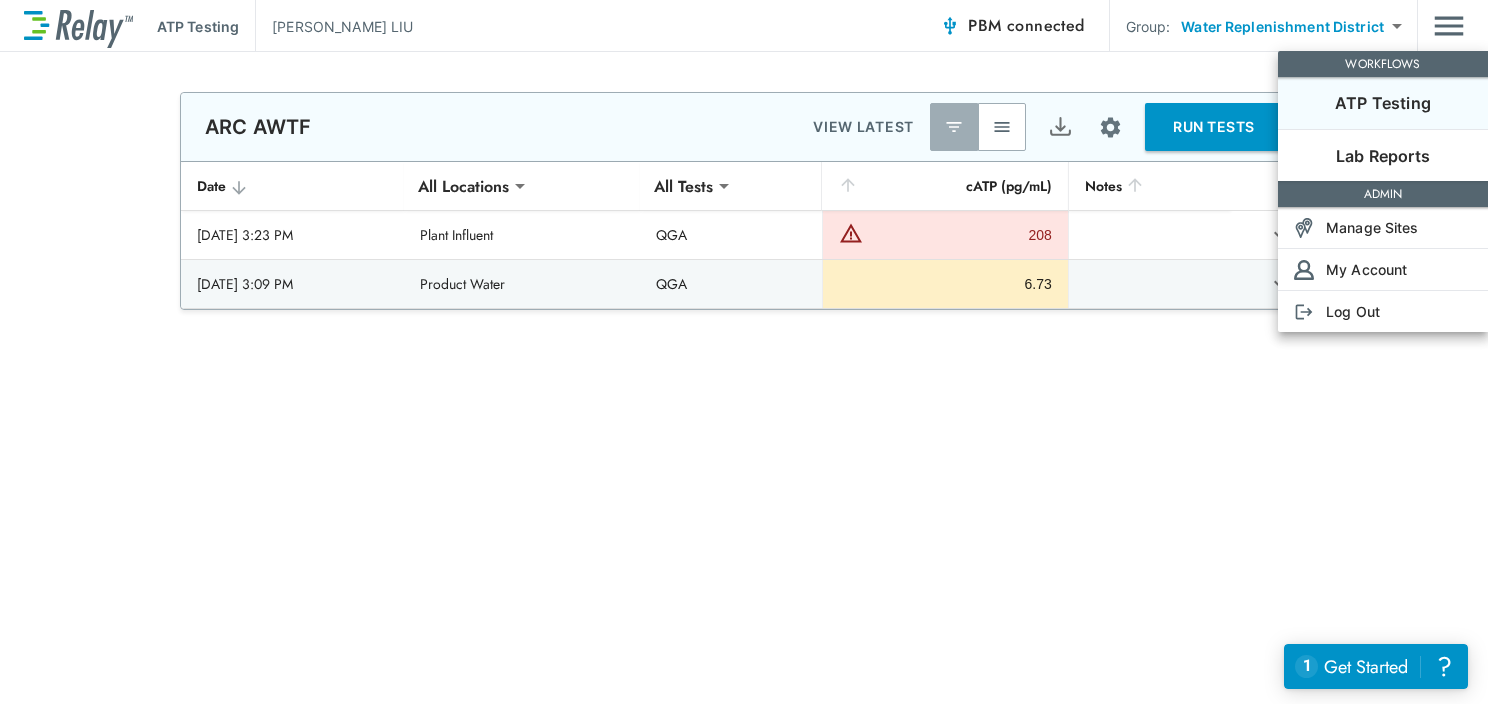 click on "ATP Testing" at bounding box center [1383, 103] 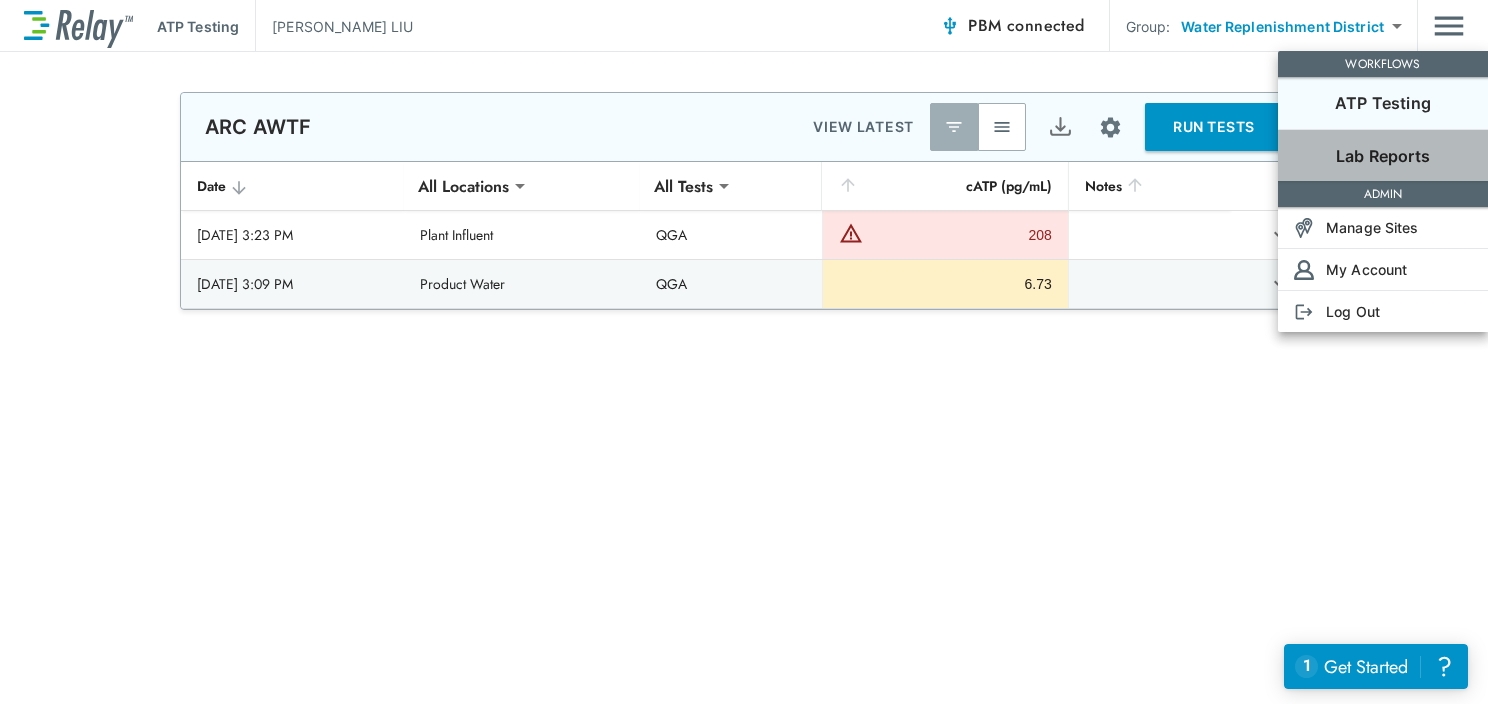 click on "Lab Reports" at bounding box center [1383, 156] 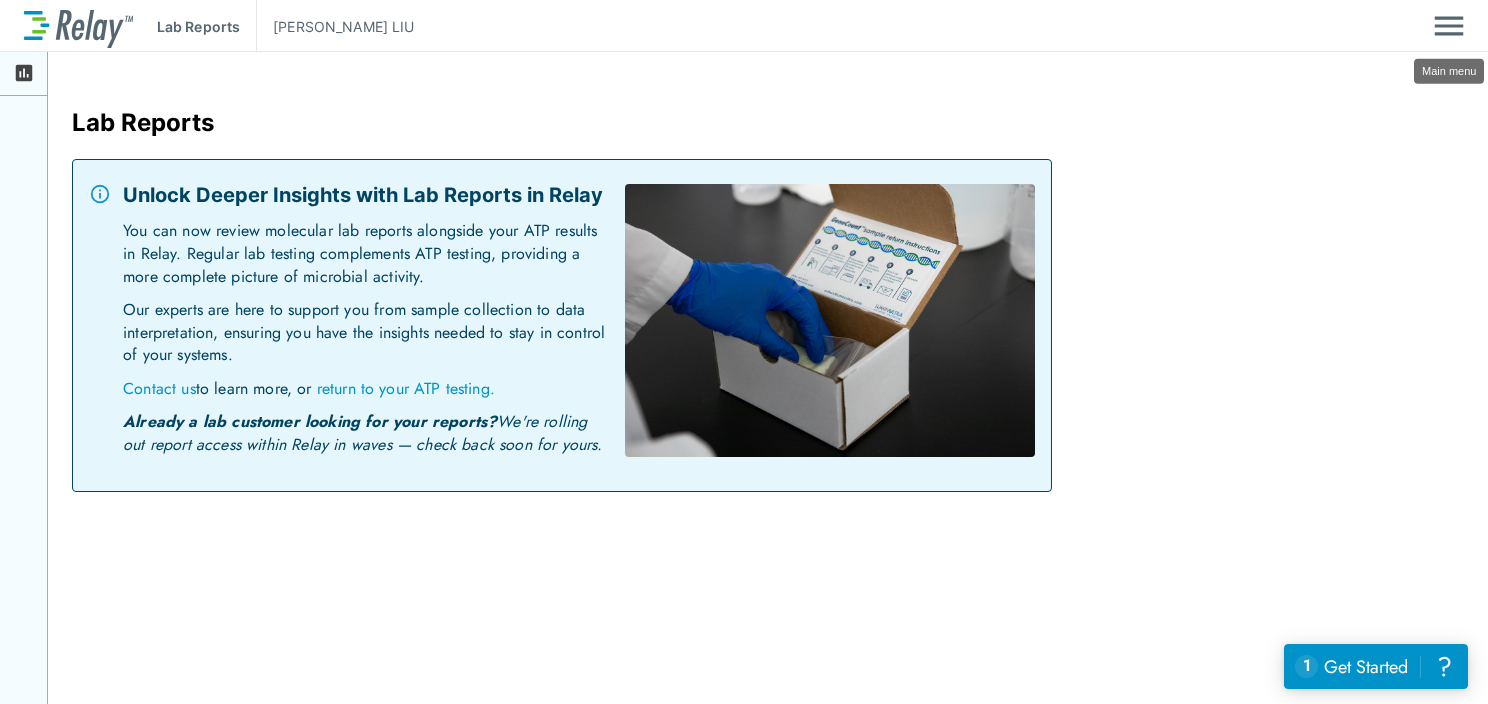click at bounding box center (1449, 26) 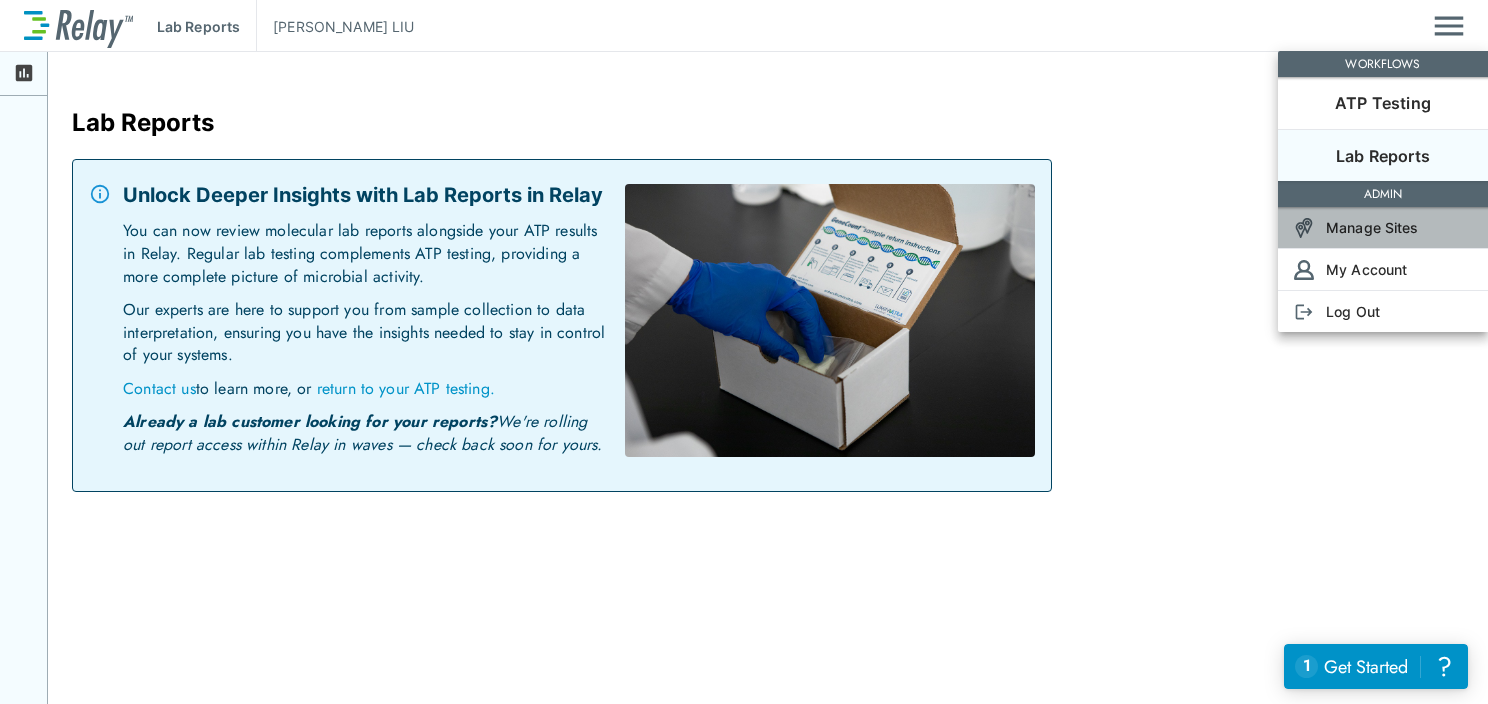 click on "Manage Sites" at bounding box center [1372, 227] 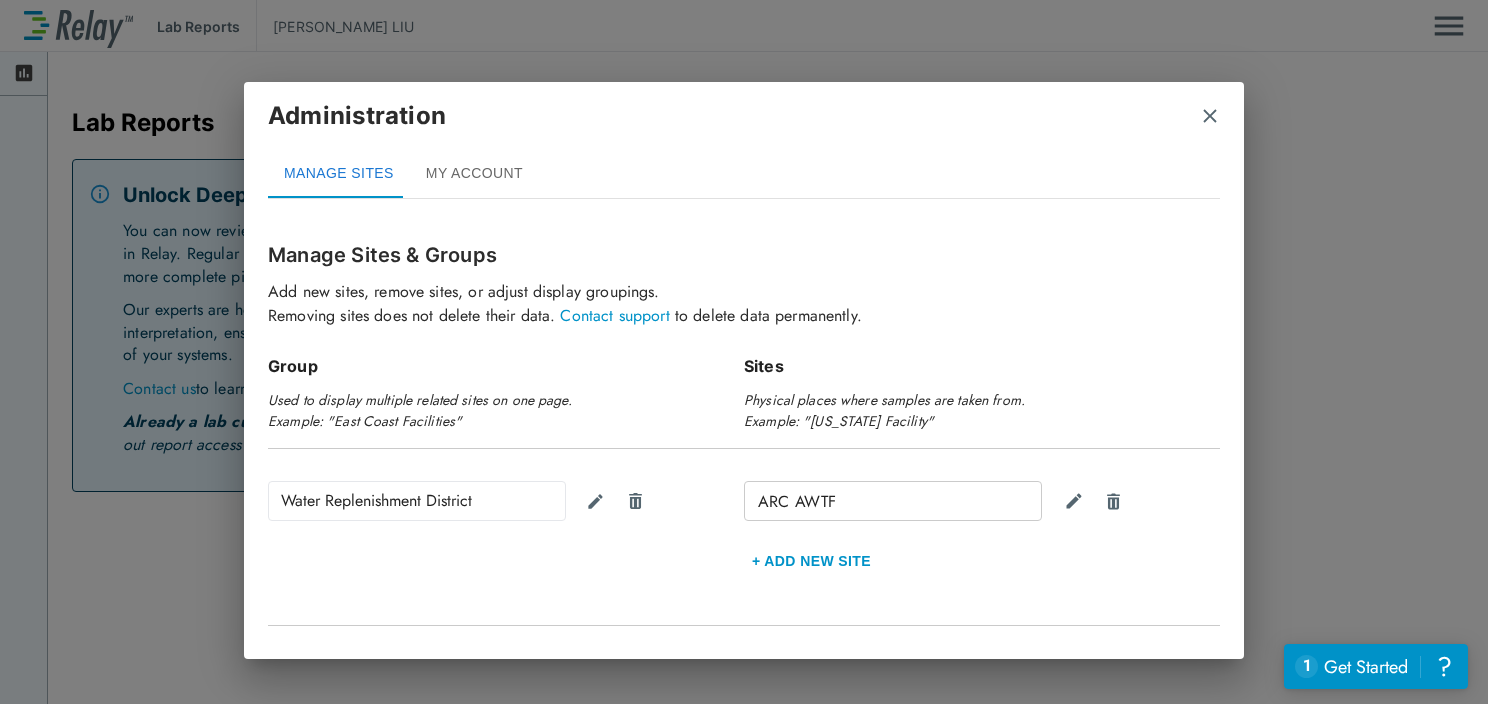 click at bounding box center [1210, 116] 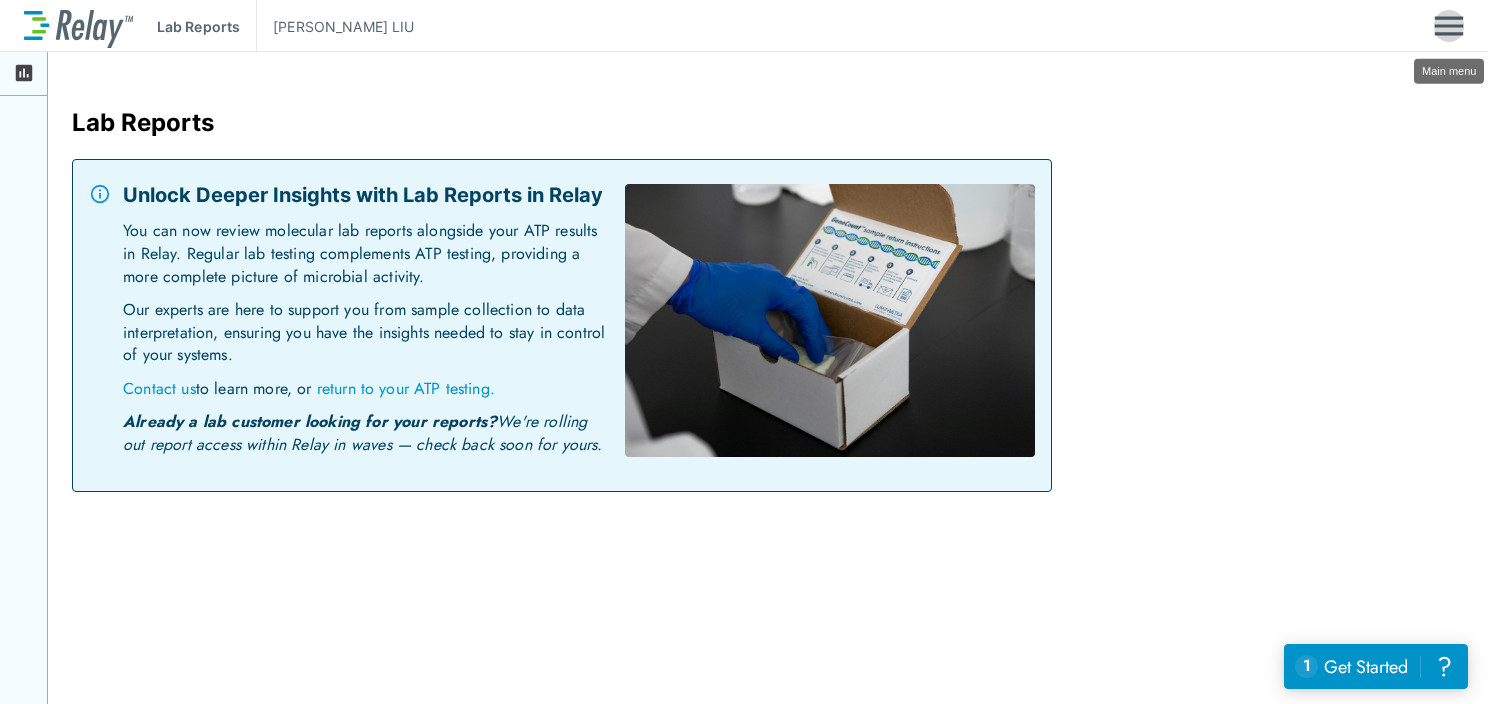 click at bounding box center (1449, 26) 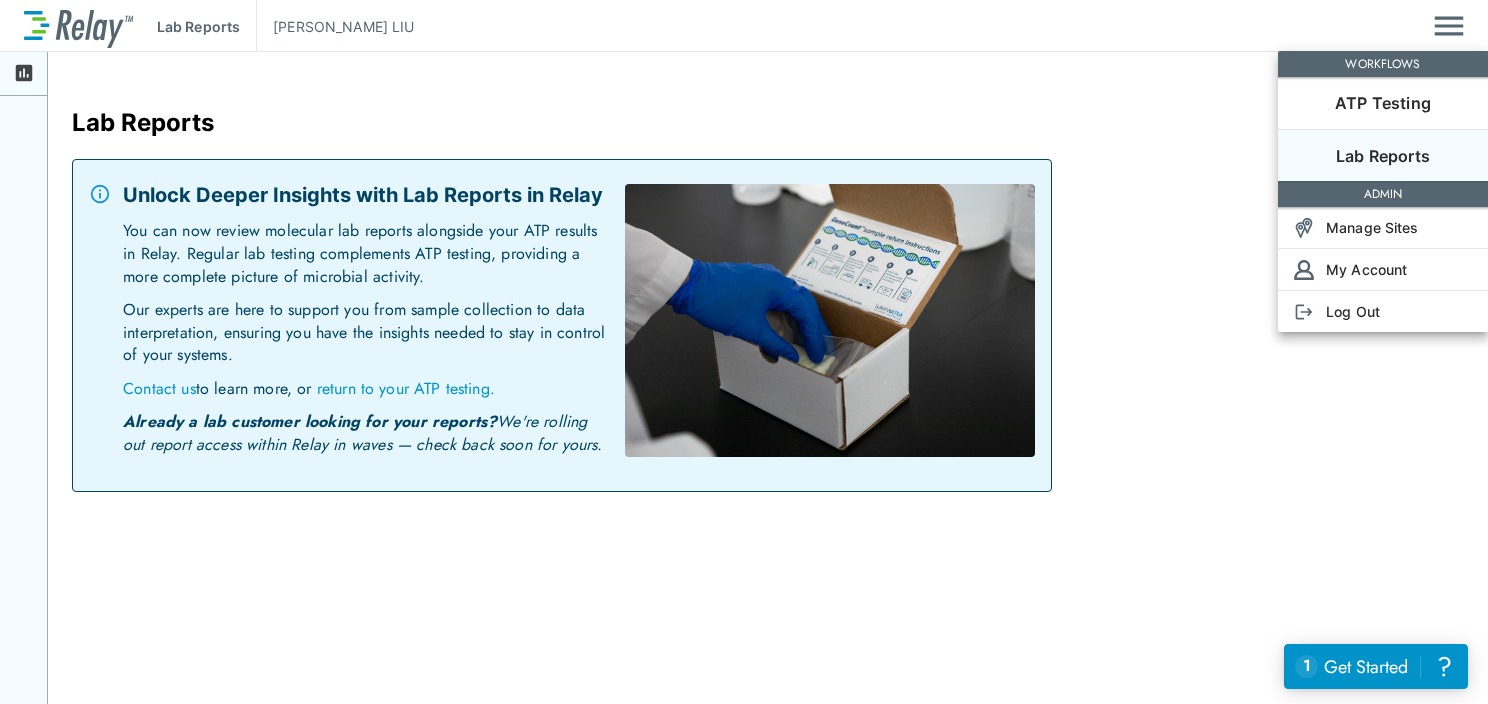 click at bounding box center (744, 352) 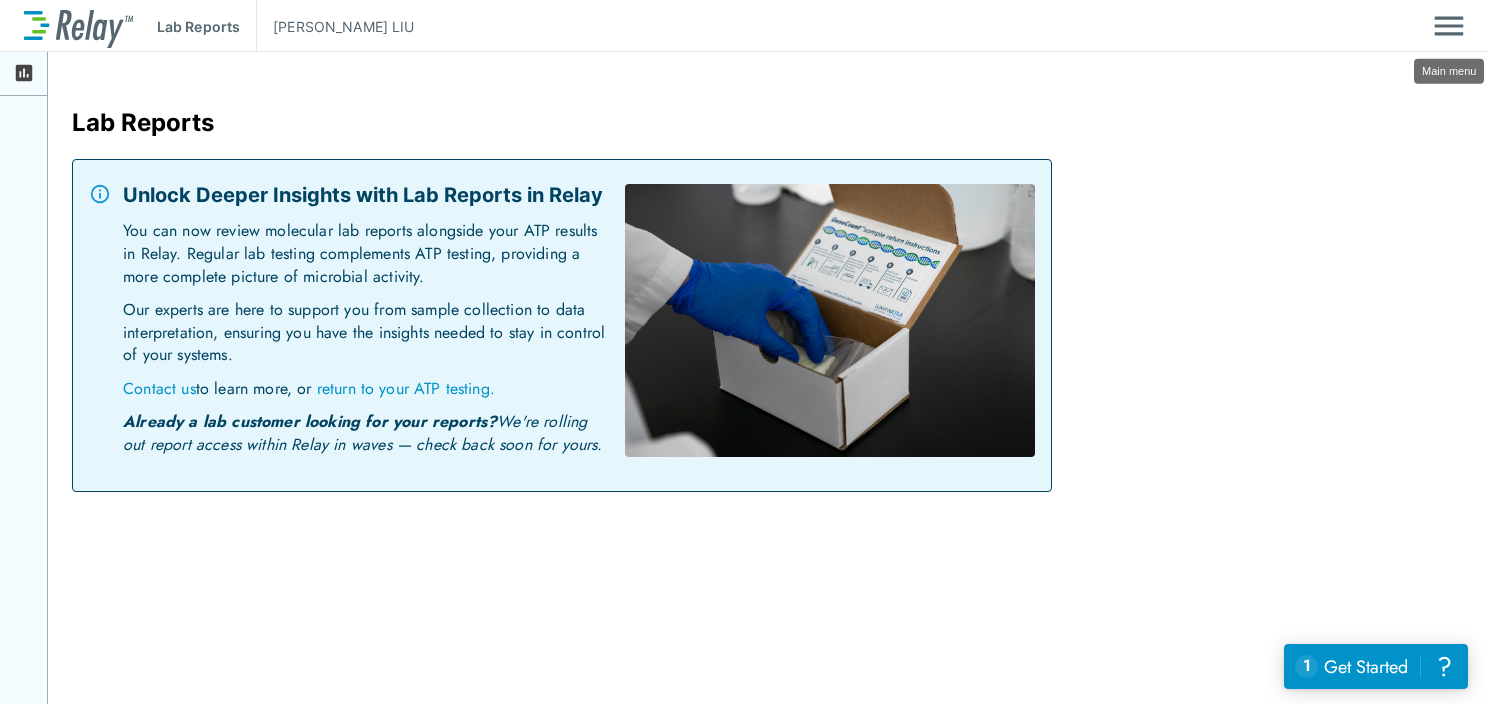 click at bounding box center (1449, 26) 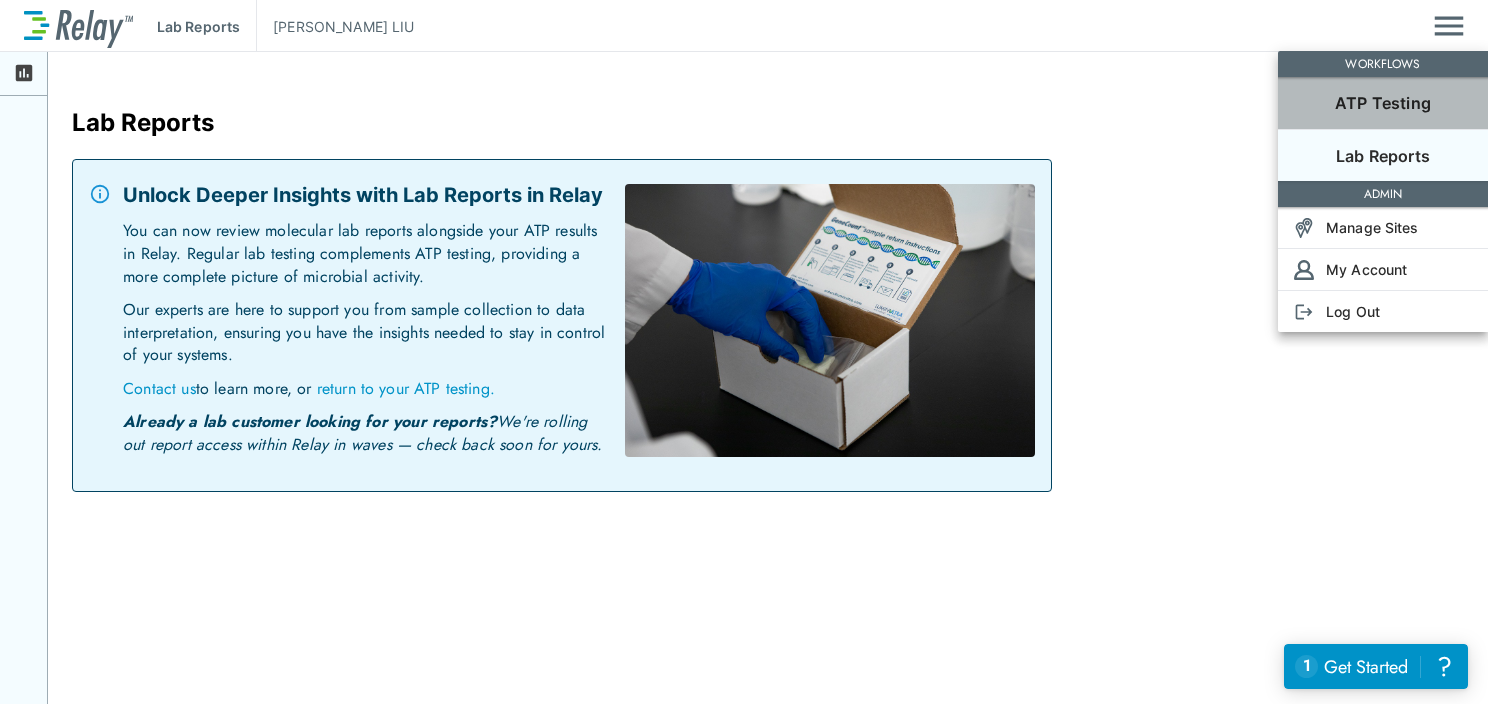 click on "ATP Testing" at bounding box center (1383, 103) 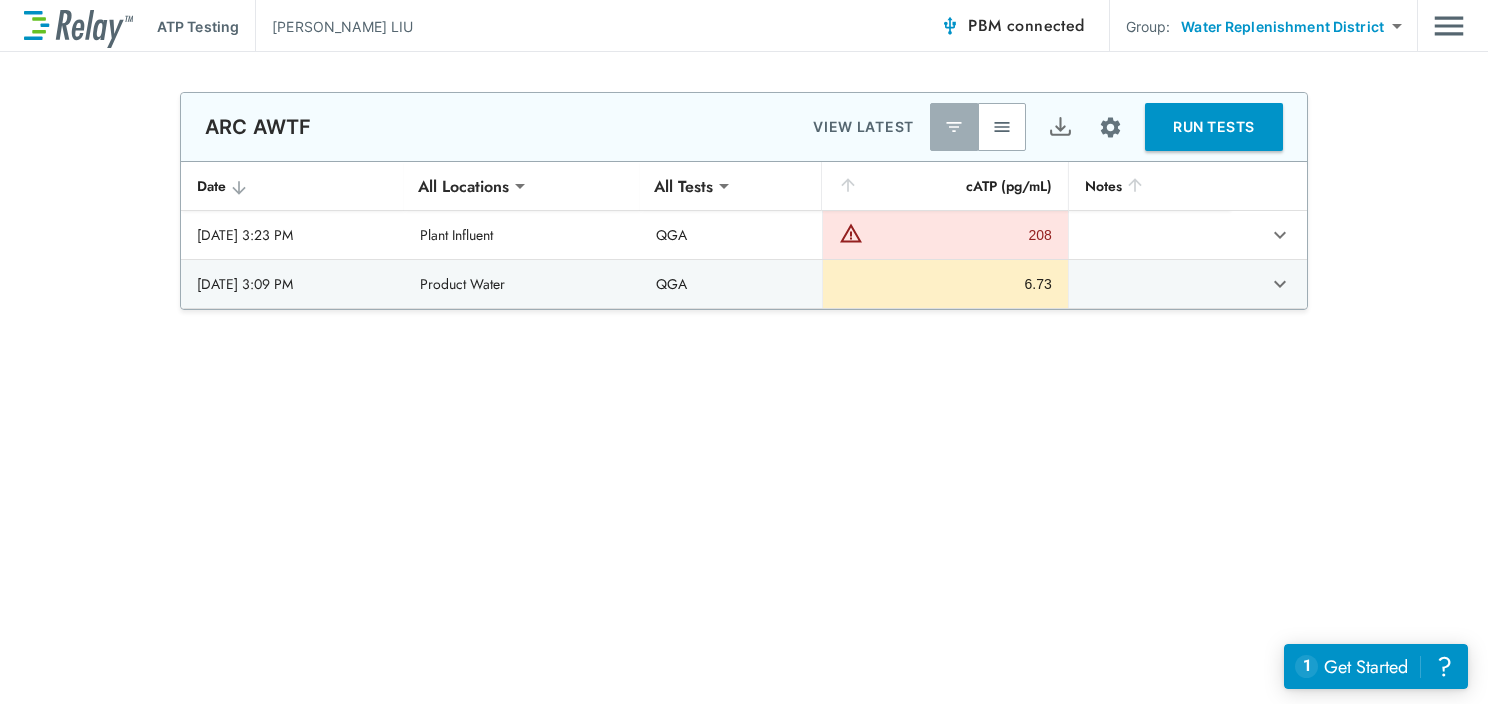 click at bounding box center [1060, 127] 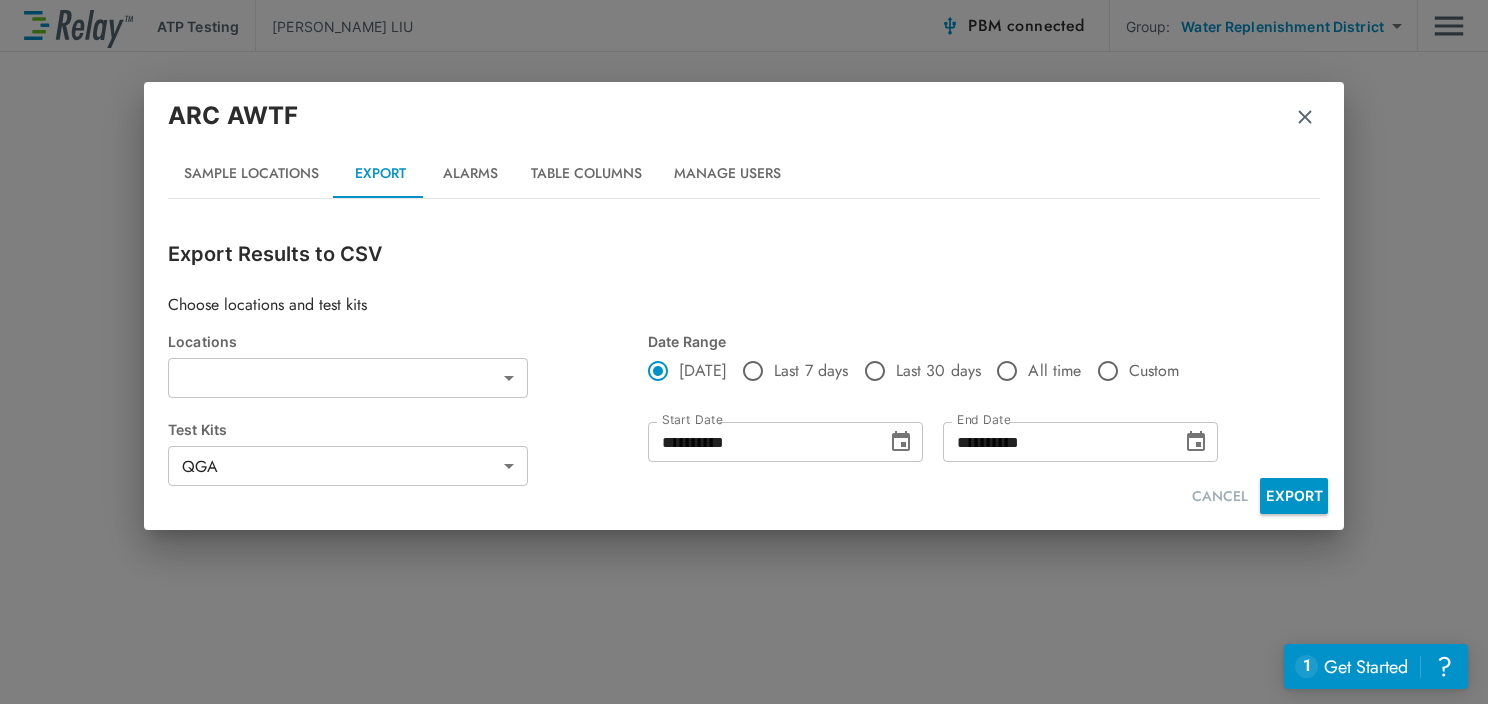 type on "**********" 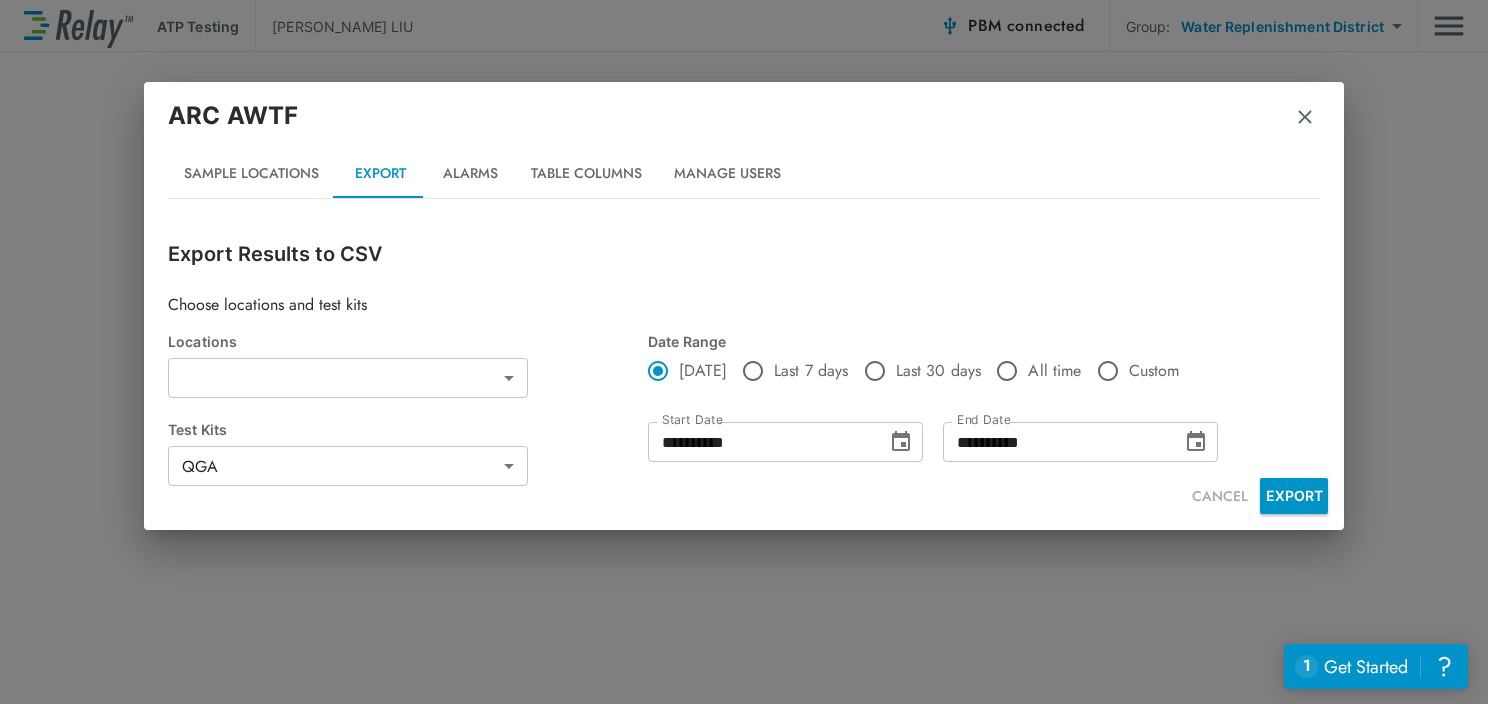type on "***" 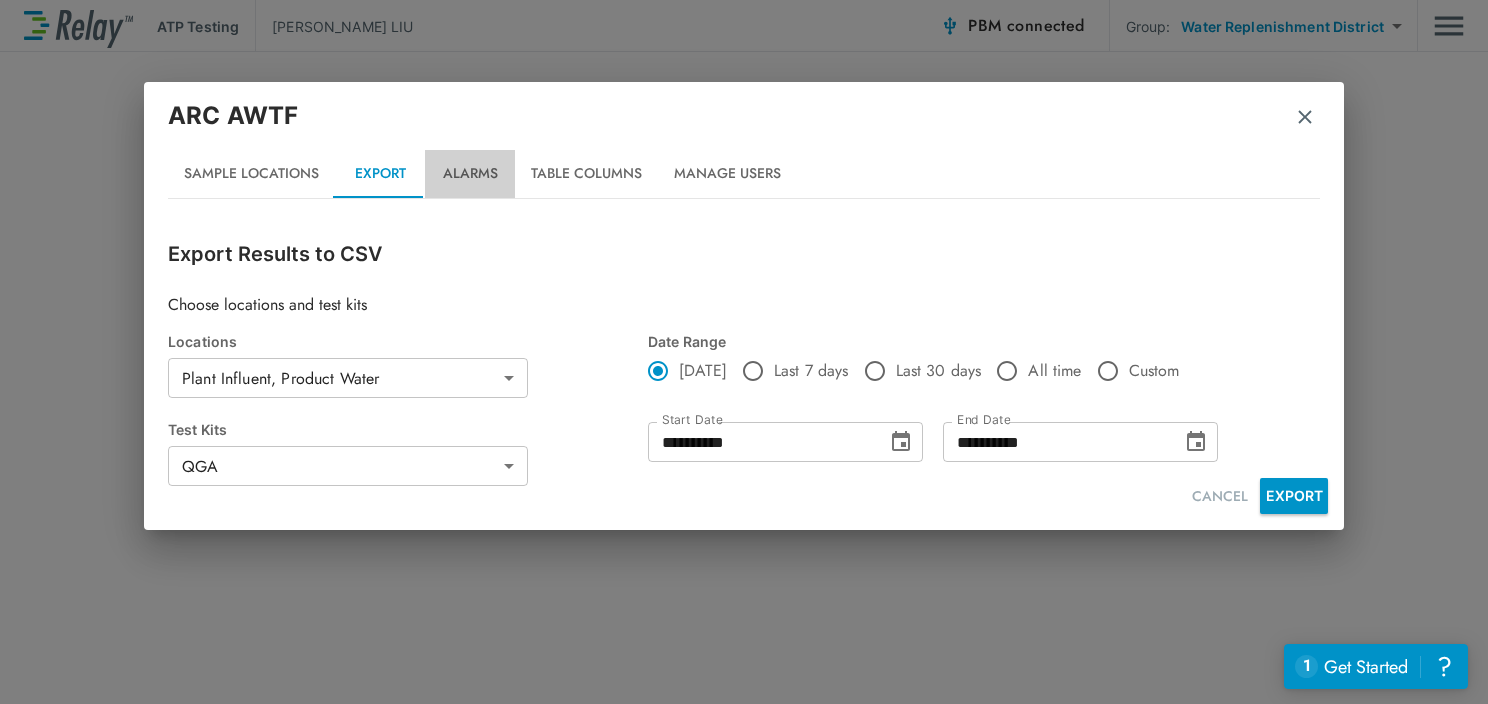 click on "Alarms" at bounding box center [470, 174] 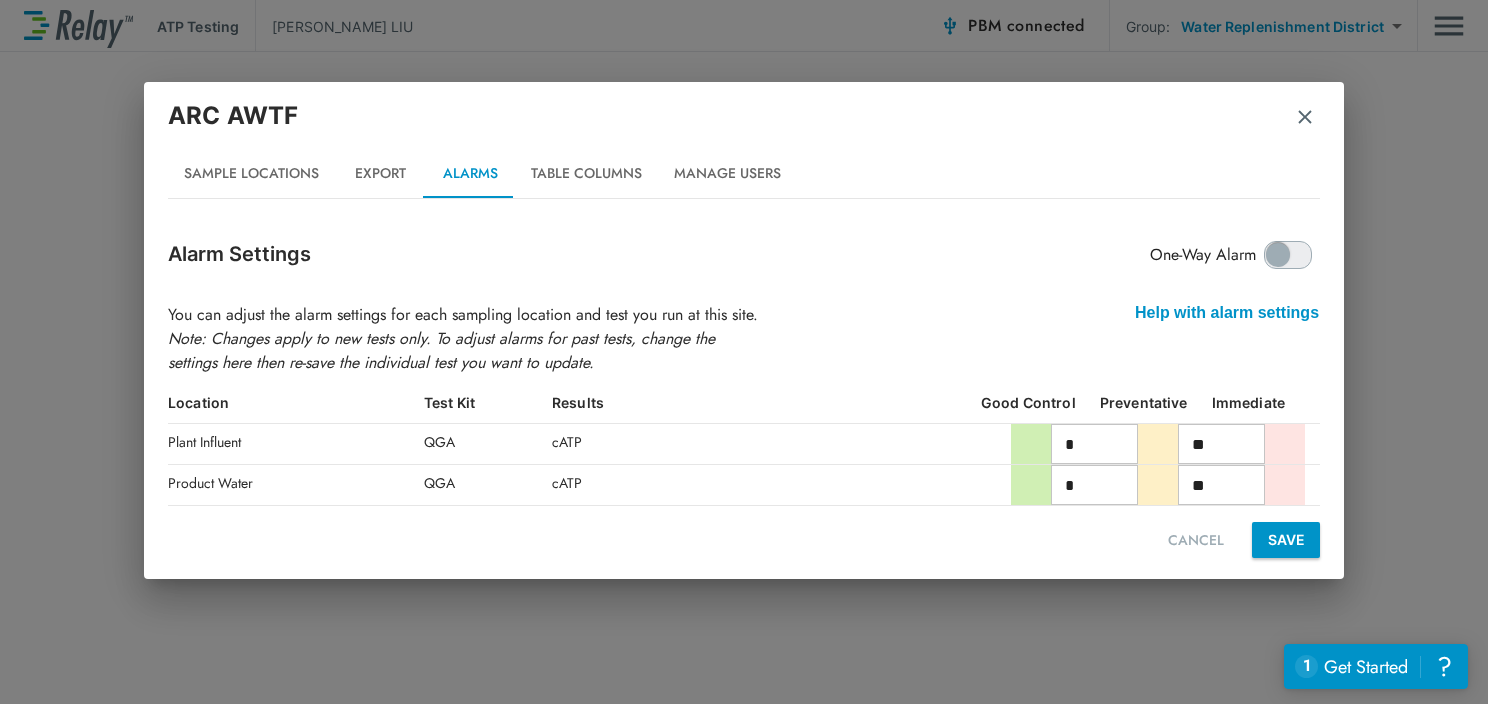 click on "Table Columns" at bounding box center [586, 174] 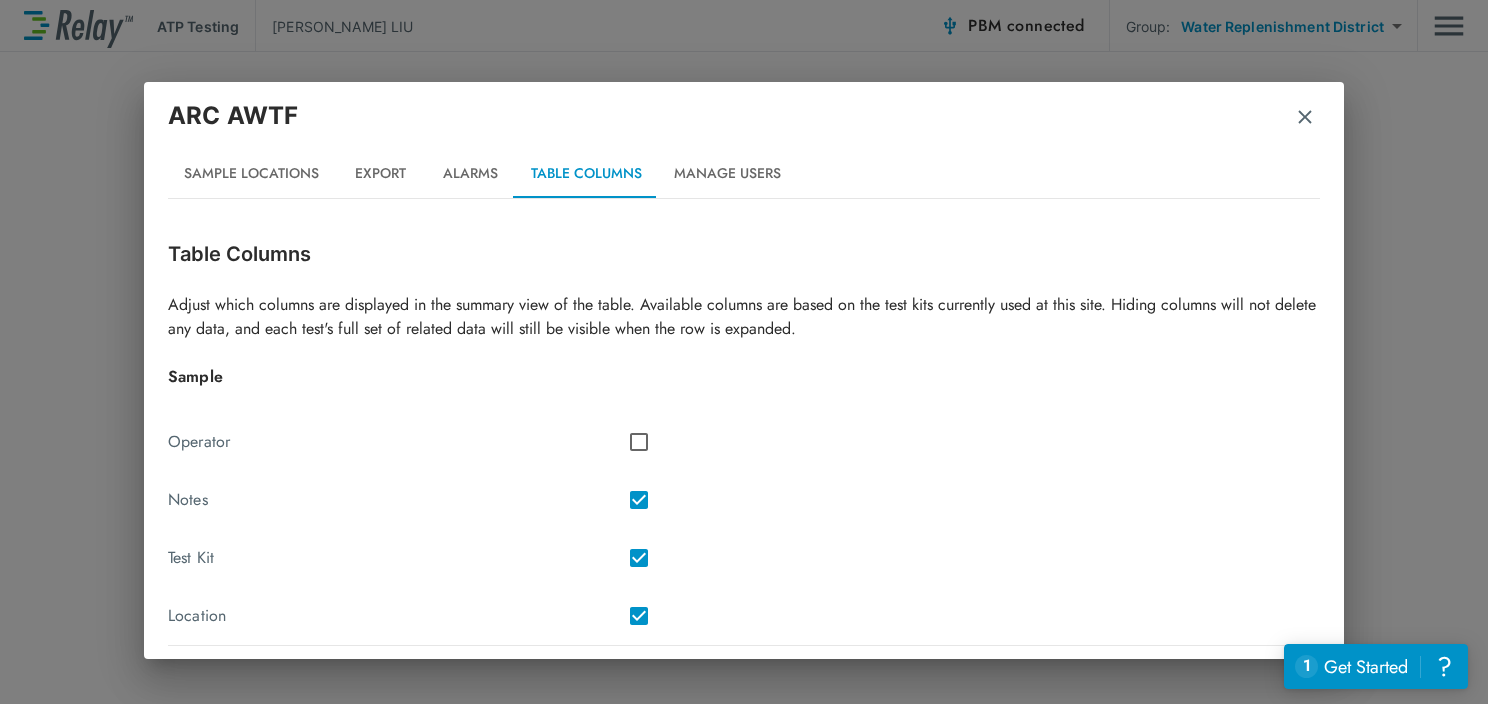 click at bounding box center [1305, 117] 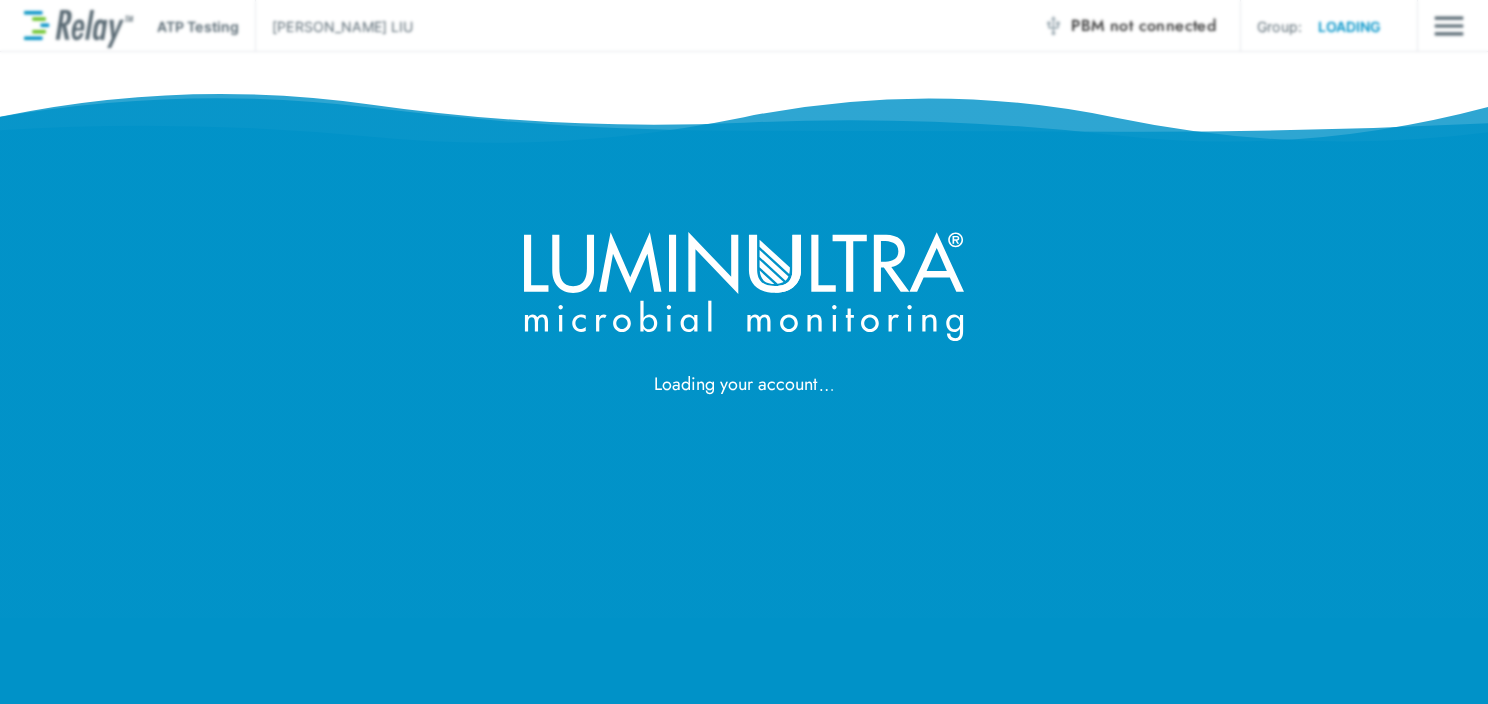 scroll, scrollTop: 0, scrollLeft: 0, axis: both 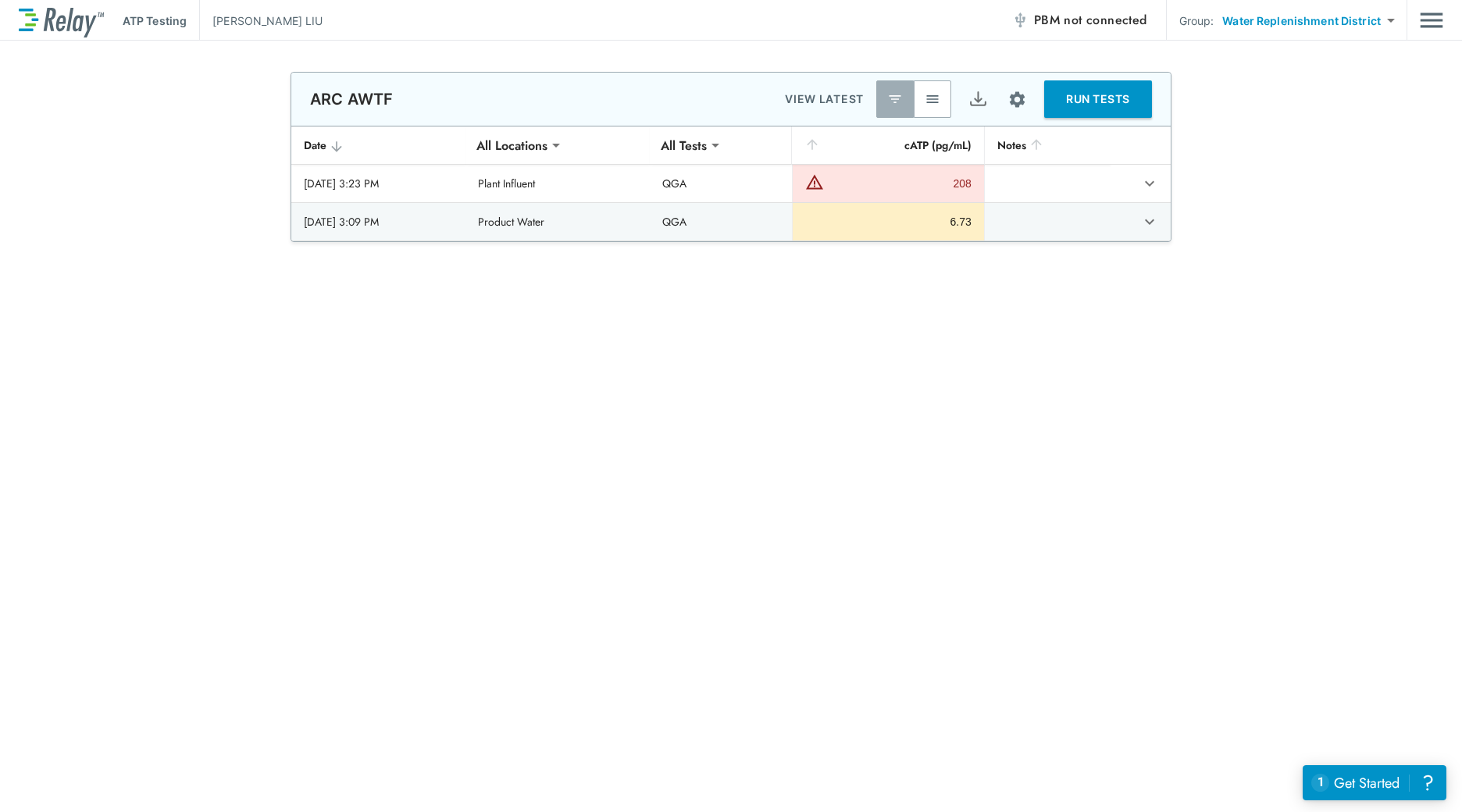 click at bounding box center (61, 20) 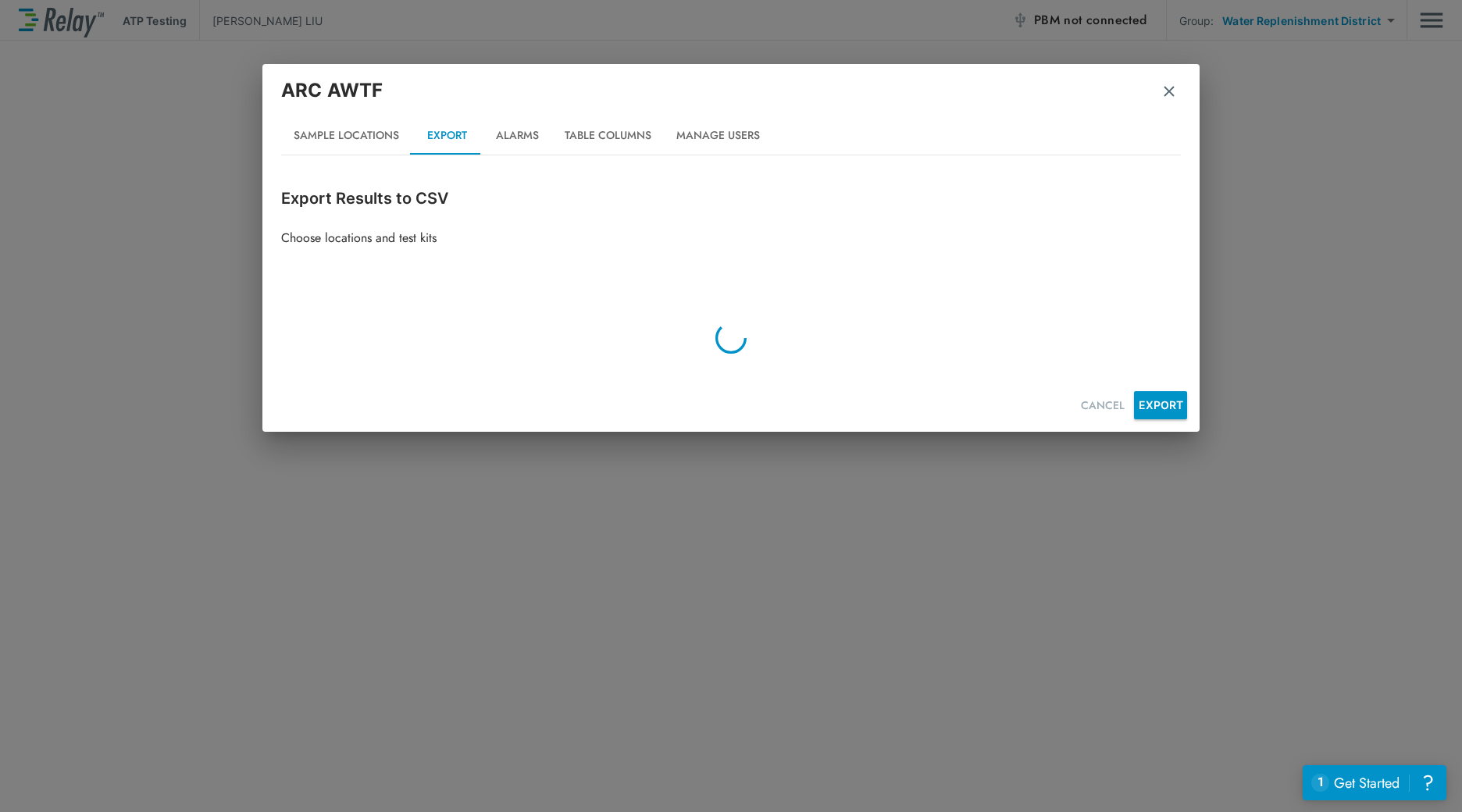 click on "Alarms" at bounding box center [517, 136] 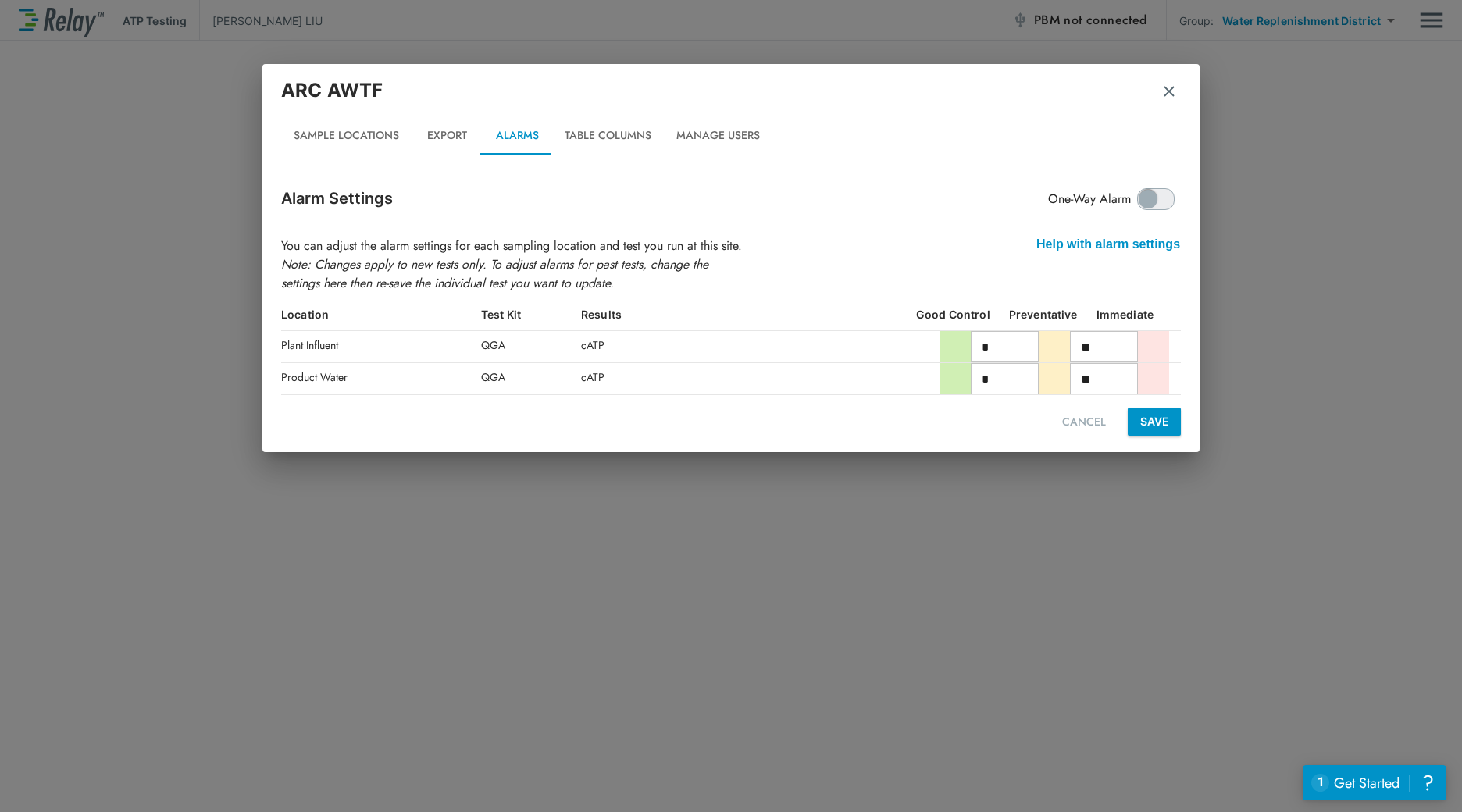 click on "Export" at bounding box center [447, 136] 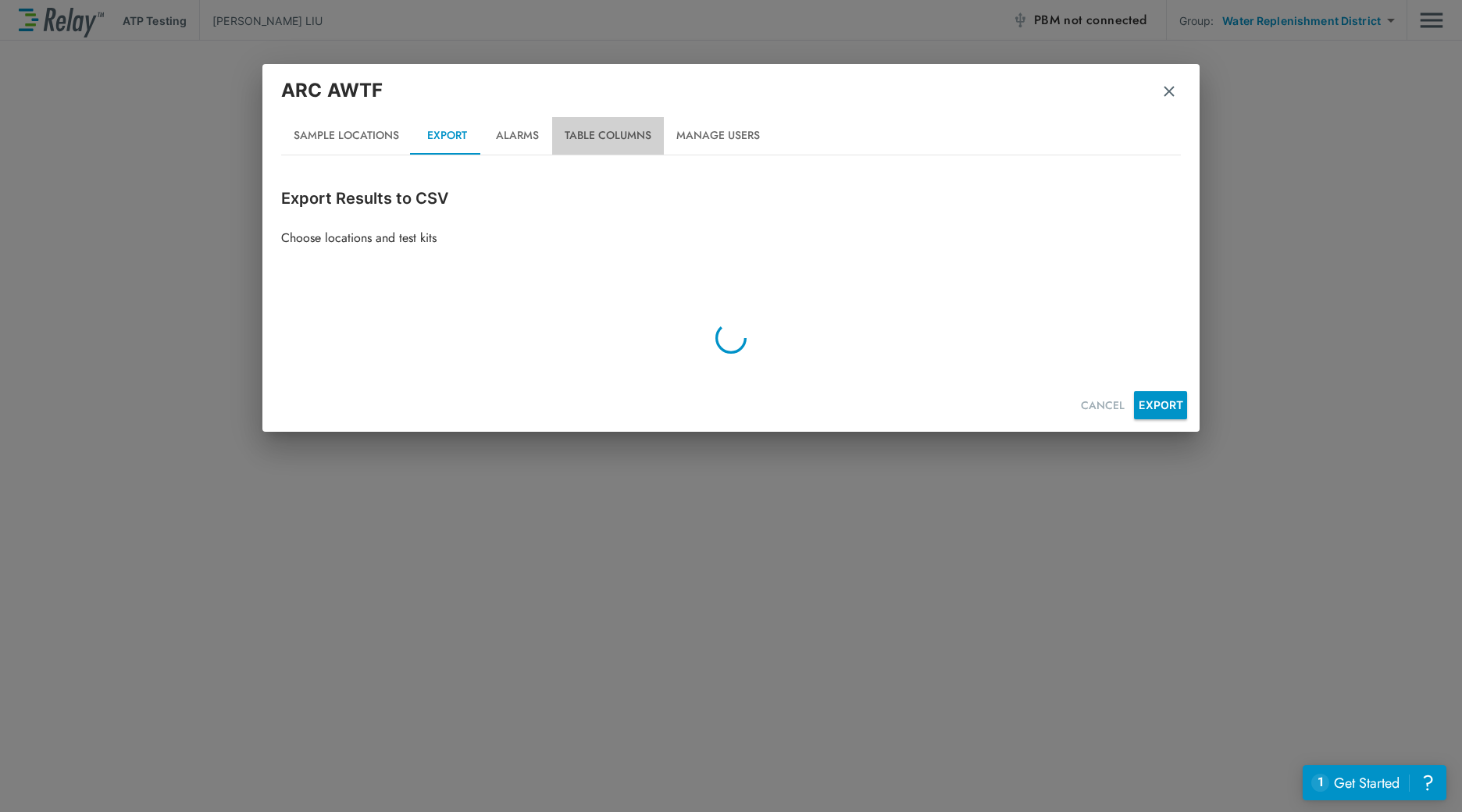 click on "Table Columns" at bounding box center (608, 136) 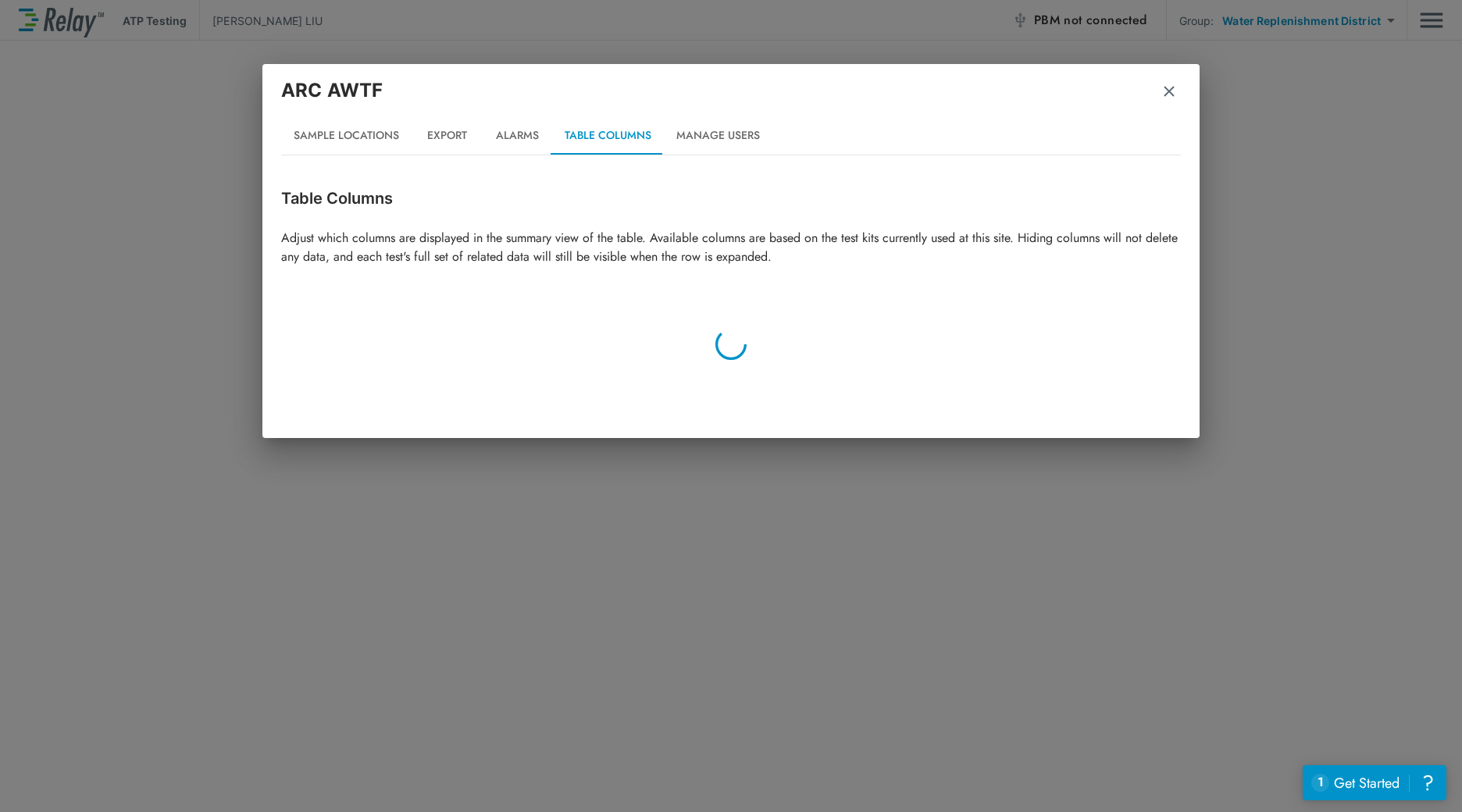 click on "Sample Locations" at bounding box center (346, 136) 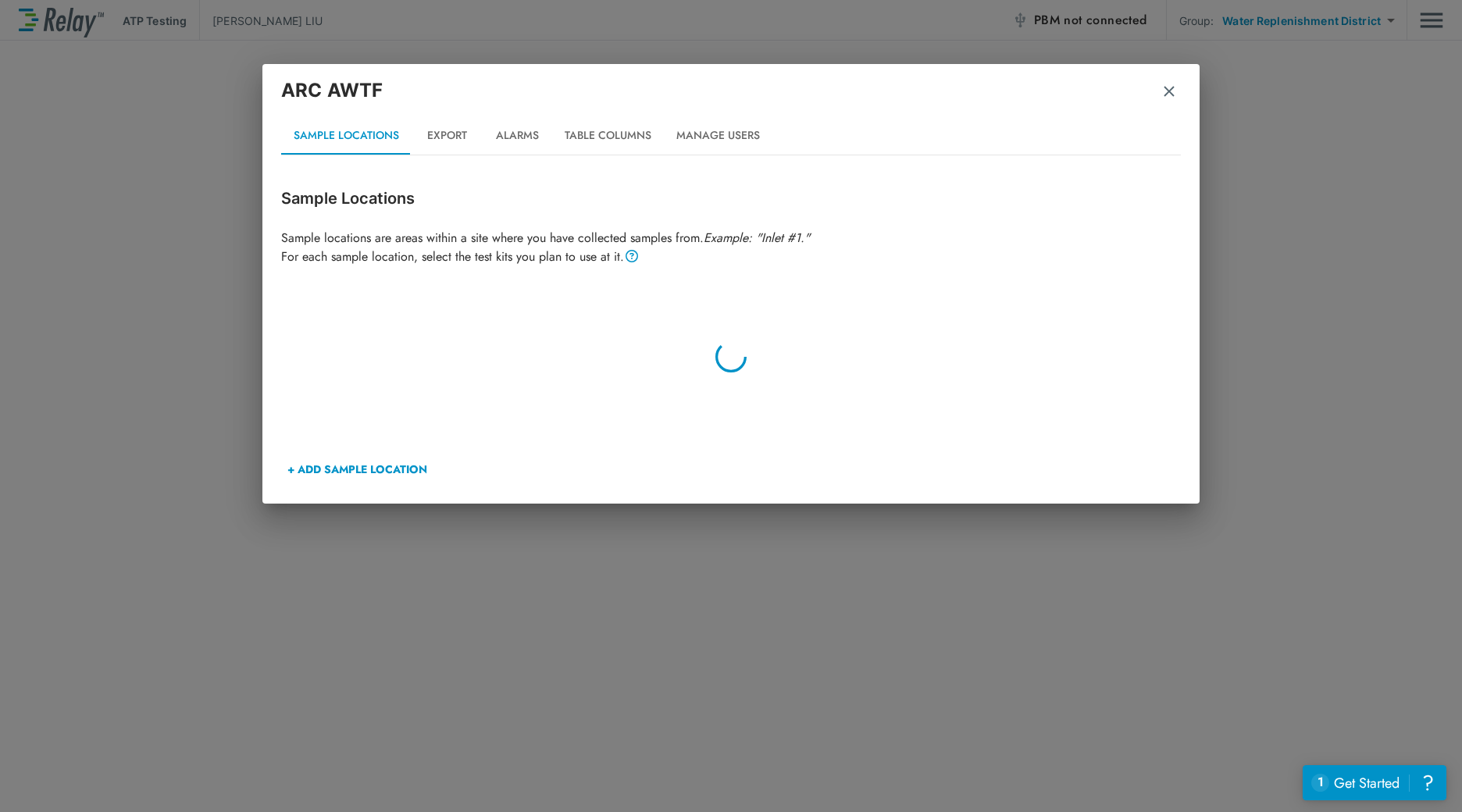 click at bounding box center (1169, 91) 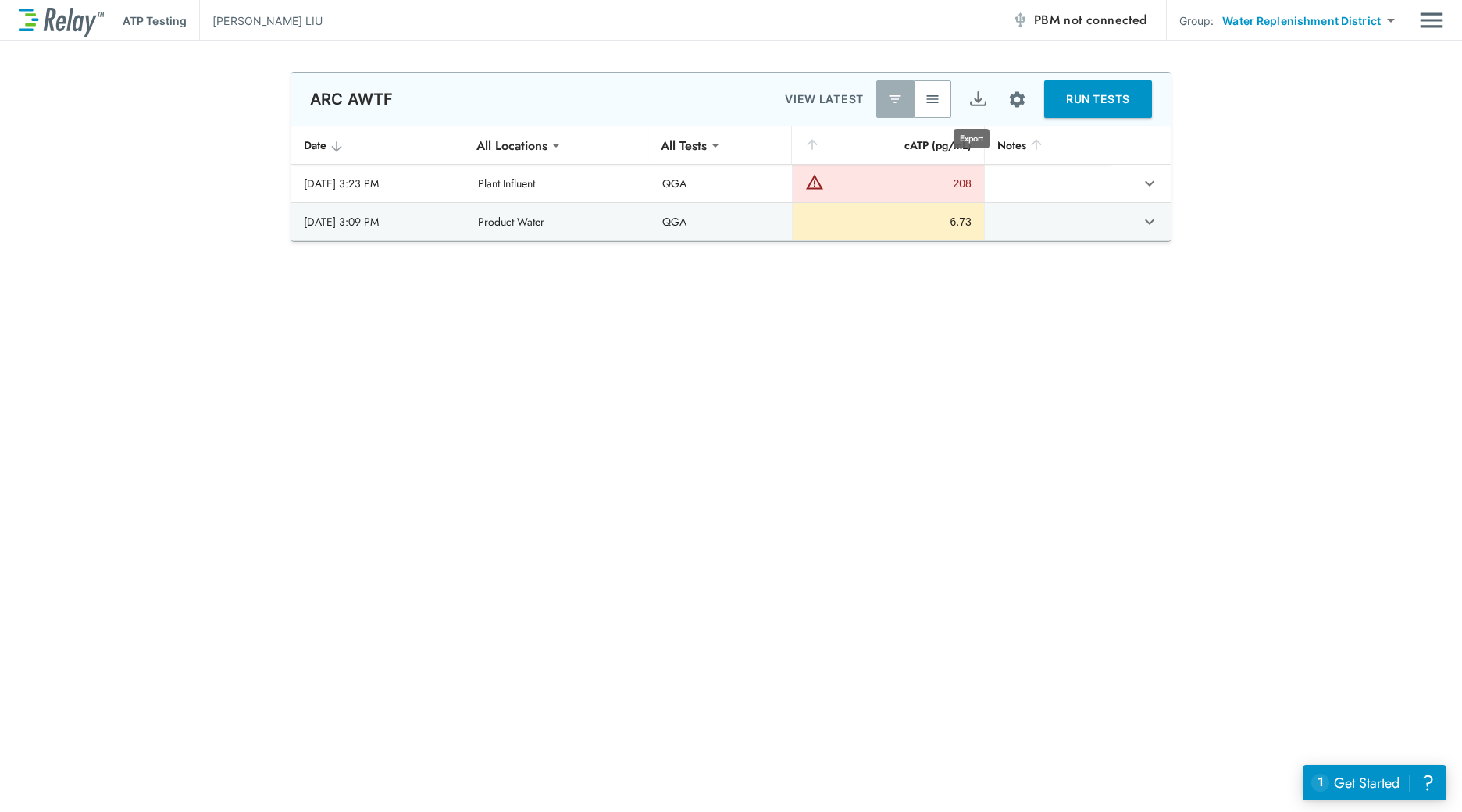 click at bounding box center (978, 99) 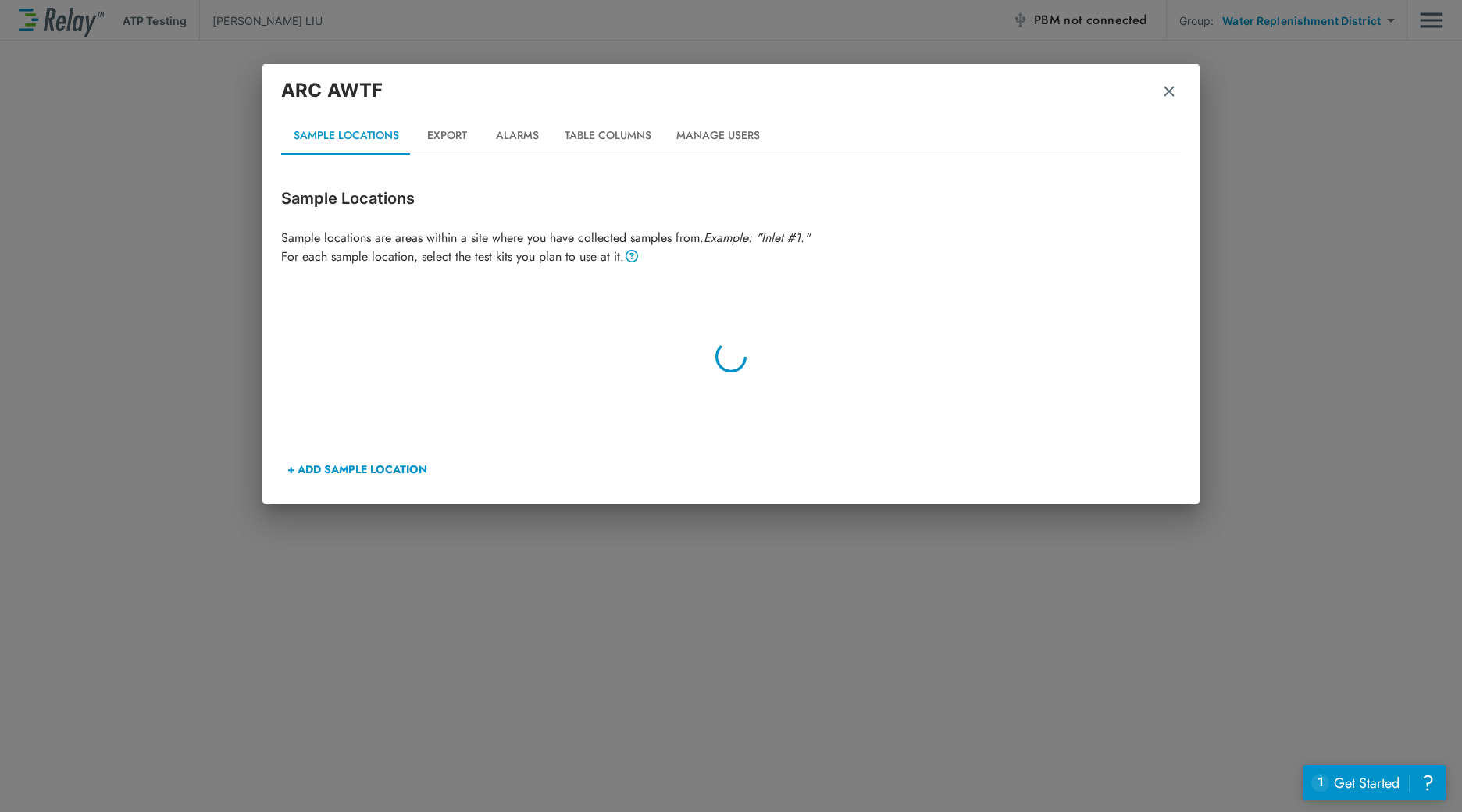 click on "Export" at bounding box center (447, 136) 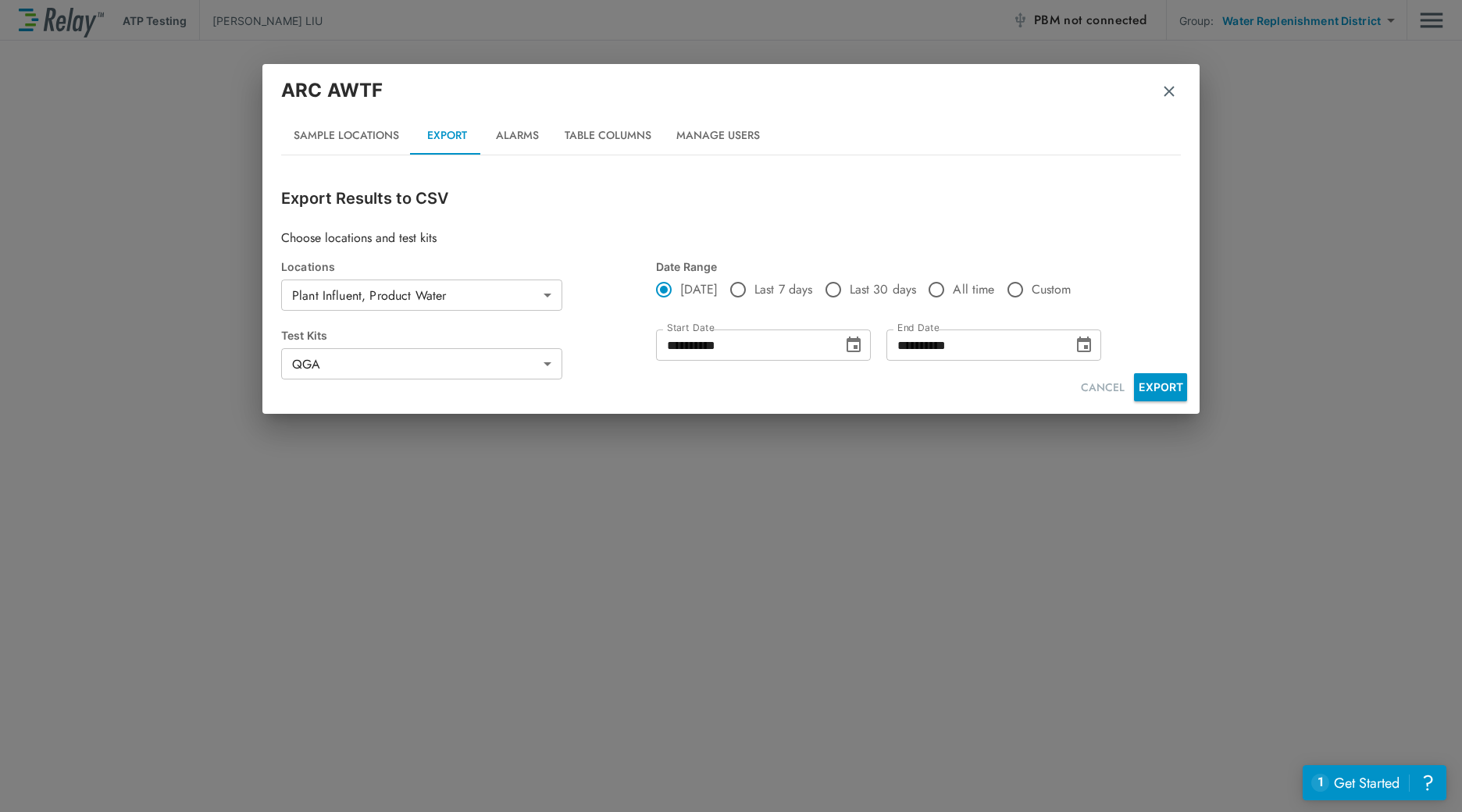 click on "EXPORT" at bounding box center [1161, 387] 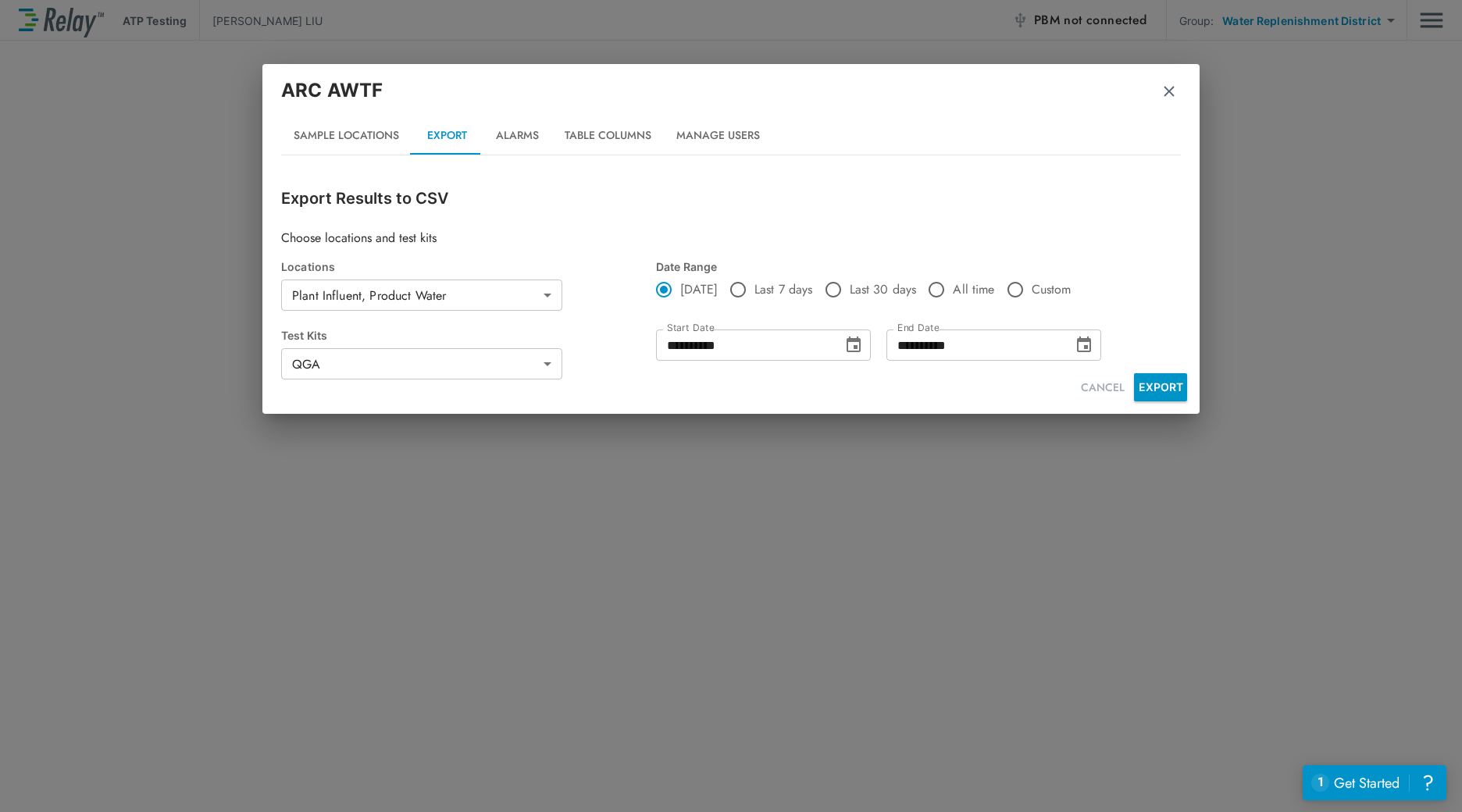 click at bounding box center (1169, 91) 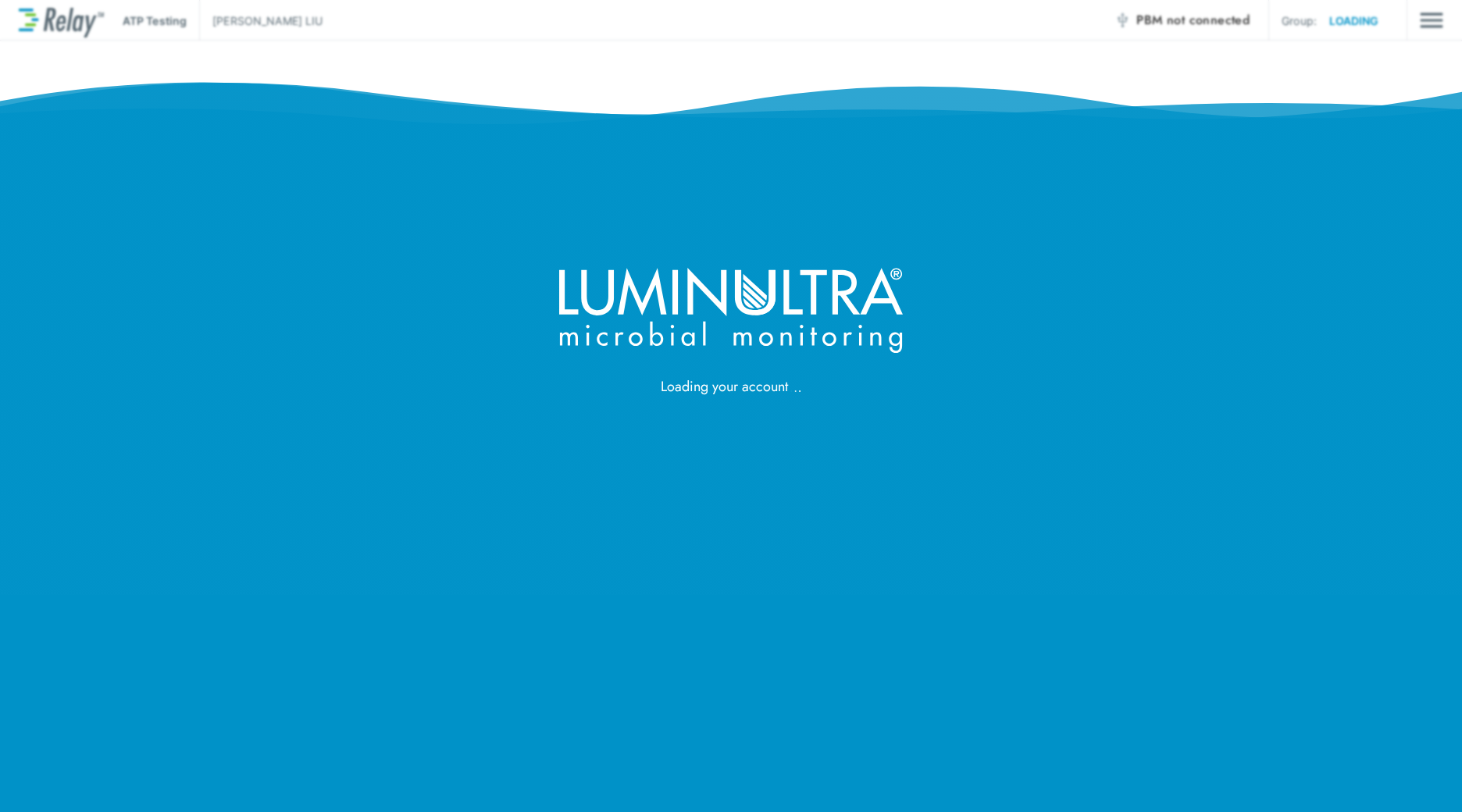 scroll, scrollTop: 0, scrollLeft: 0, axis: both 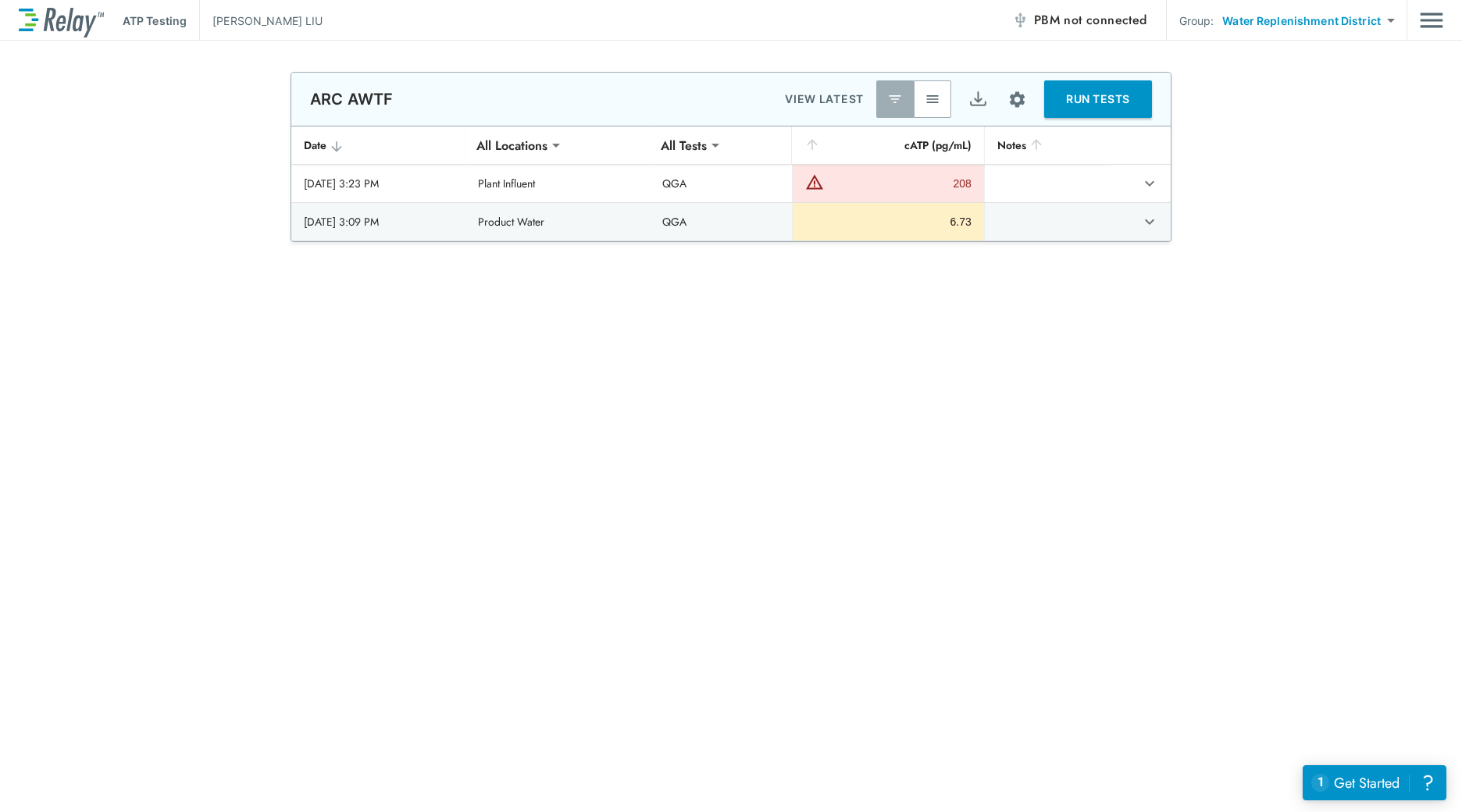 click on "**********" at bounding box center (731, 20) 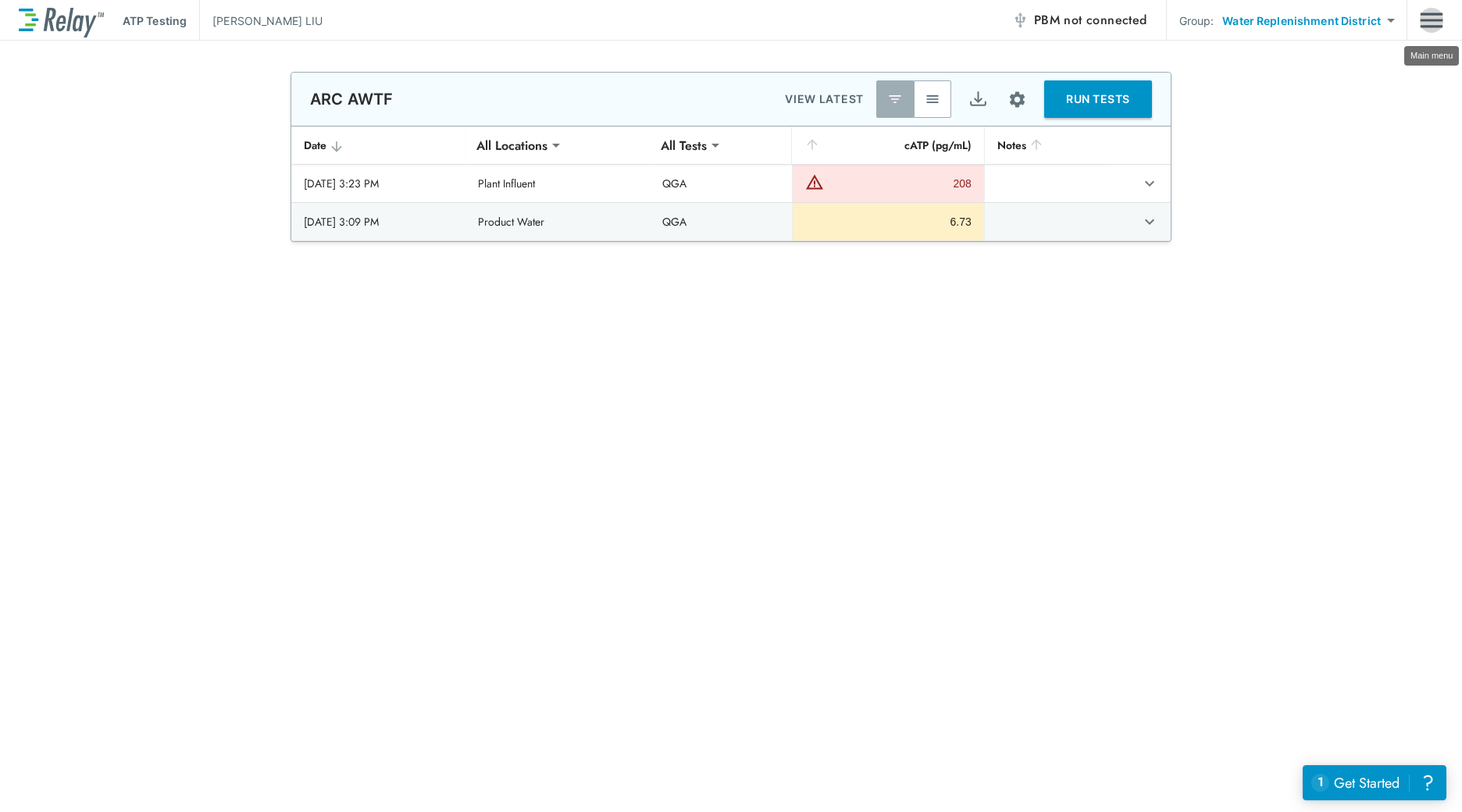 click at bounding box center (1432, 20) 